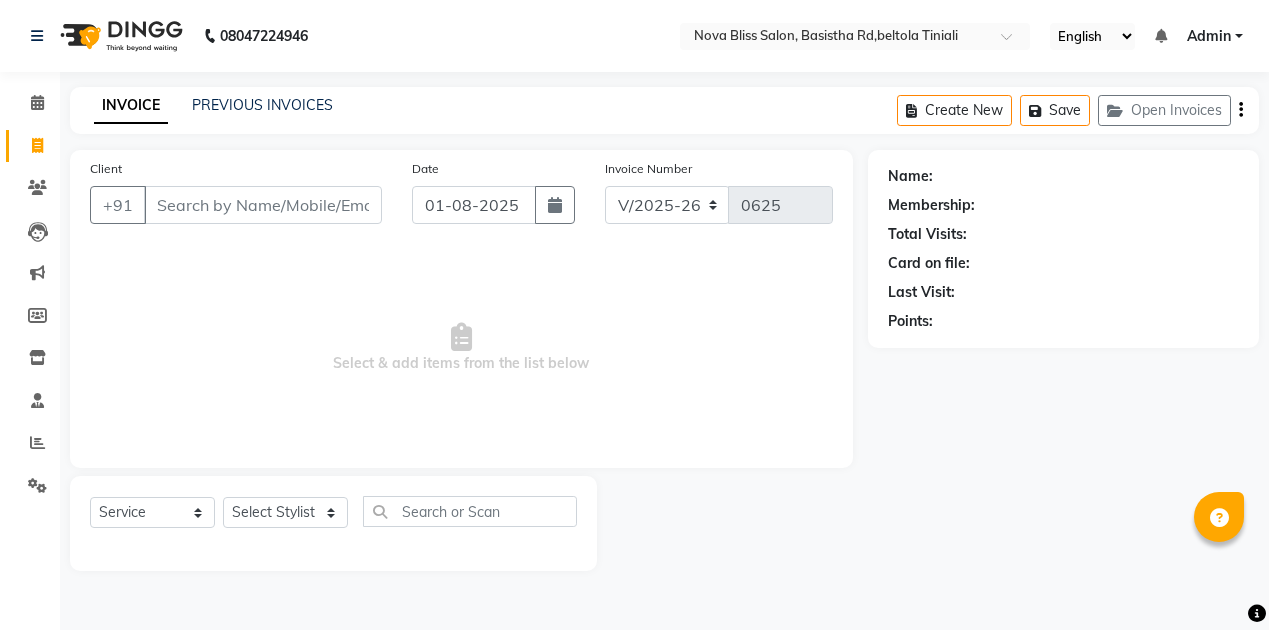 select on "6211" 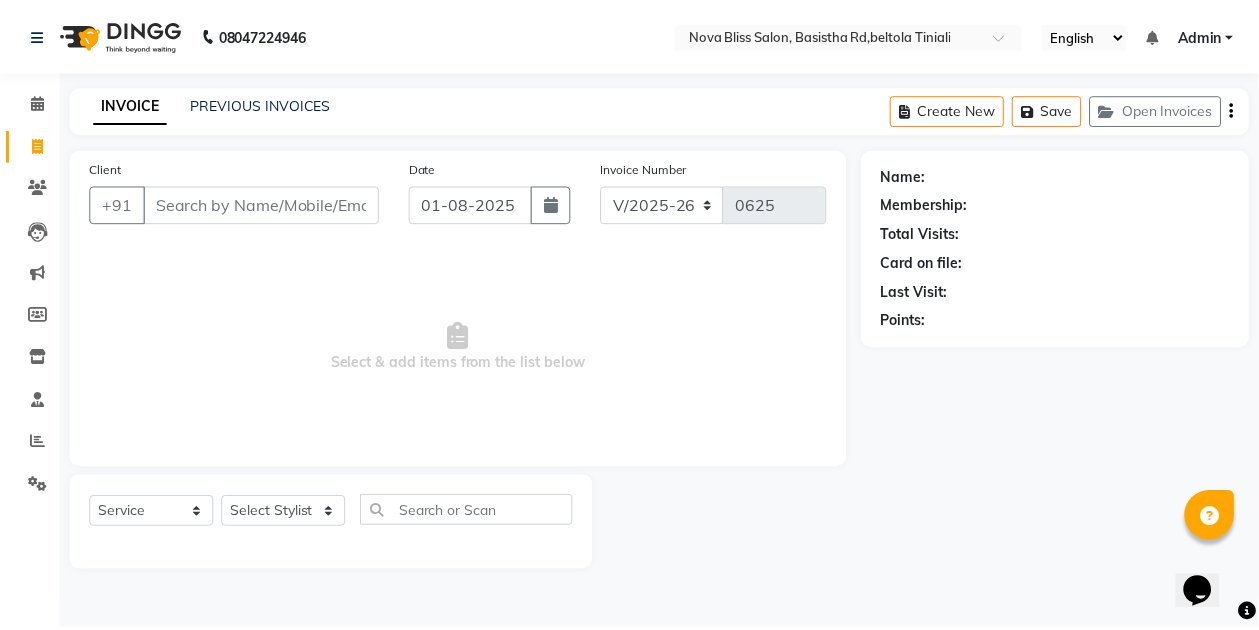 scroll, scrollTop: 0, scrollLeft: 0, axis: both 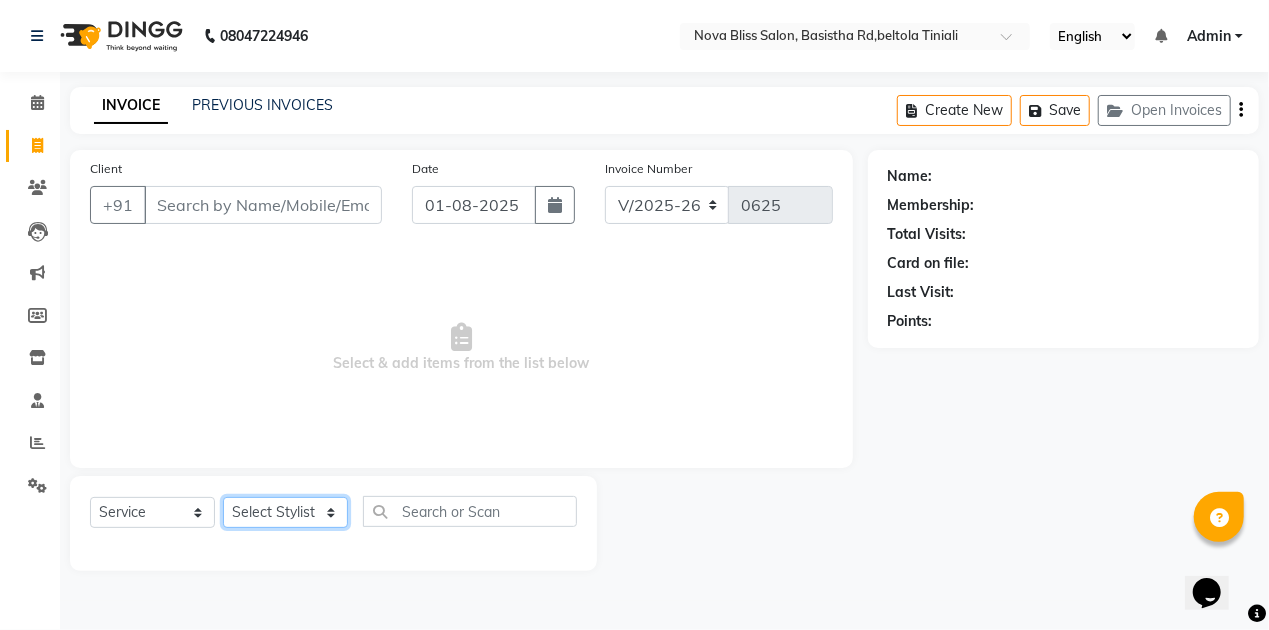click on "Select Stylist Anuradha singh Bishaya Bhuyan Dip Das Ester jarain  Front Desk Luna kalita monisha mili Pintu Rajak" 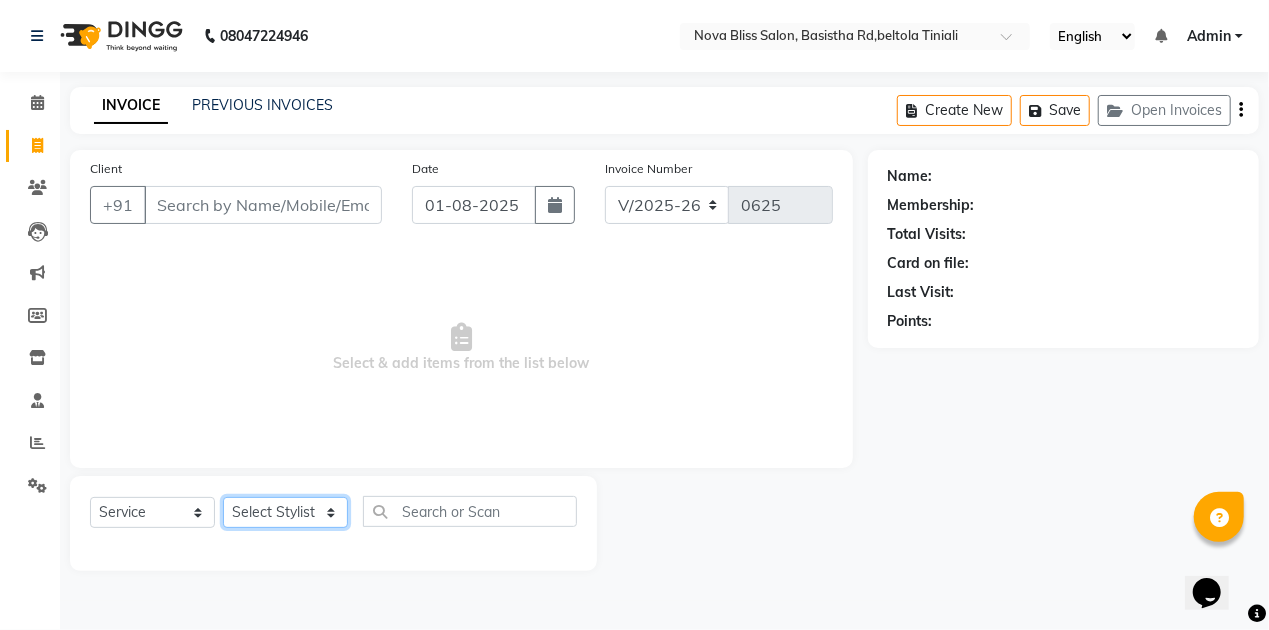 select on "45622" 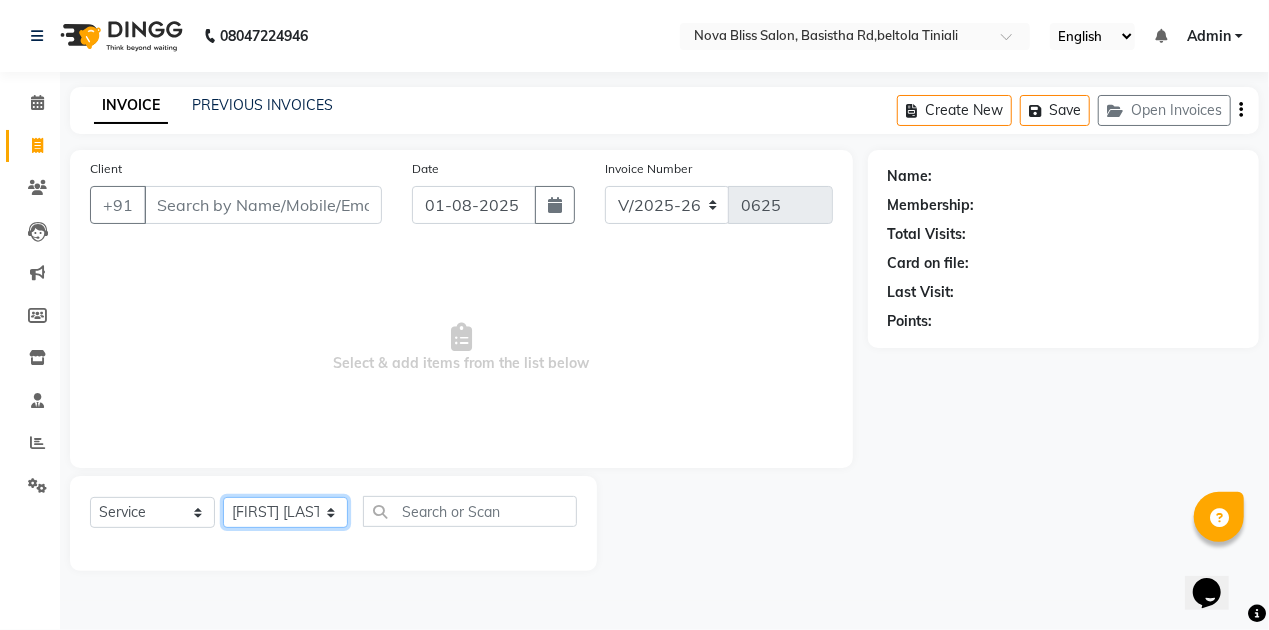 click on "Select Stylist Anuradha singh Bishaya Bhuyan Dip Das Ester jarain  Front Desk Luna kalita monisha mili Pintu Rajak" 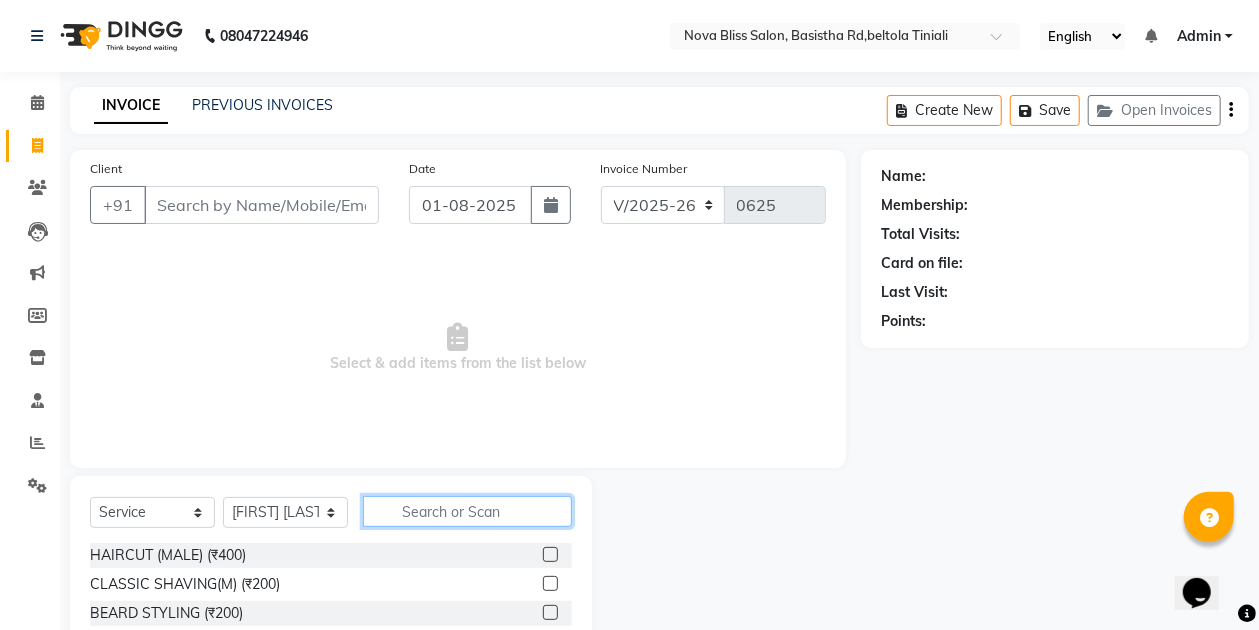 click 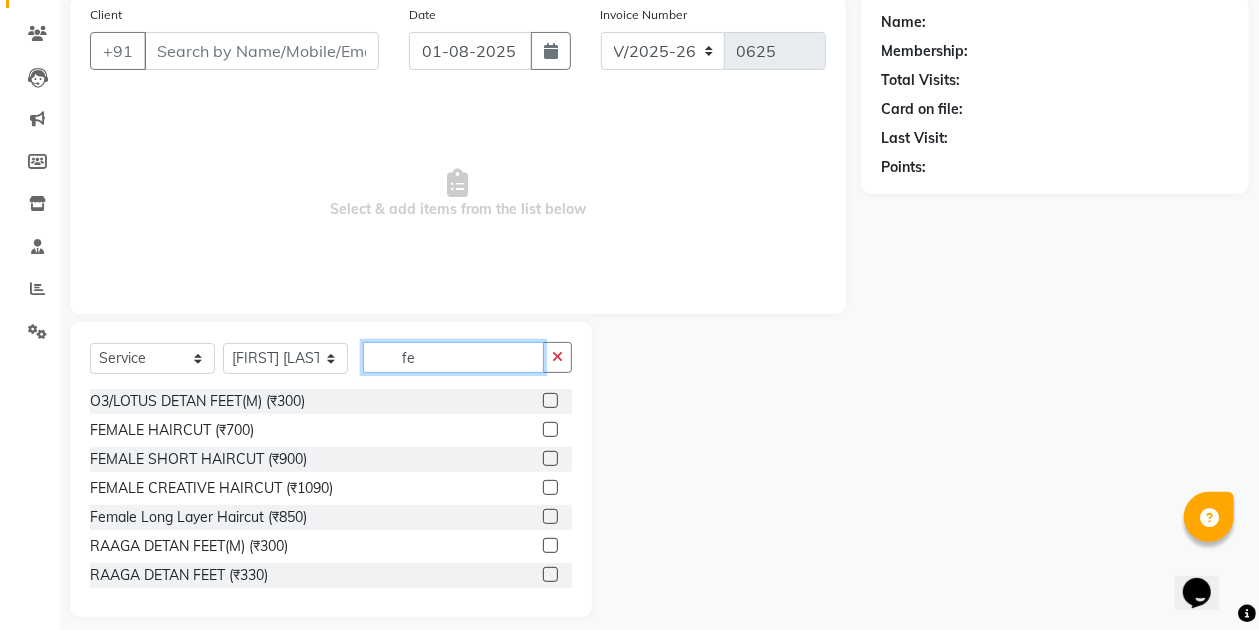 scroll, scrollTop: 170, scrollLeft: 0, axis: vertical 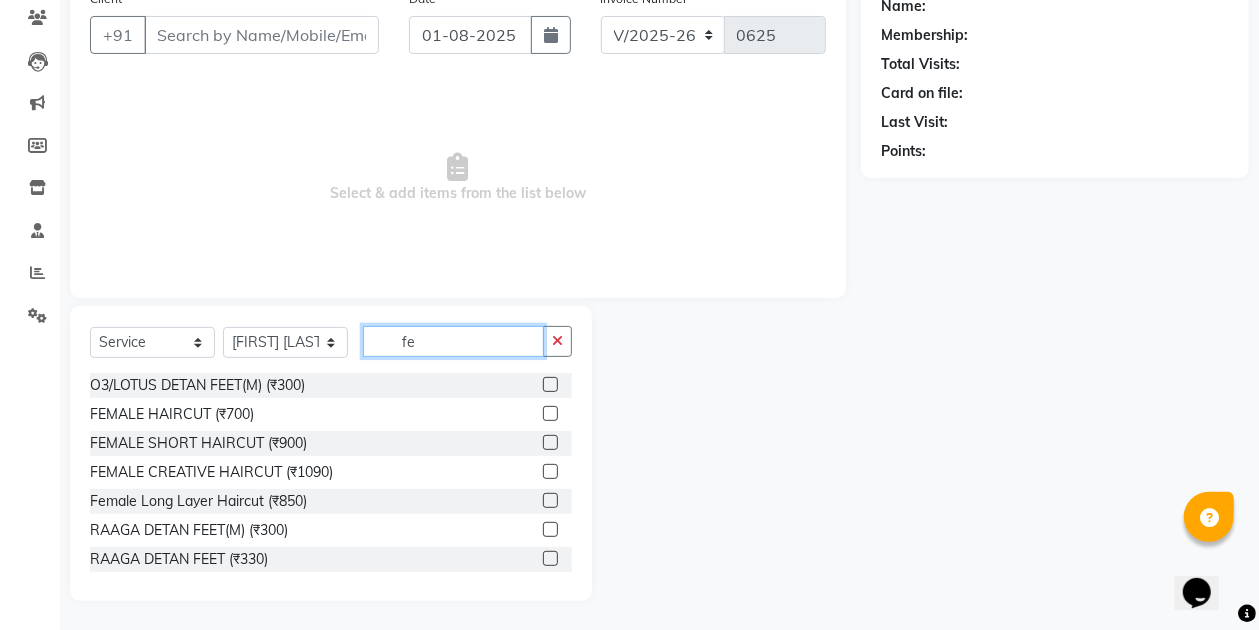type on "fe" 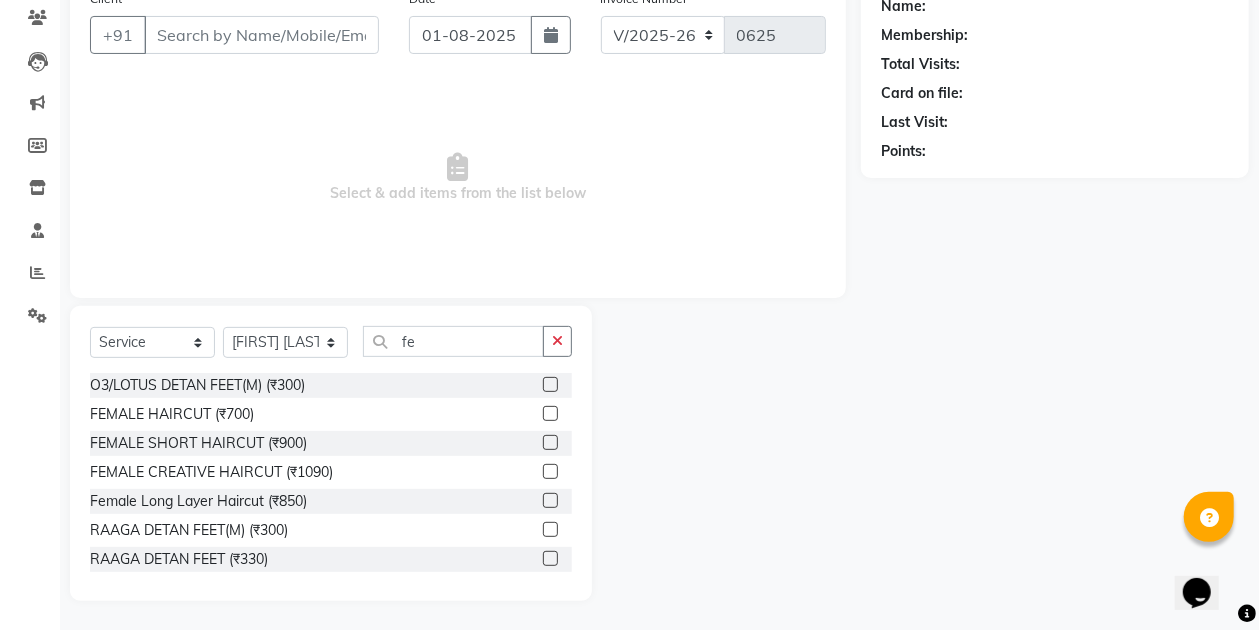 click 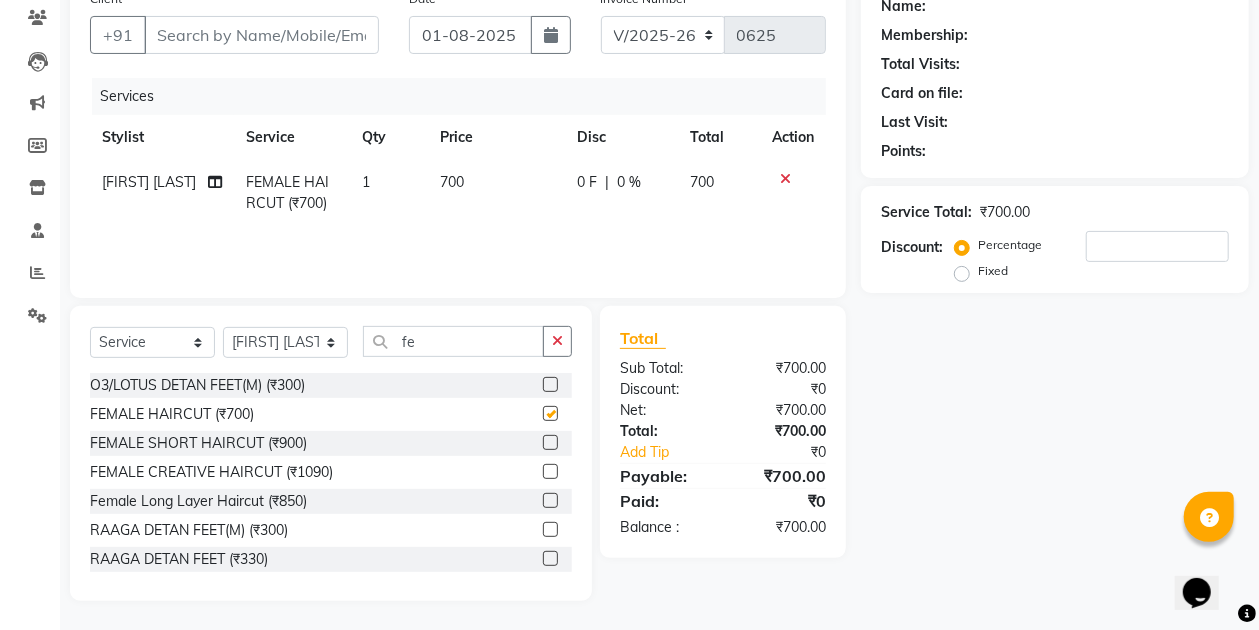 checkbox on "false" 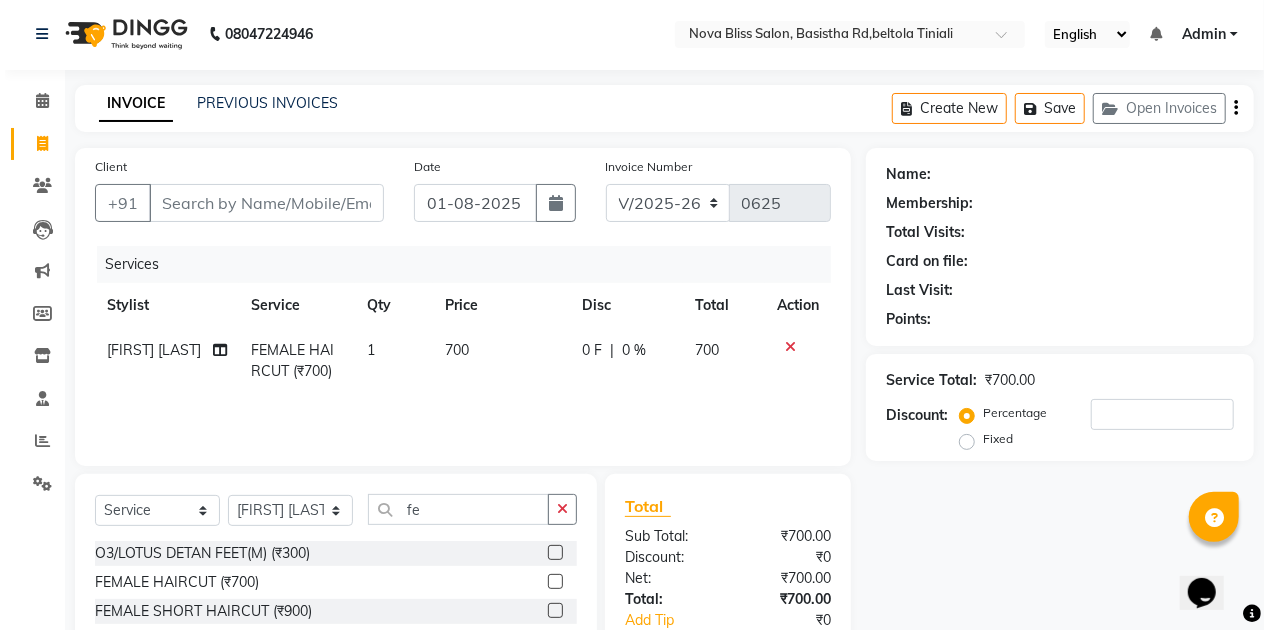 scroll, scrollTop: 0, scrollLeft: 0, axis: both 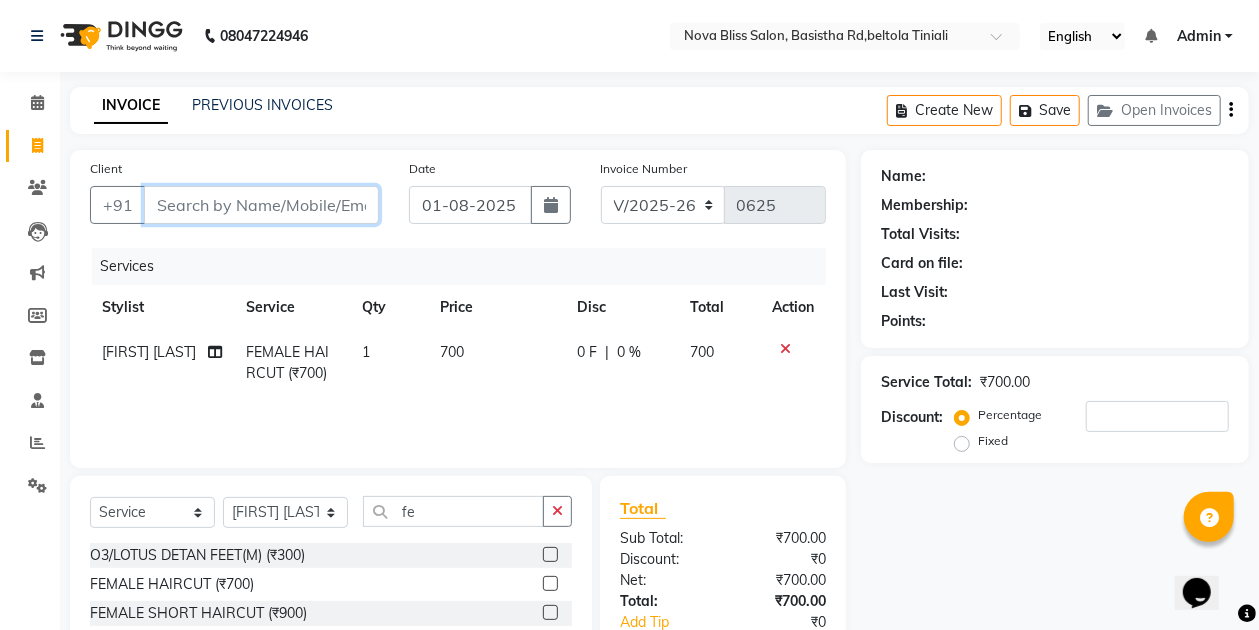 click on "Client" at bounding box center (261, 205) 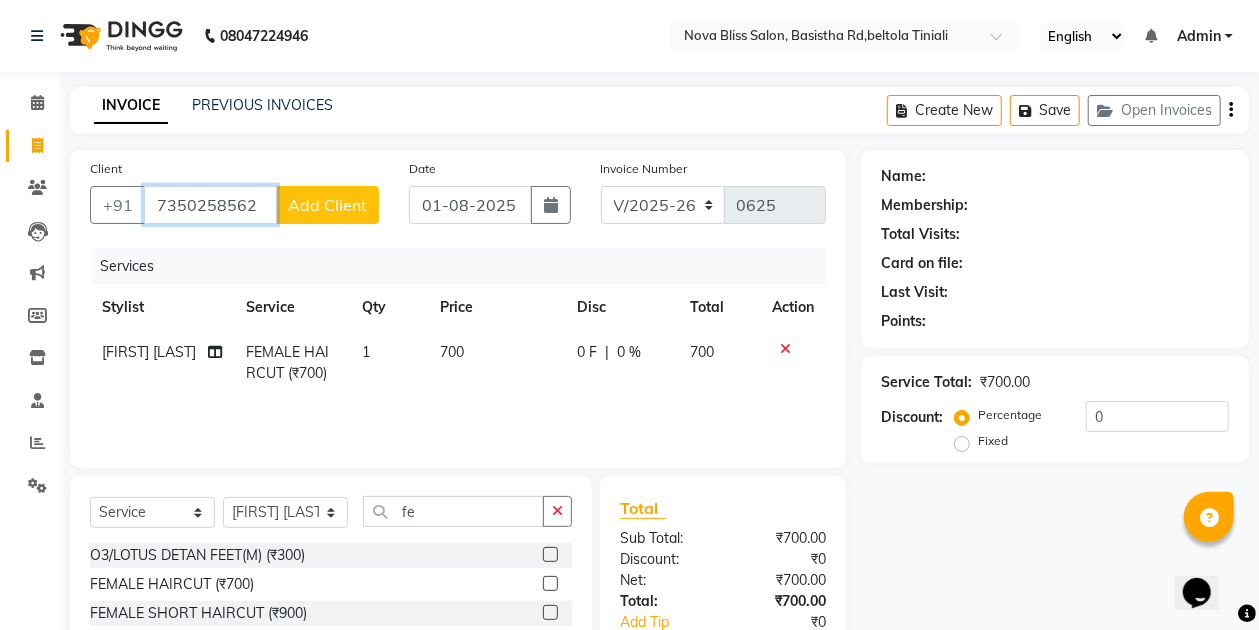 type on "7350258562" 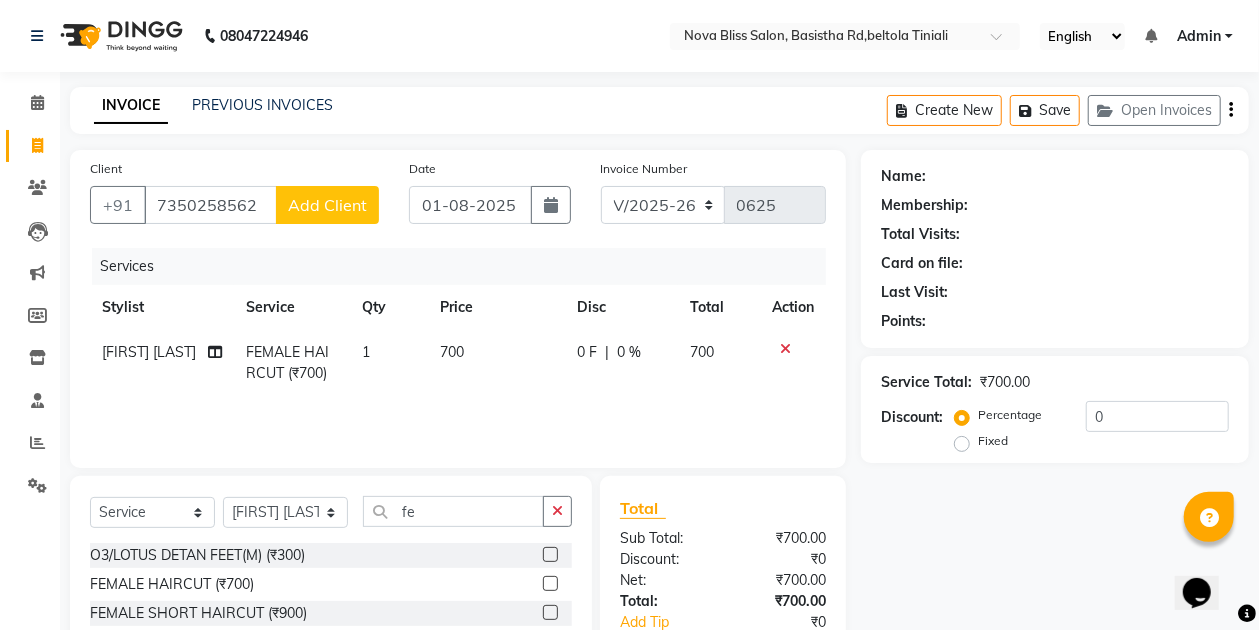 click on "Add Client" 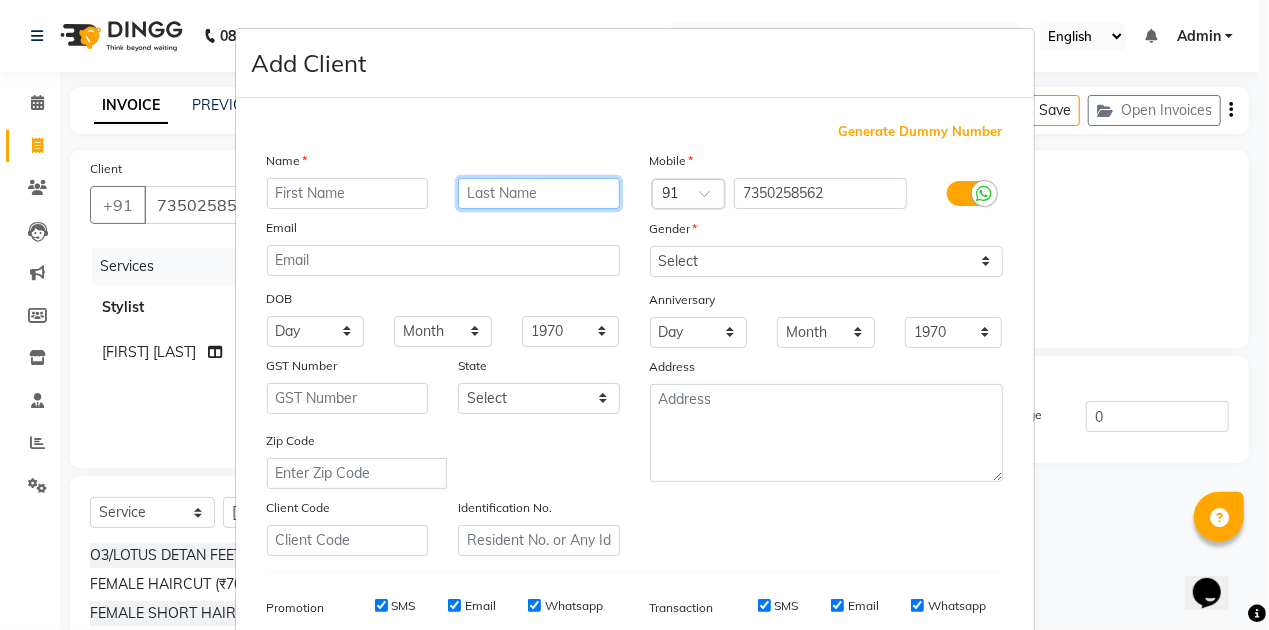 click at bounding box center [539, 193] 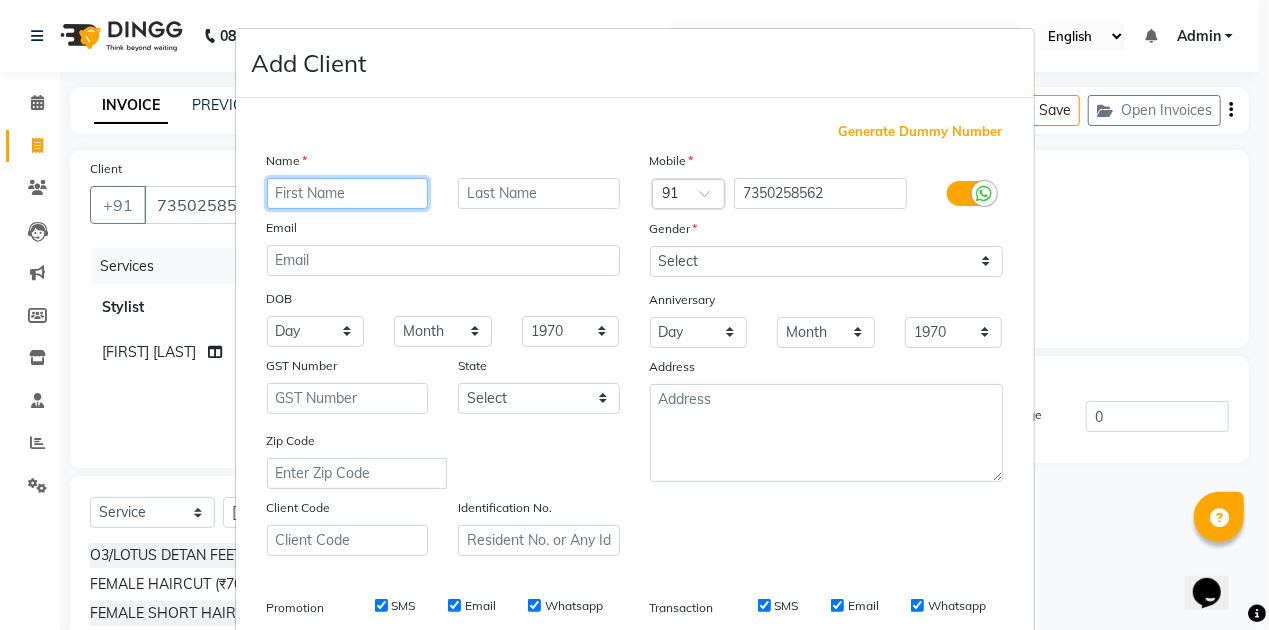 click at bounding box center [348, 193] 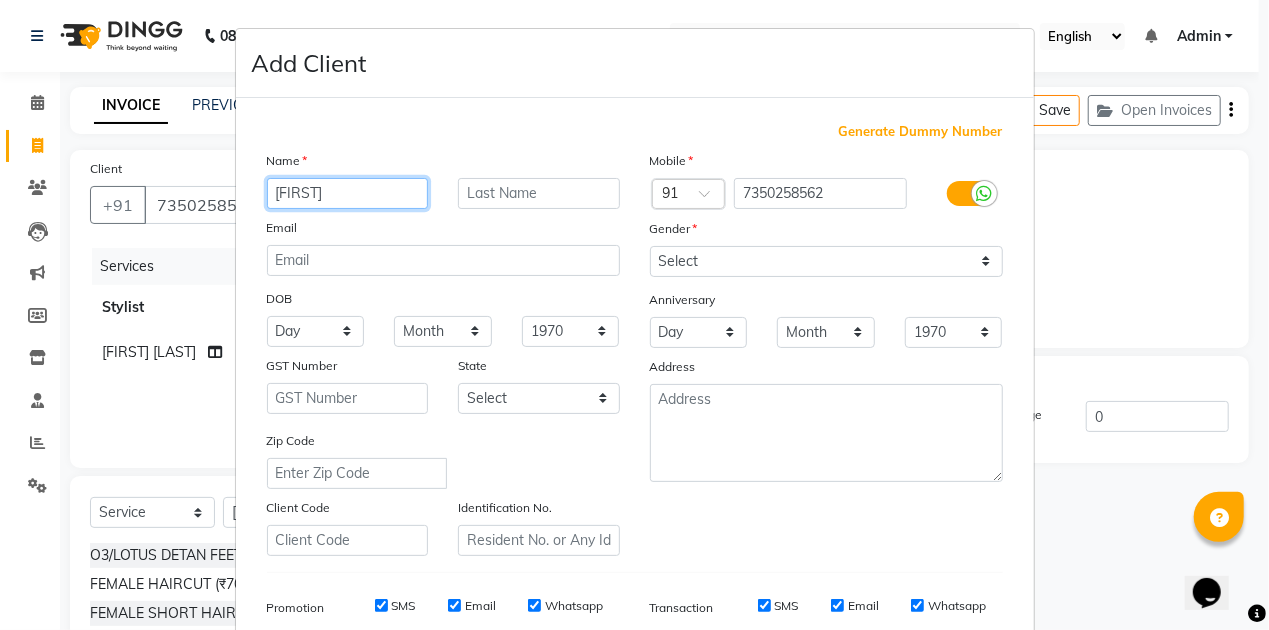type on "[FIRST]" 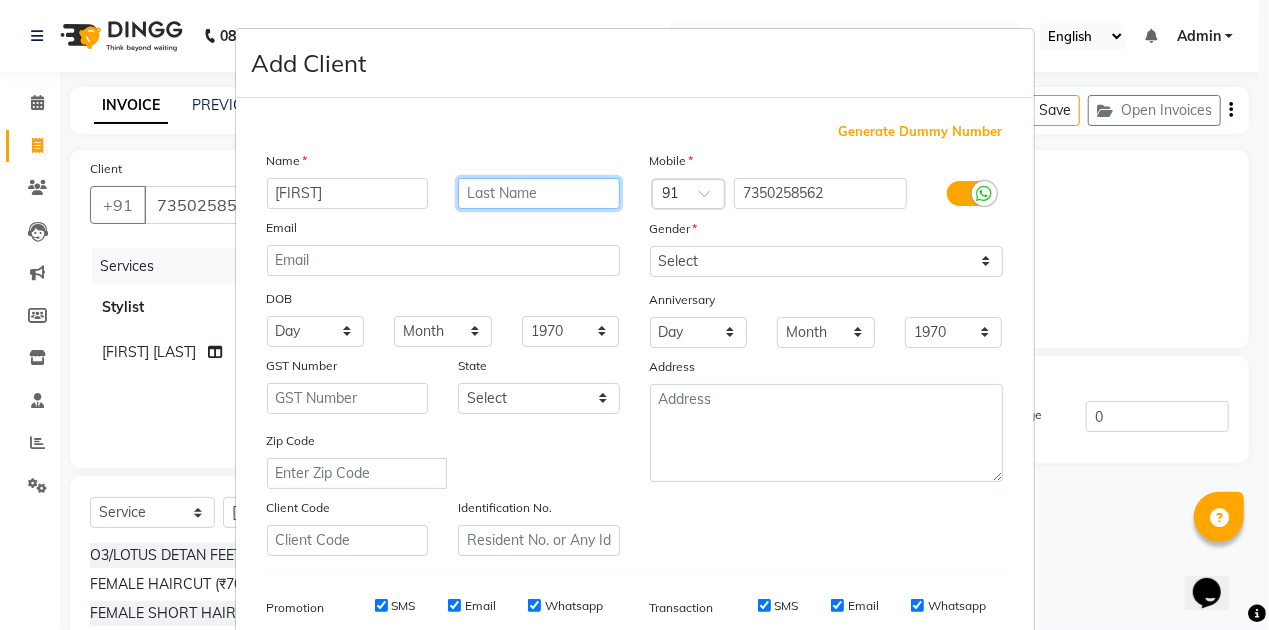 click at bounding box center [539, 193] 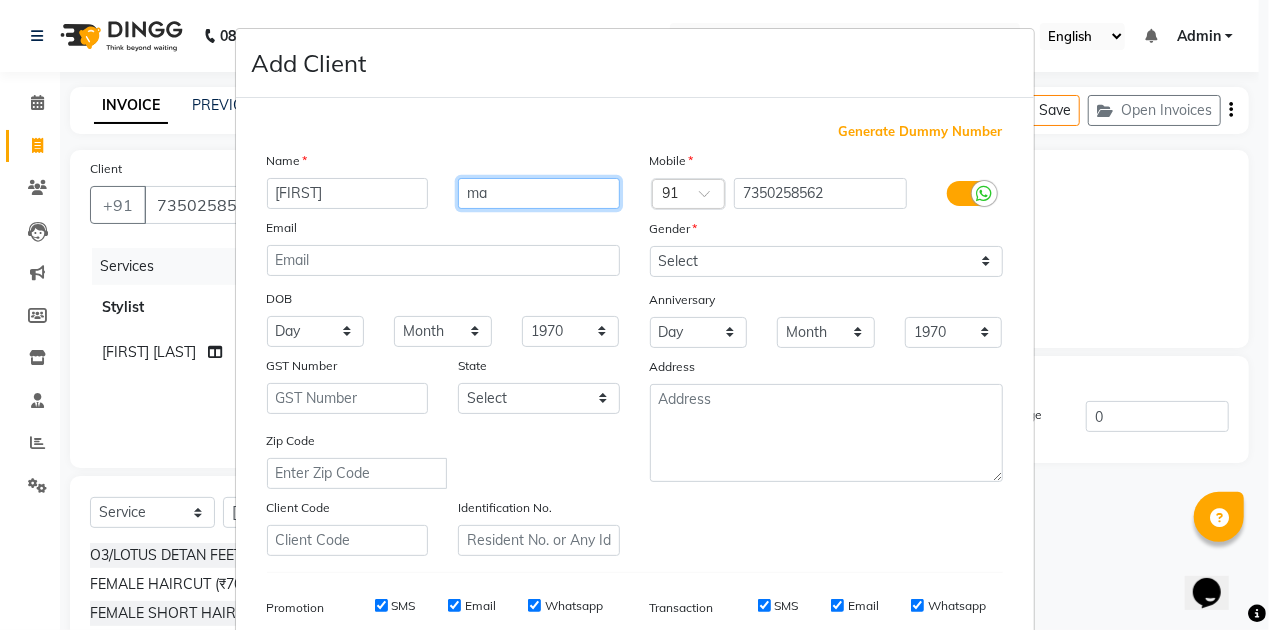 type on "m" 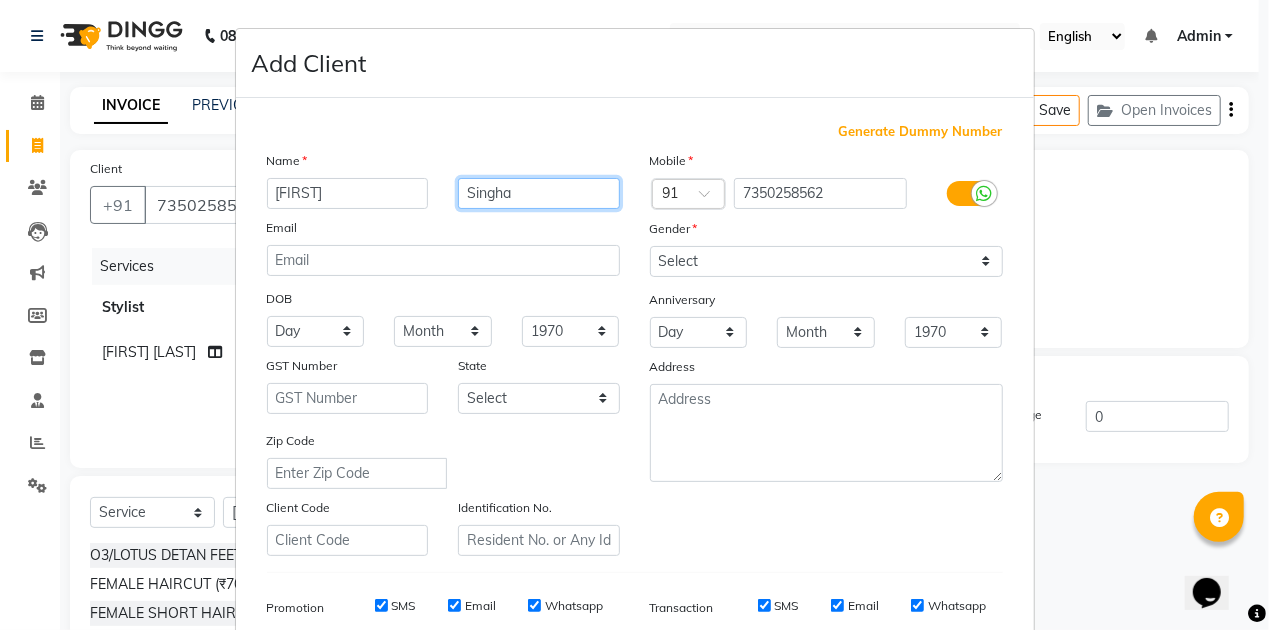type on "Singha" 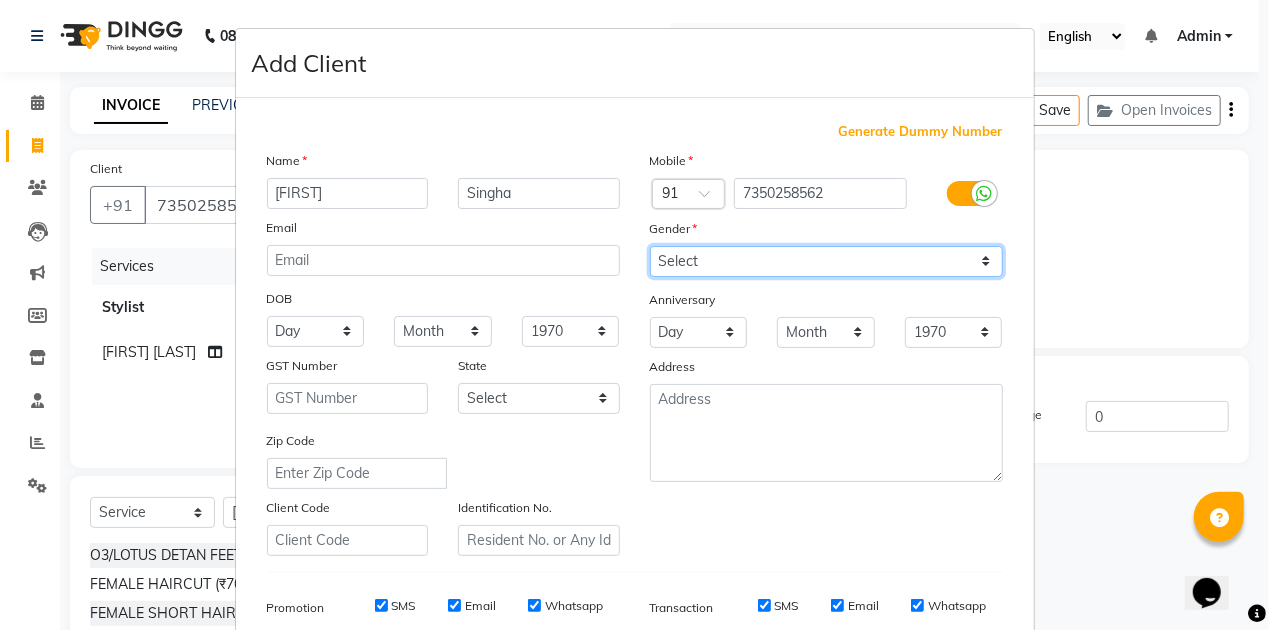 click on "Select Male Female Other Prefer Not To Say" at bounding box center (826, 261) 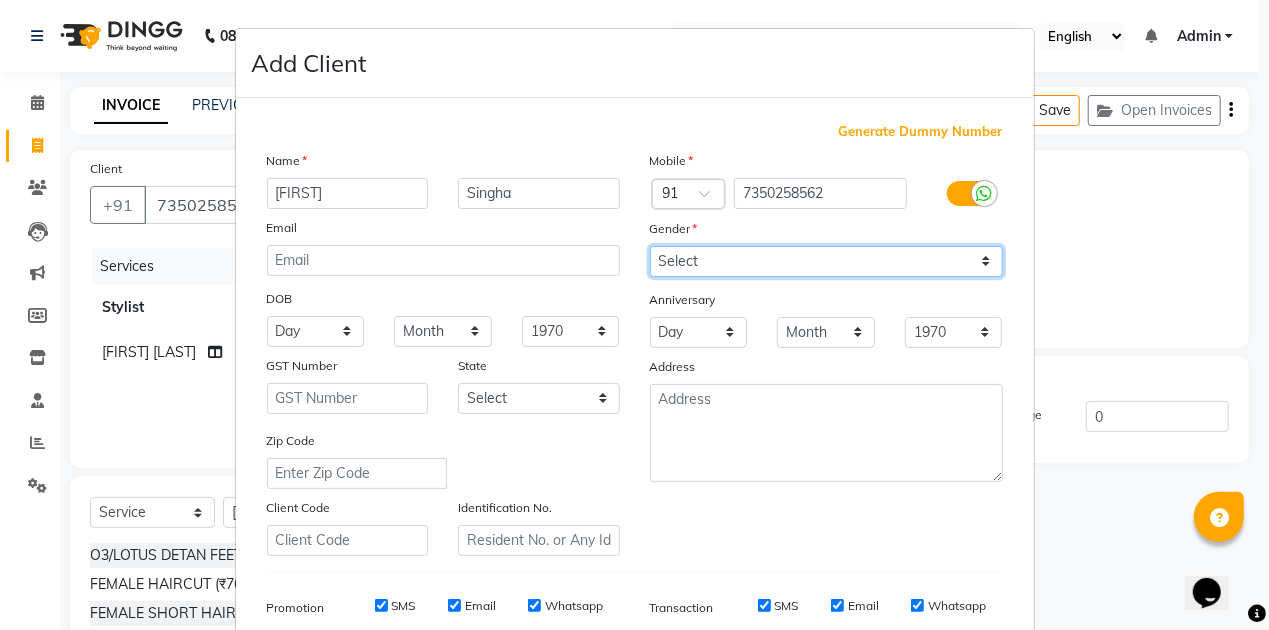 select on "female" 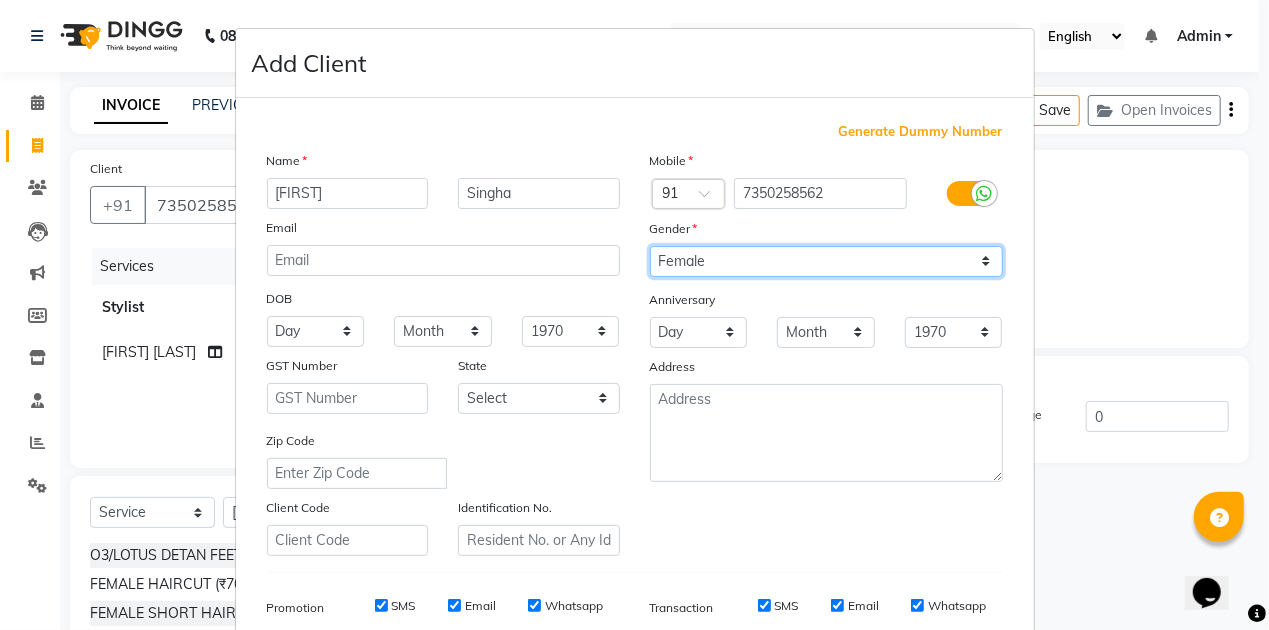 click on "Select Male Female Other Prefer Not To Say" at bounding box center (826, 261) 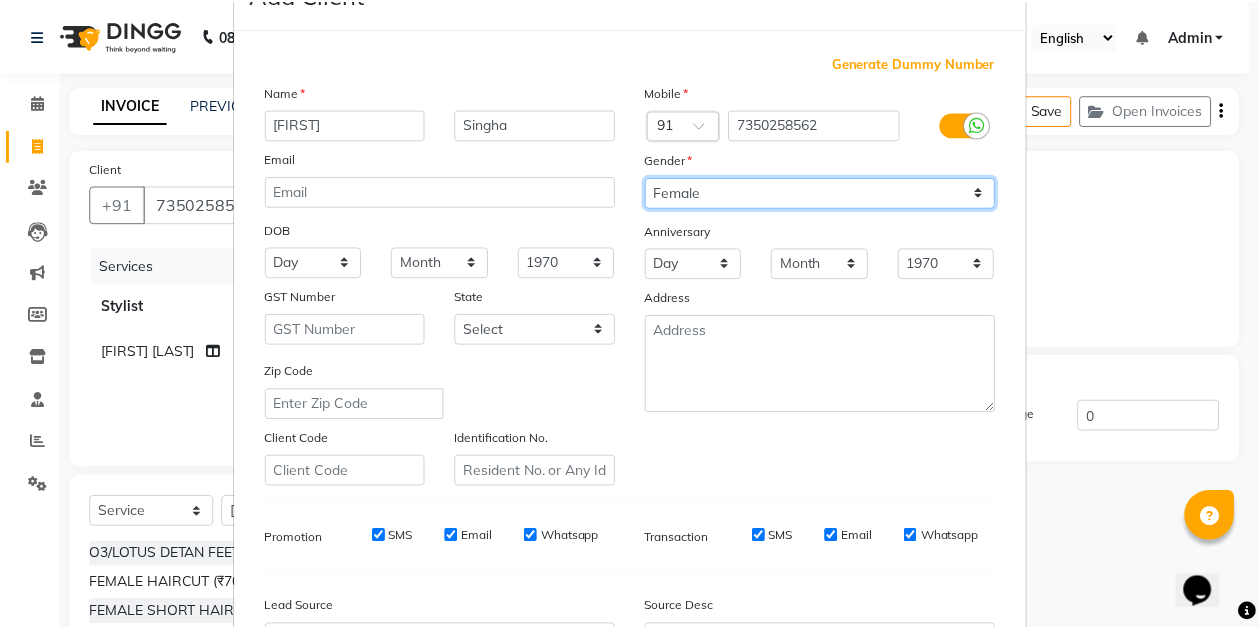 scroll, scrollTop: 290, scrollLeft: 0, axis: vertical 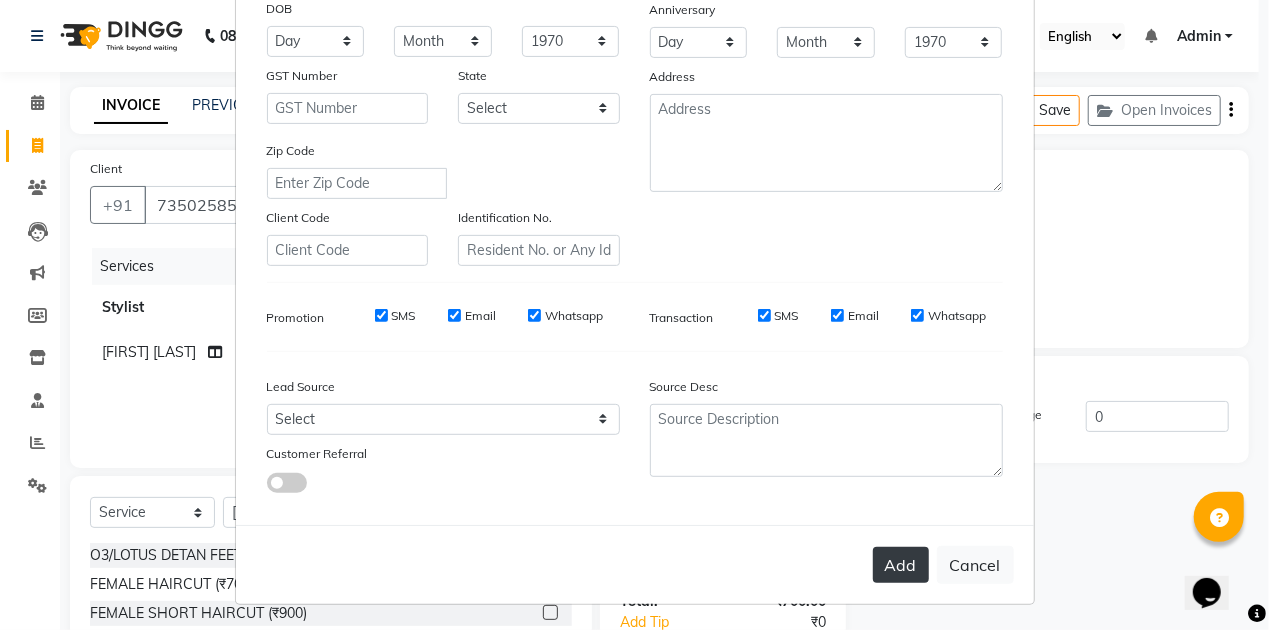 click on "Add" at bounding box center (901, 565) 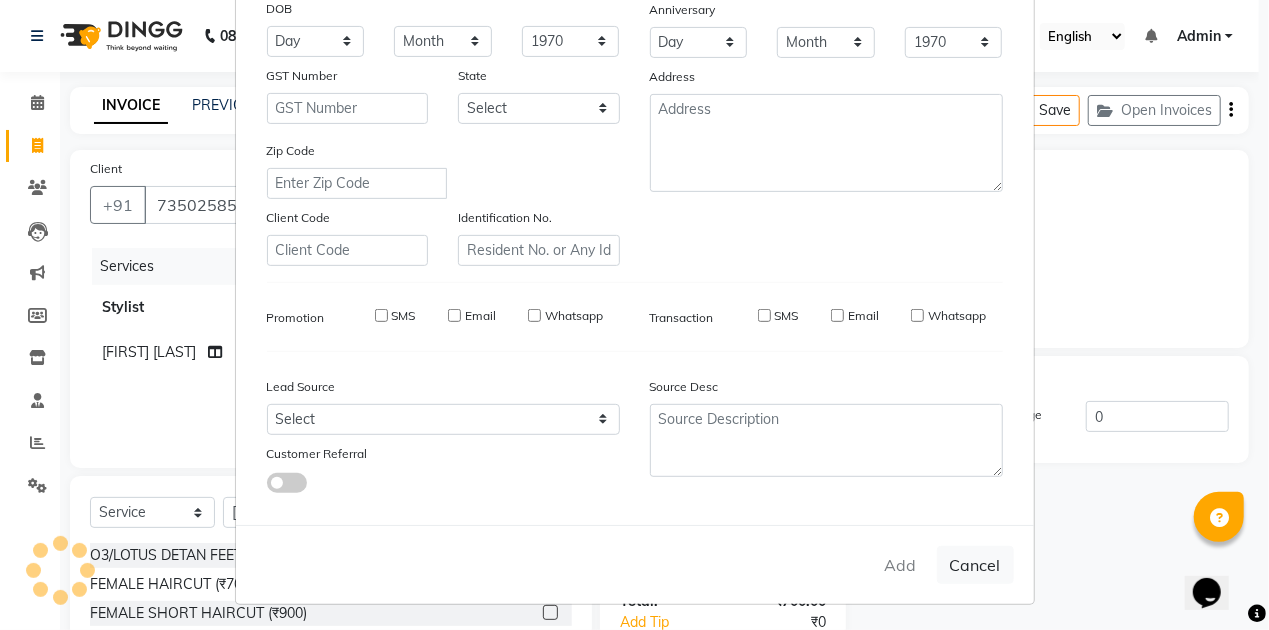 type 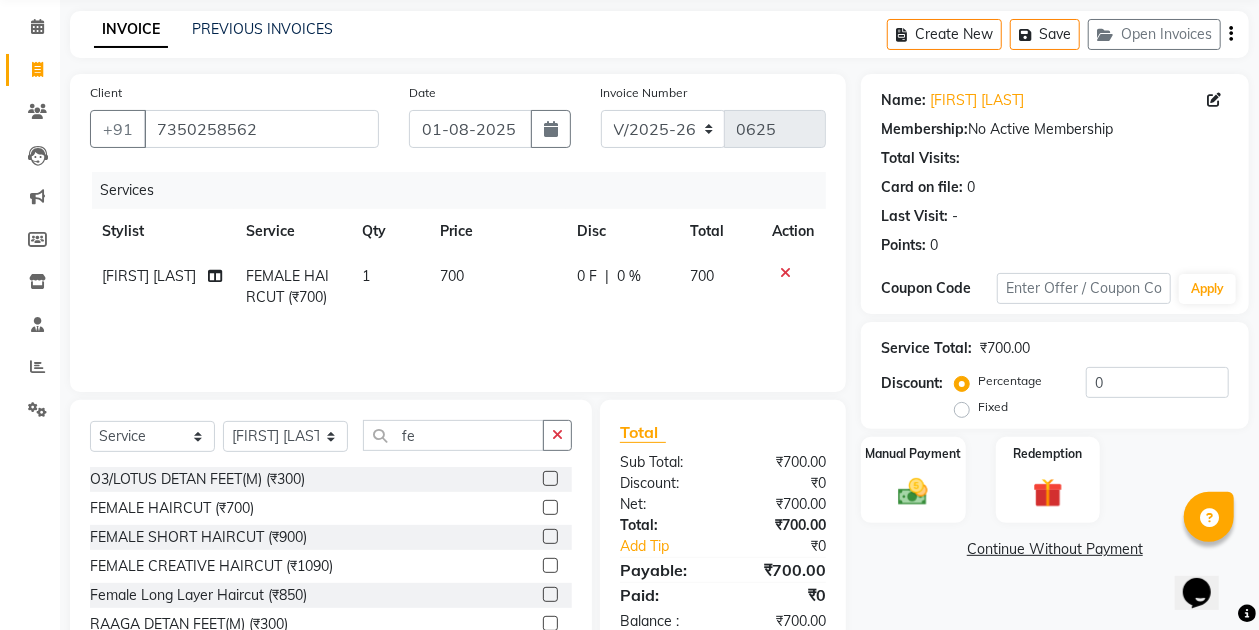 scroll, scrollTop: 133, scrollLeft: 0, axis: vertical 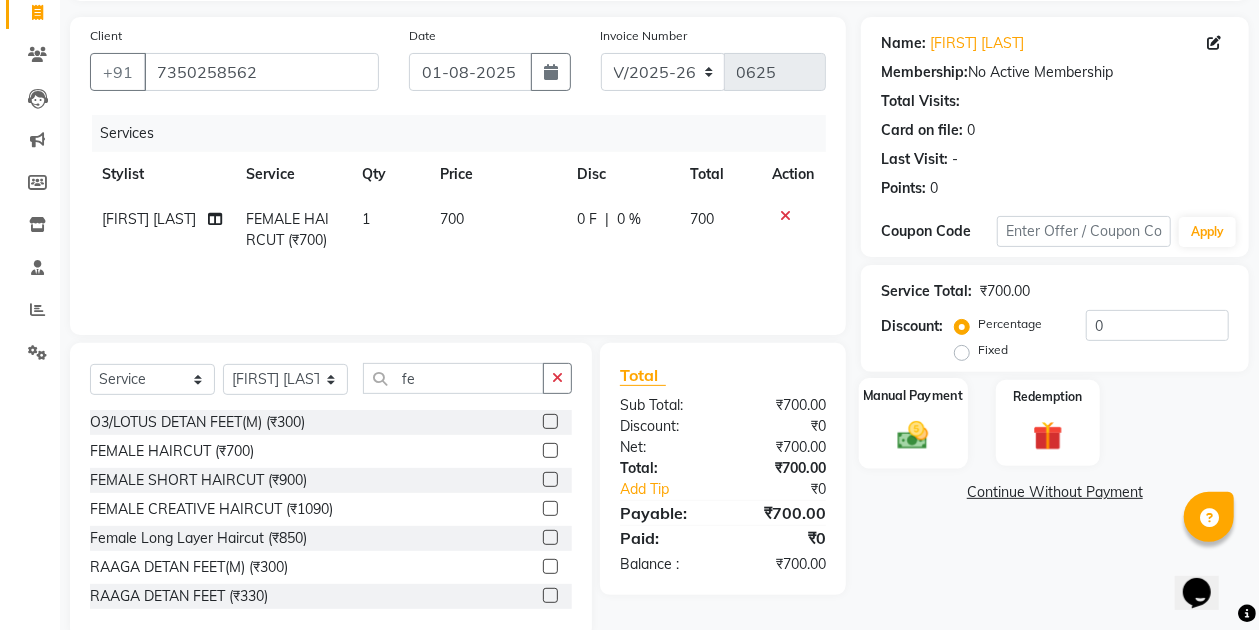 click on "Manual Payment" 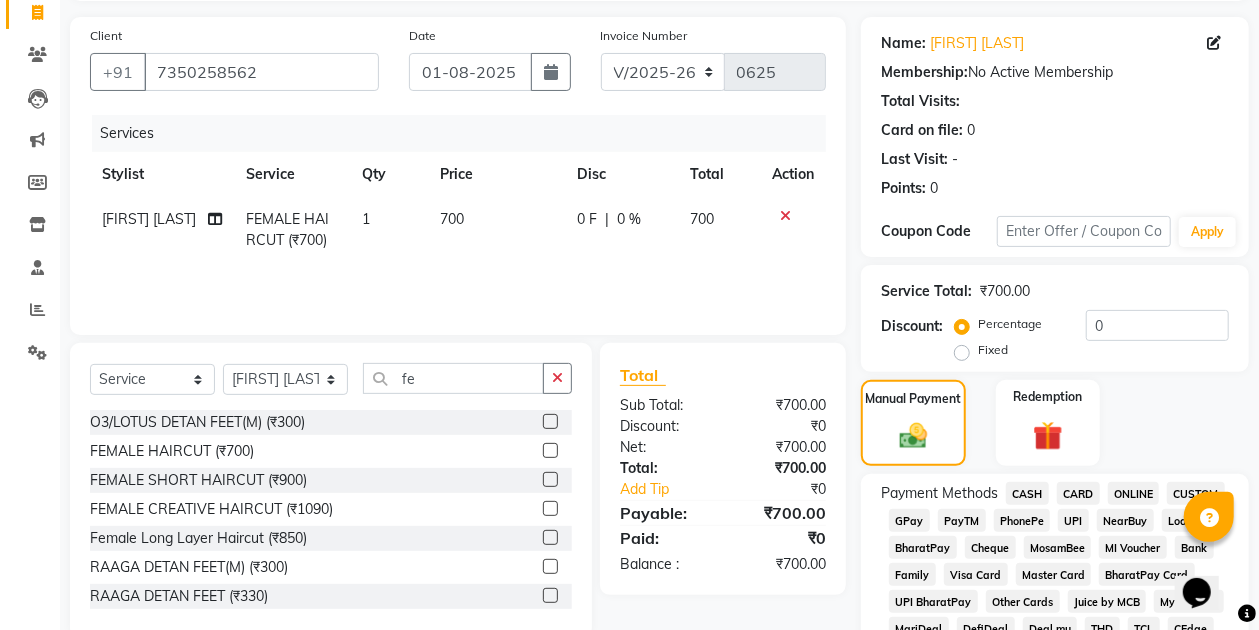 click on "0 %" 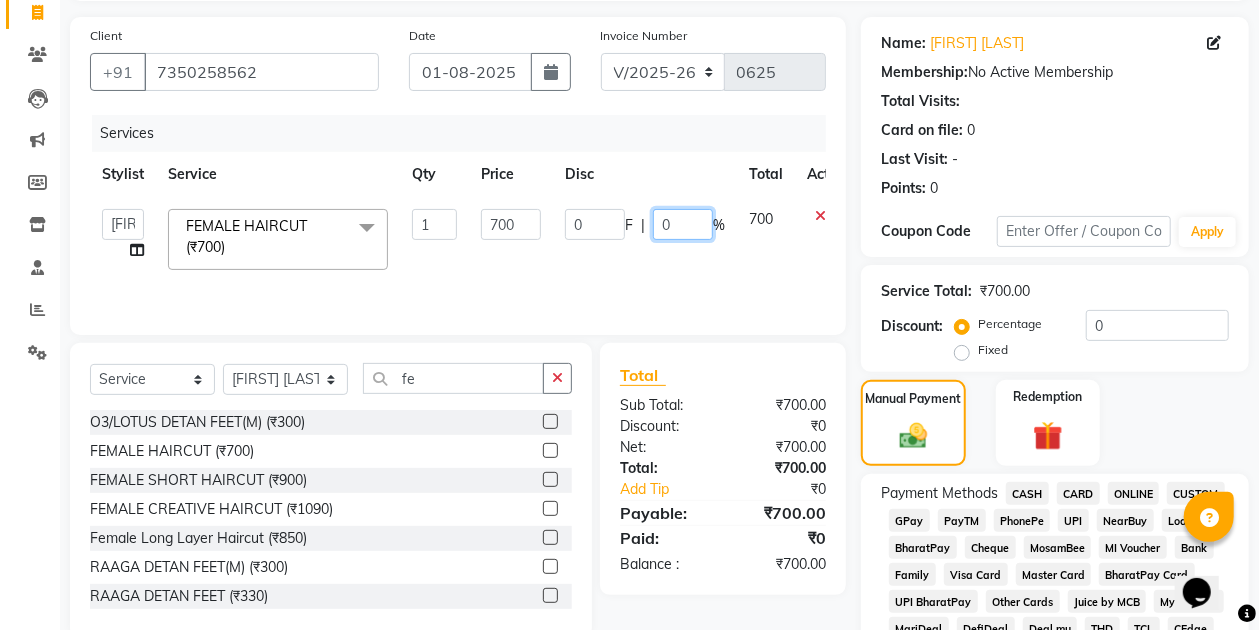 click on "0" 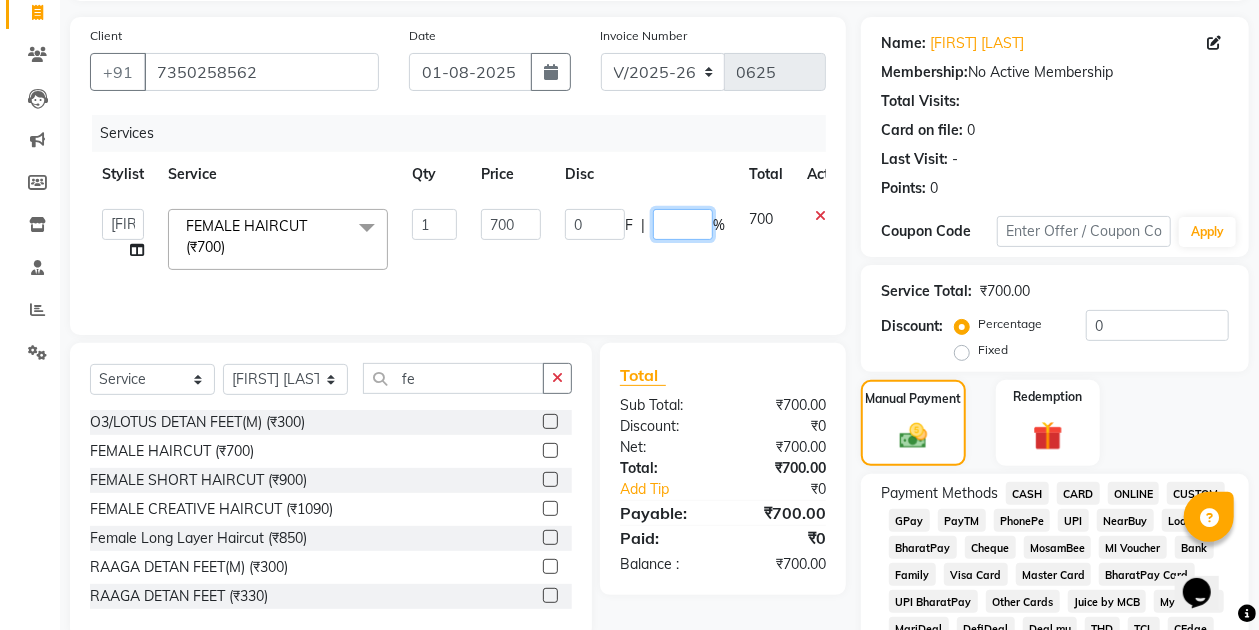 type on "5" 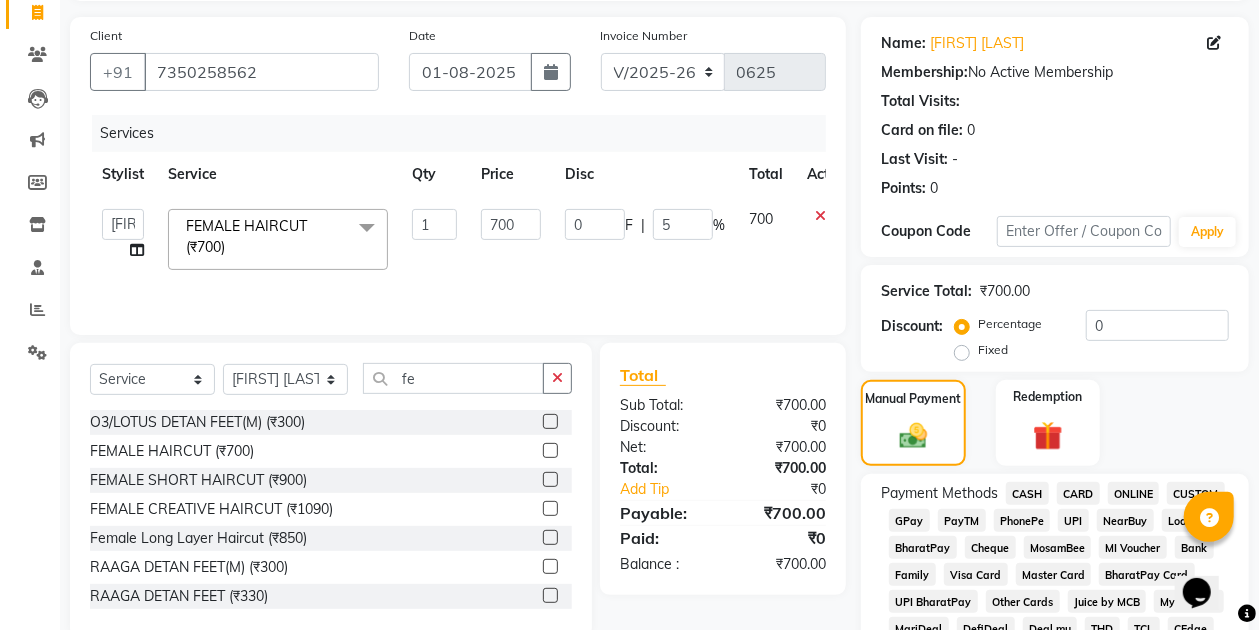 click on "0 F | 5 %" 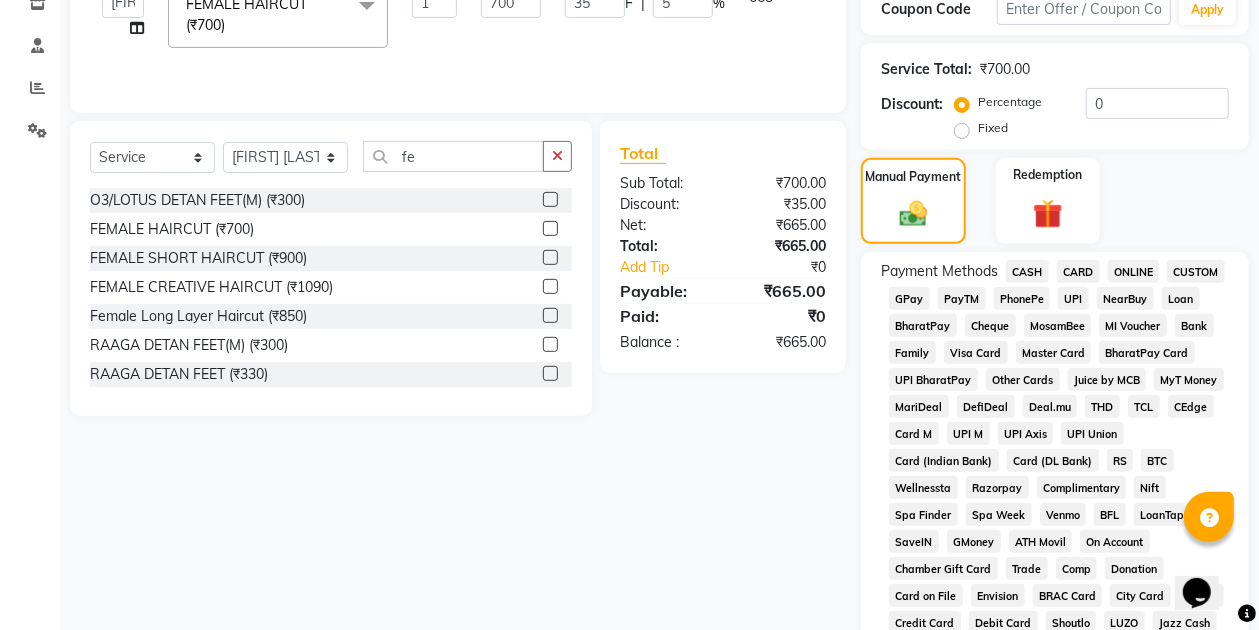 scroll, scrollTop: 400, scrollLeft: 0, axis: vertical 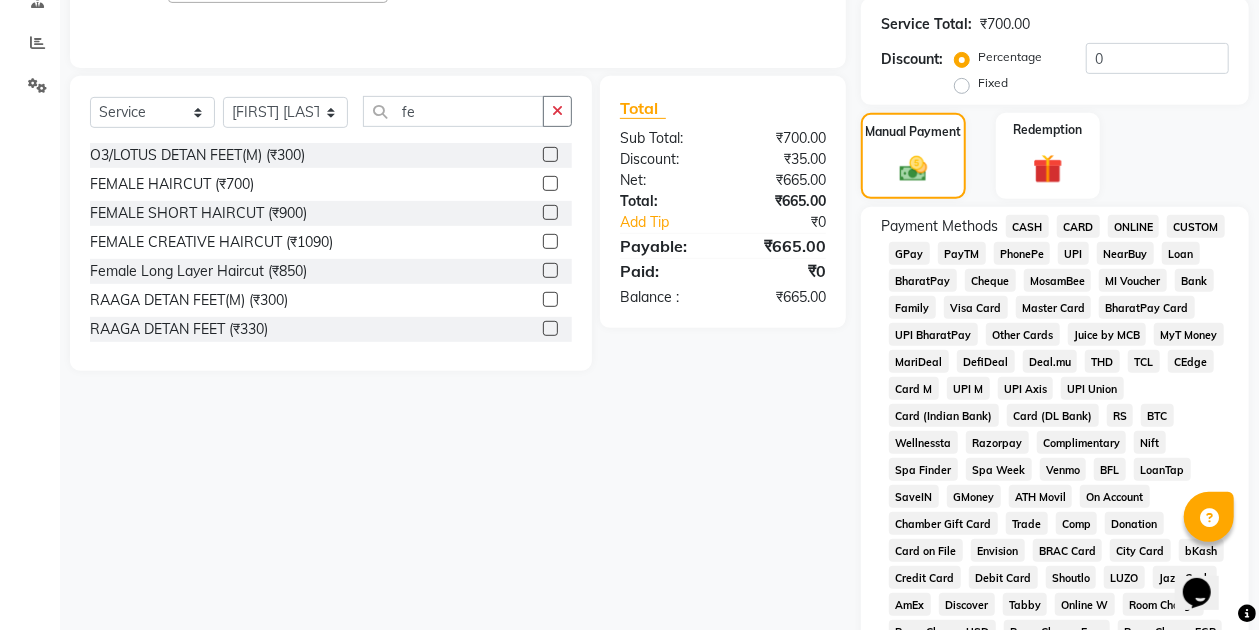 click on "GPay" 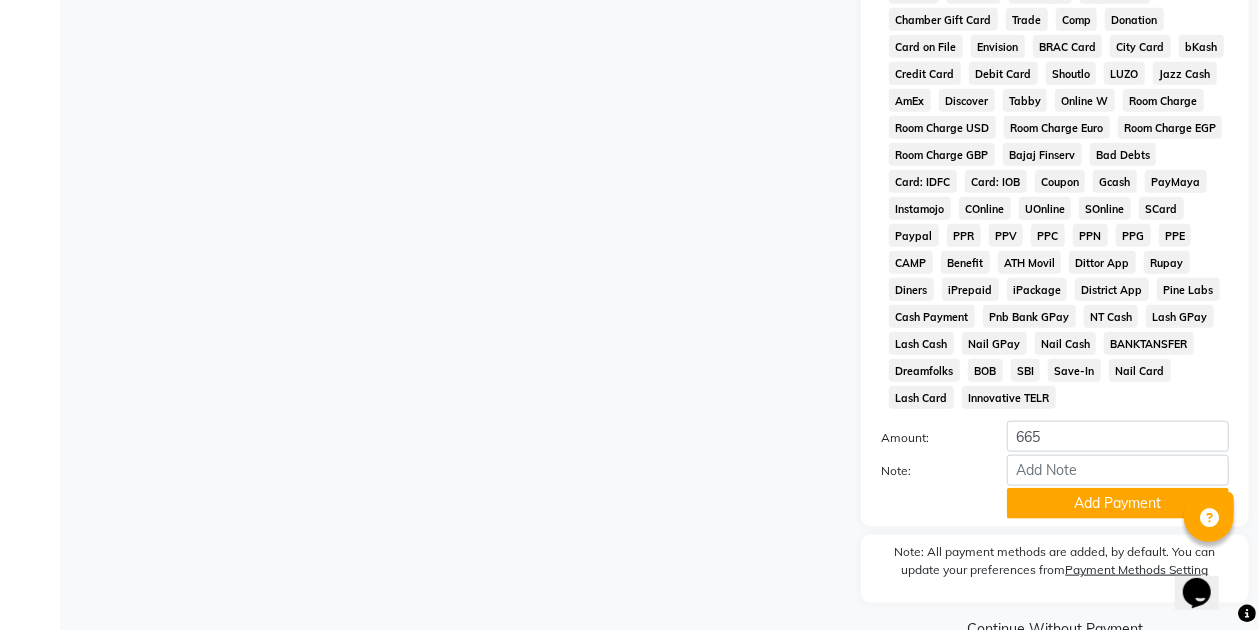 scroll, scrollTop: 933, scrollLeft: 0, axis: vertical 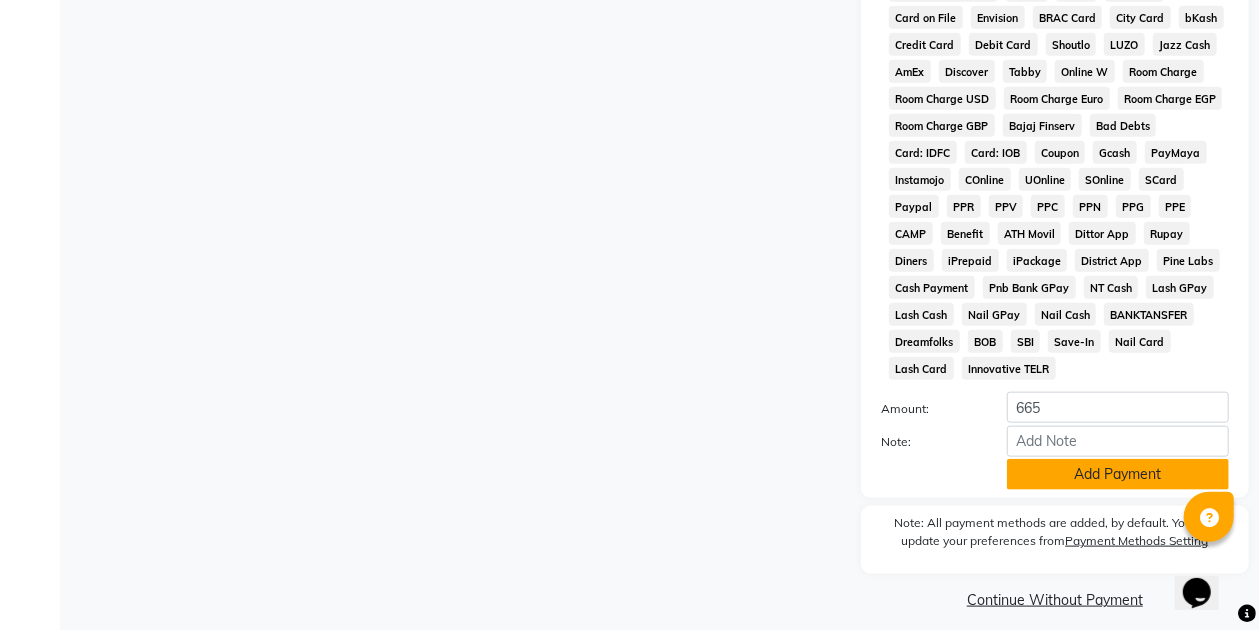 click on "Add Payment" 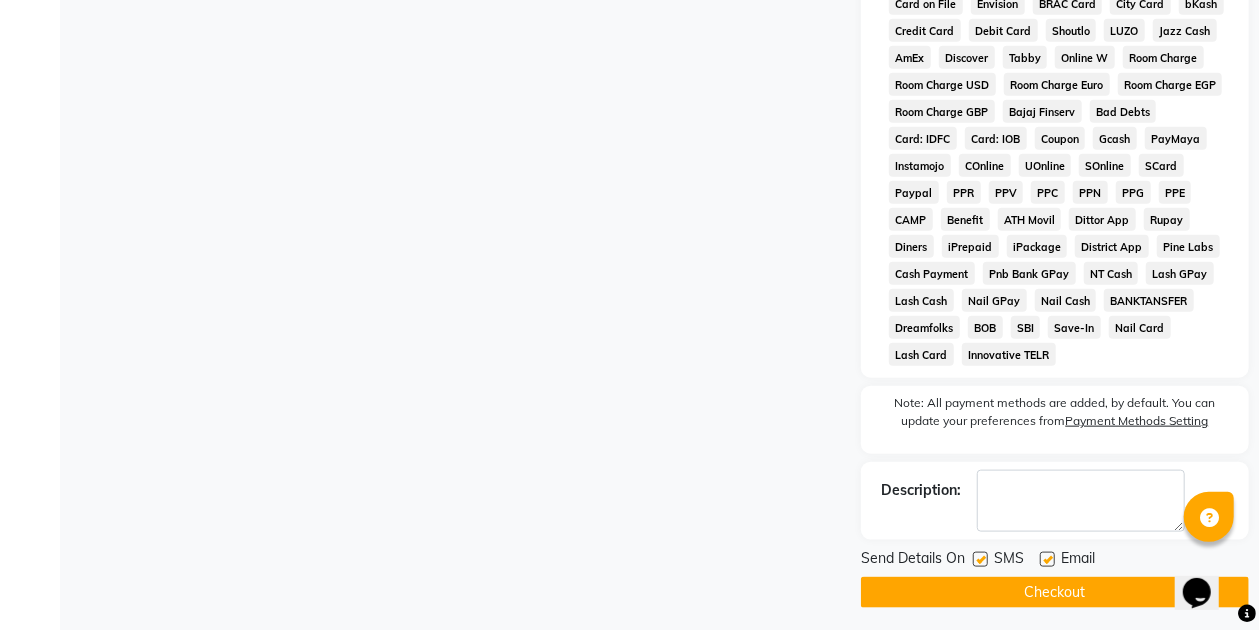scroll, scrollTop: 960, scrollLeft: 0, axis: vertical 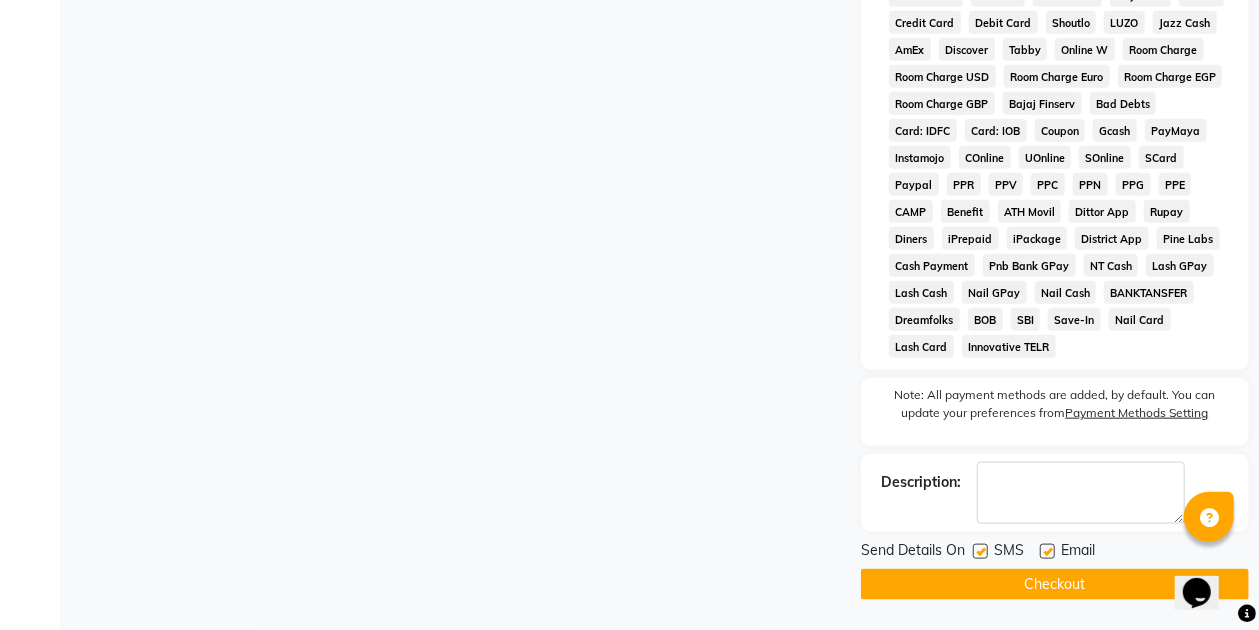 click on "Checkout" 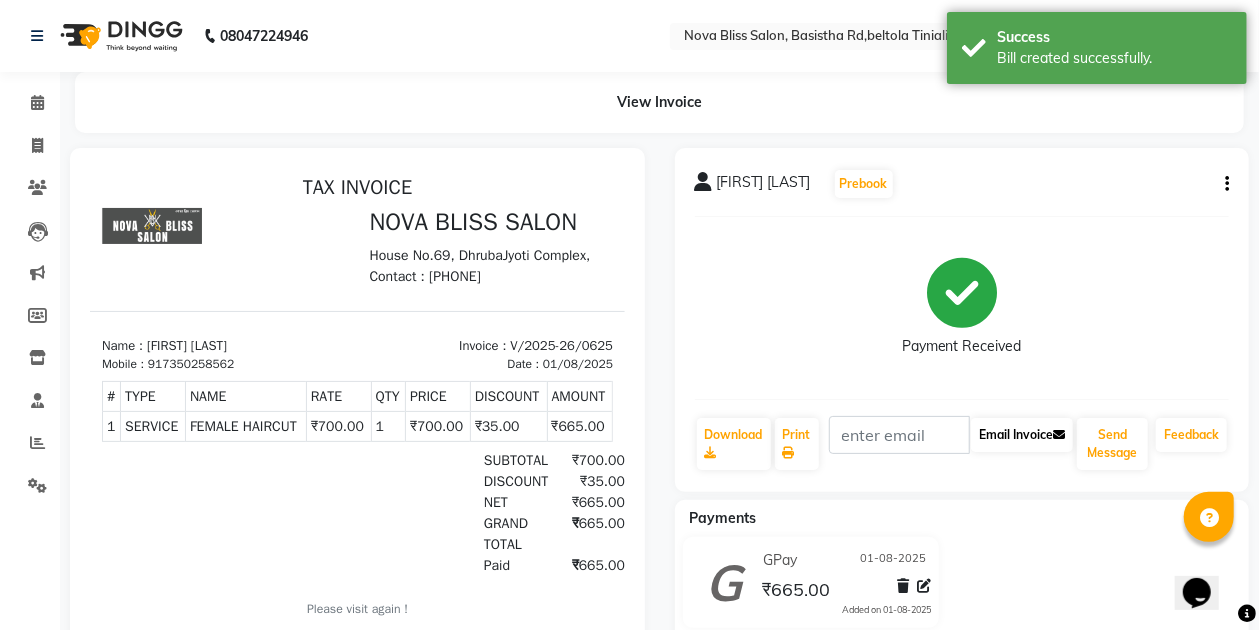 scroll, scrollTop: 0, scrollLeft: 0, axis: both 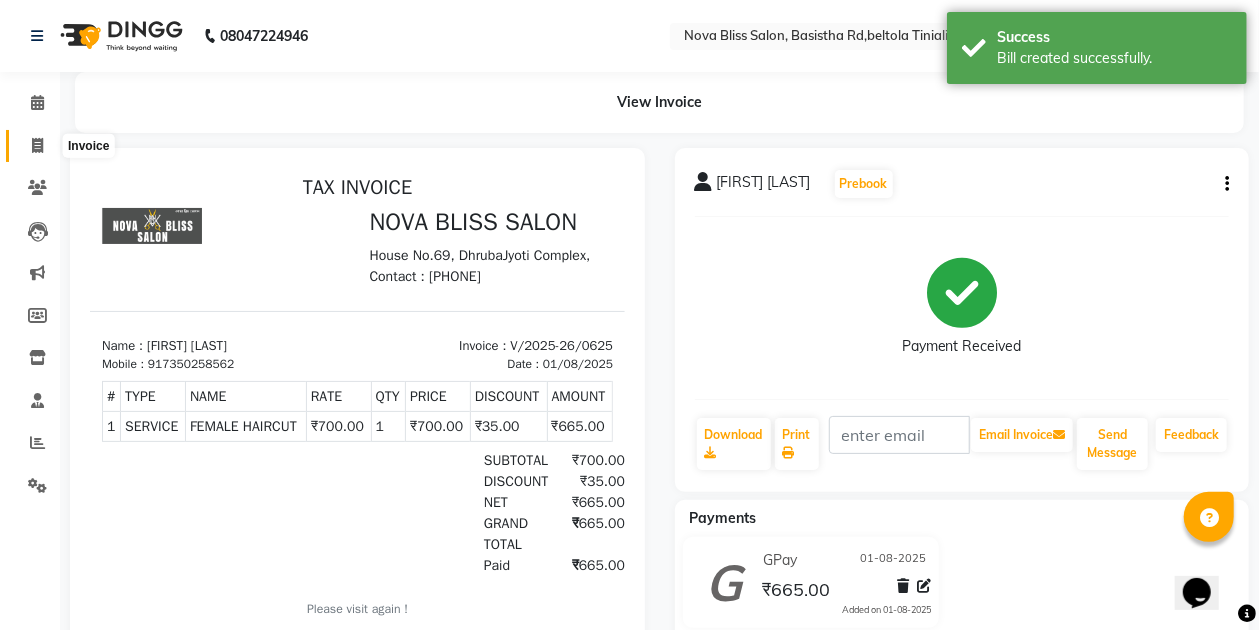 click 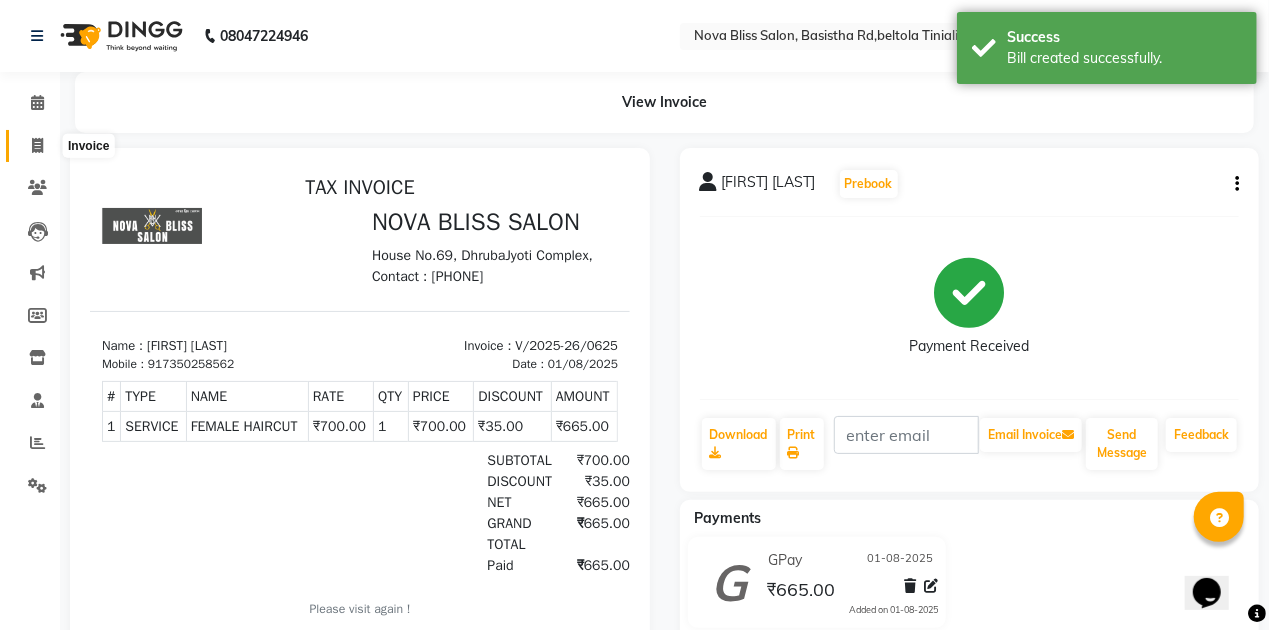 select on "service" 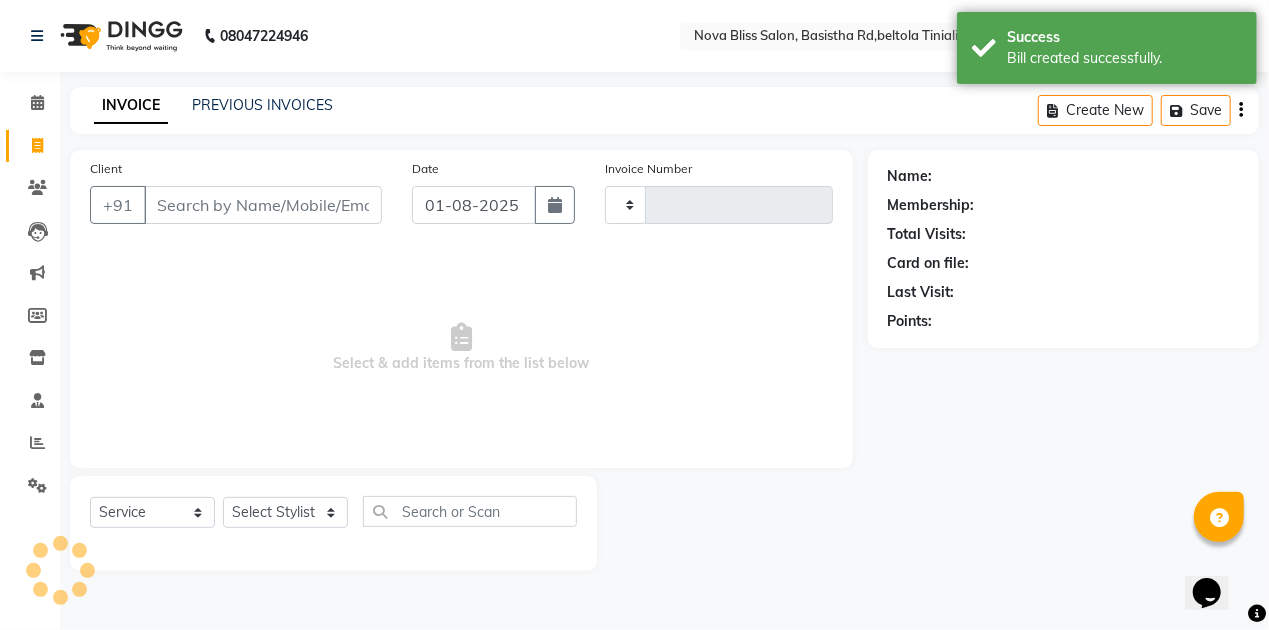 type on "0626" 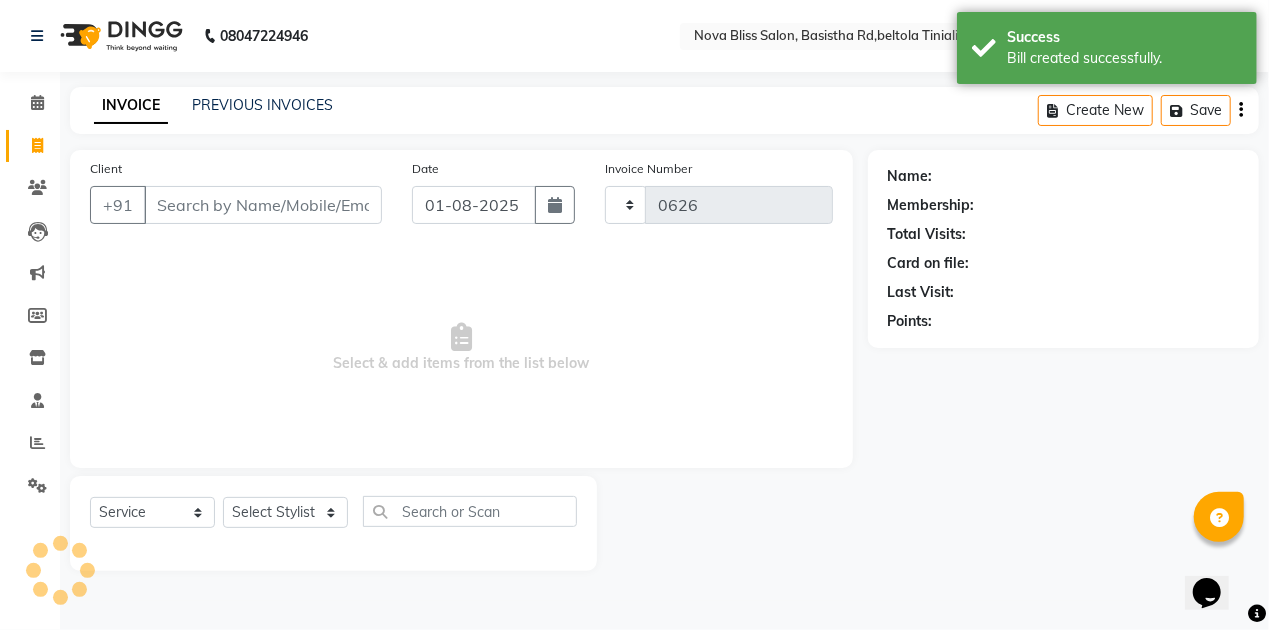 select on "6211" 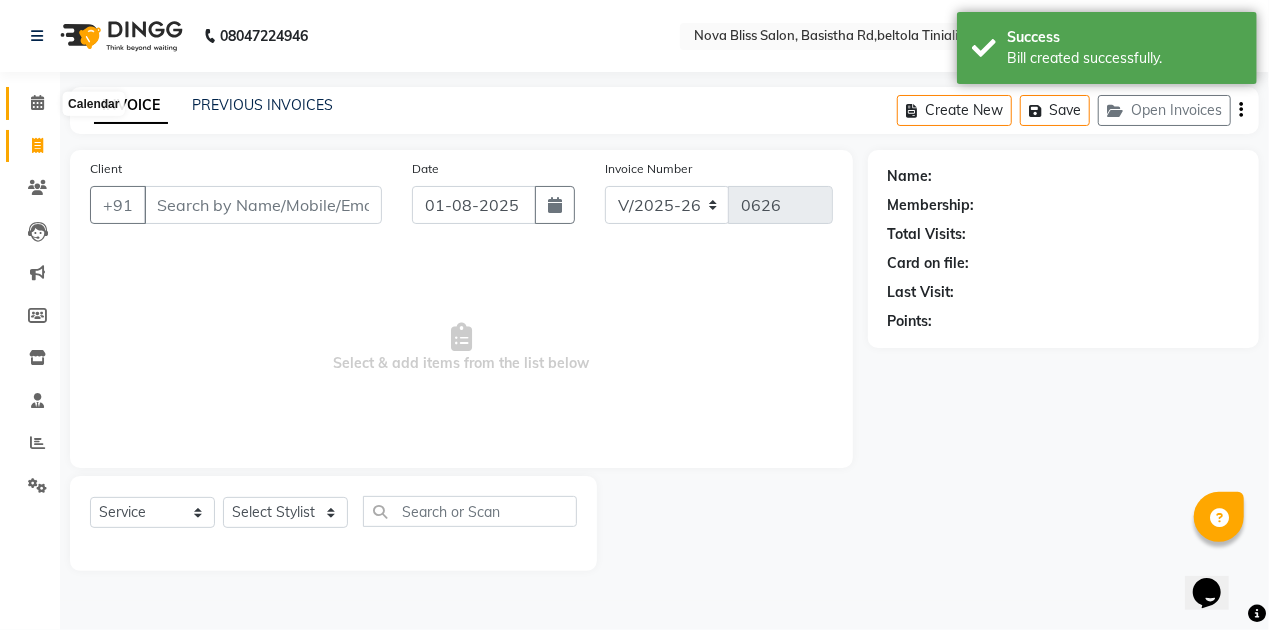 click 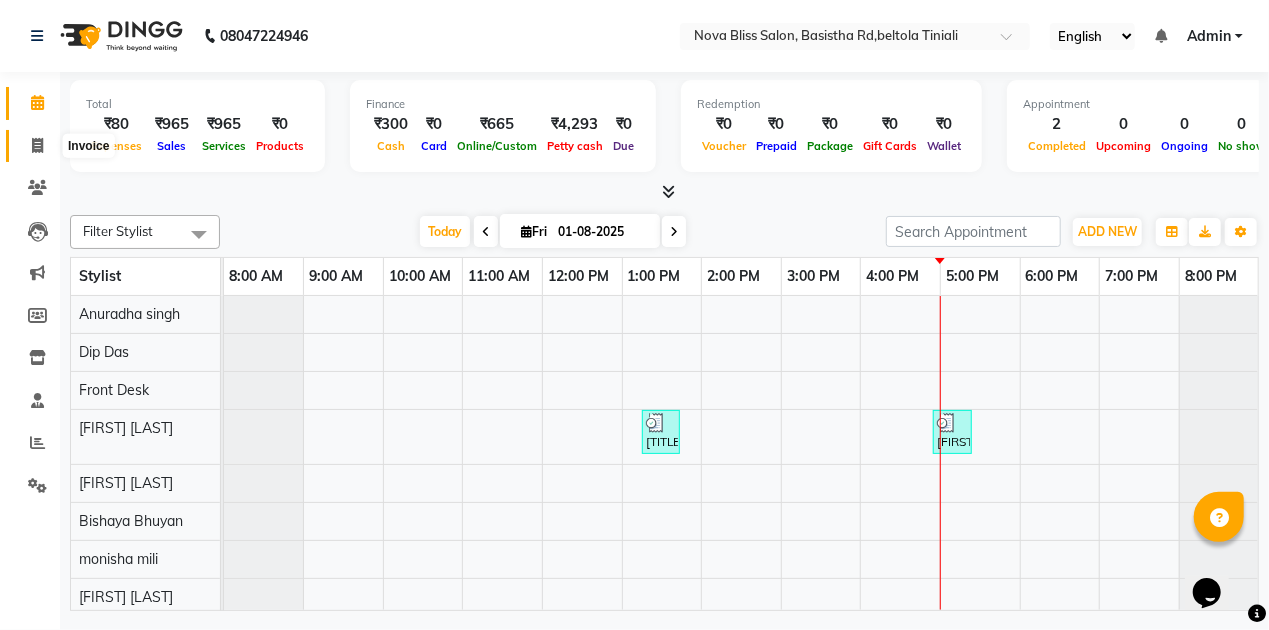 click 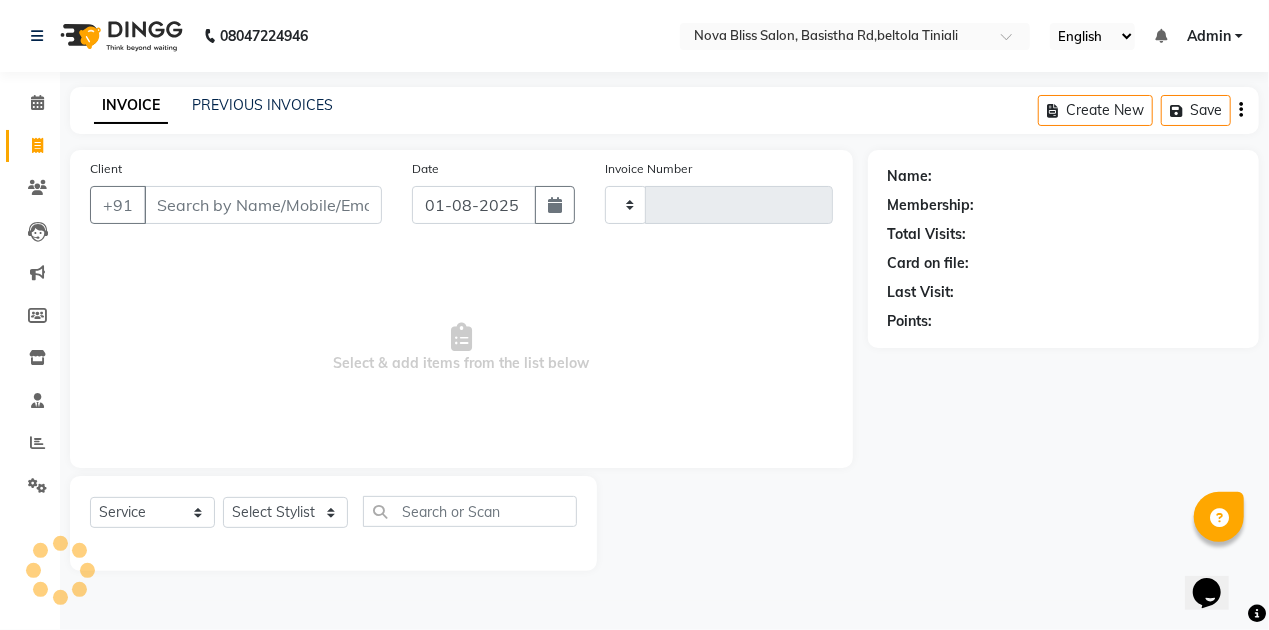 type on "0626" 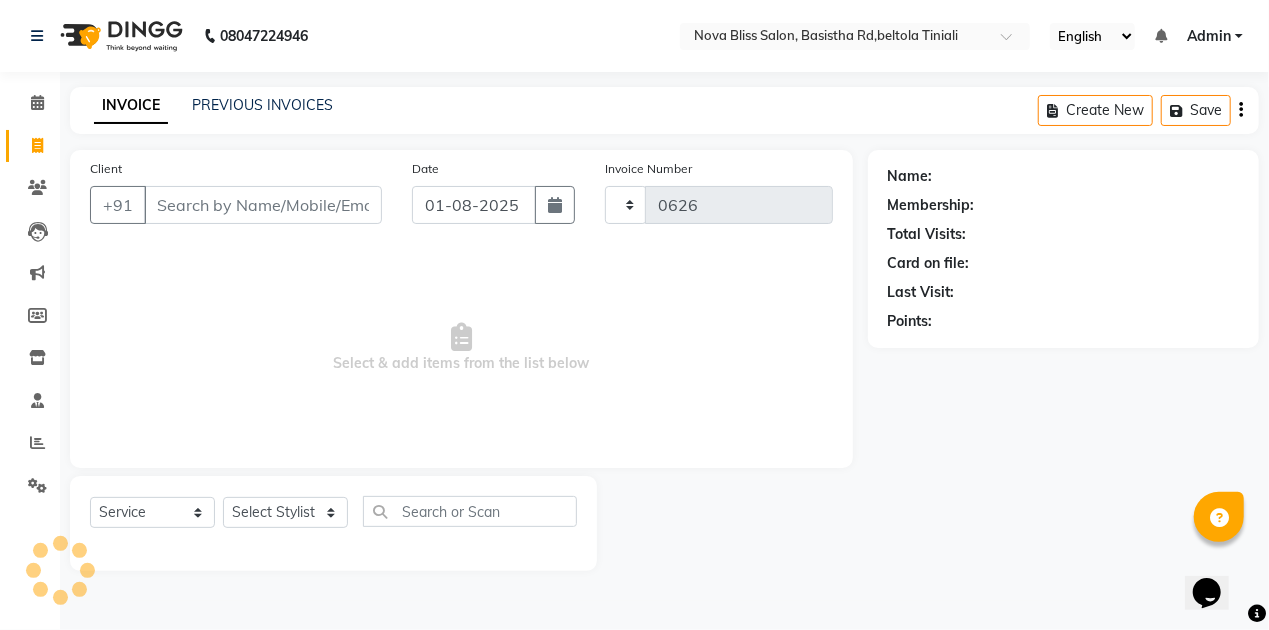 select on "6211" 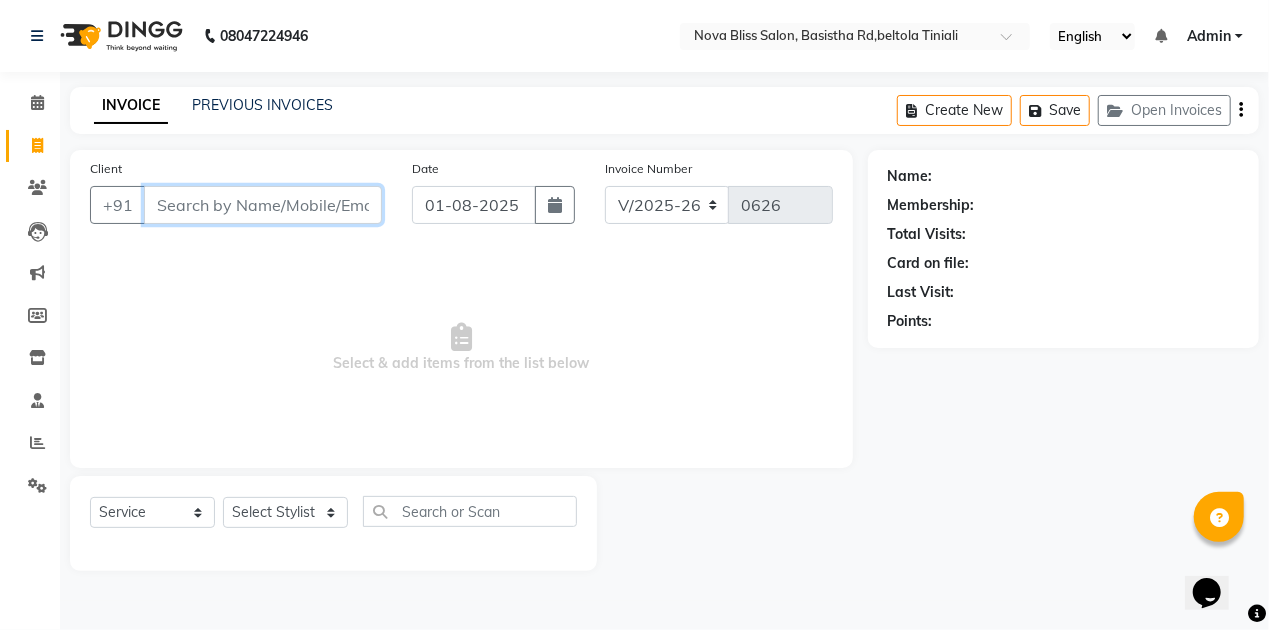 click on "Client" at bounding box center [263, 205] 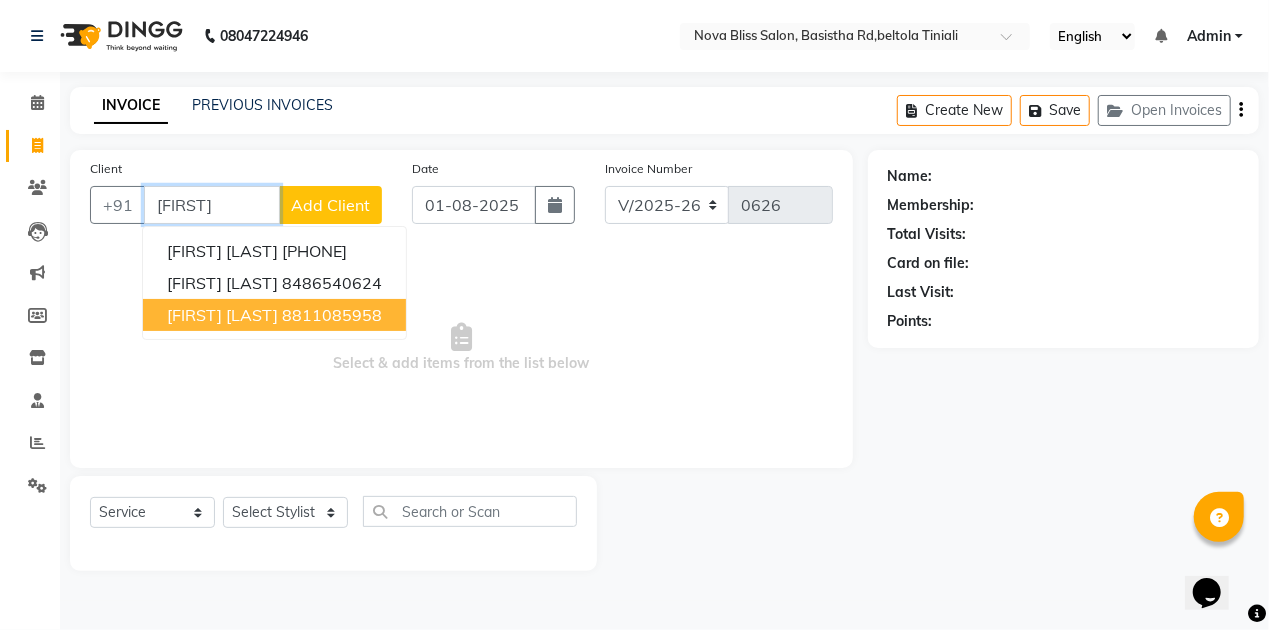 click on "8811085958" at bounding box center (332, 315) 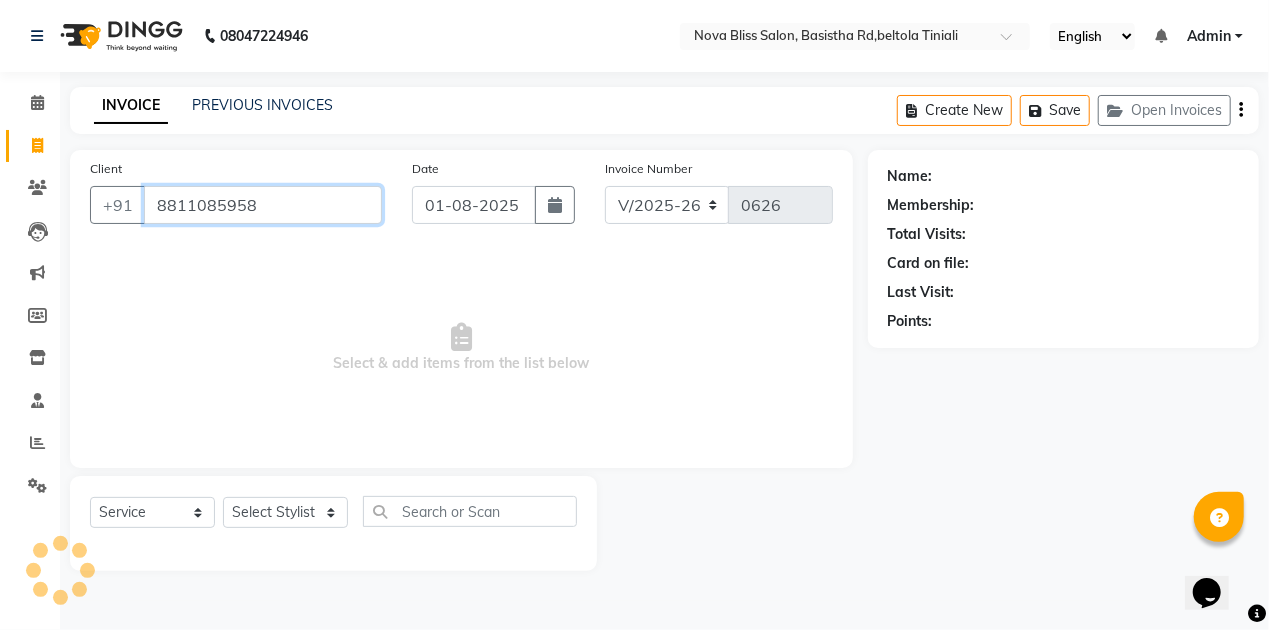 type on "8811085958" 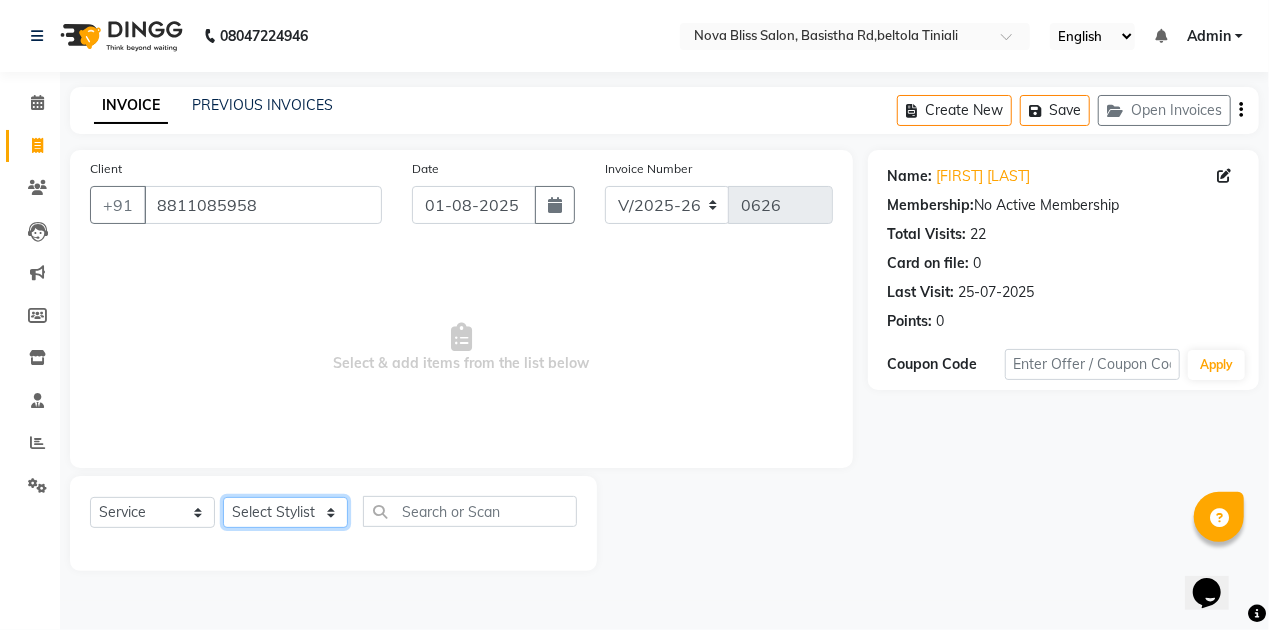 click on "Select Stylist Anuradha singh Bishaya Bhuyan Dip Das Ester jarain  Front Desk Luna kalita monisha mili Pintu Rajak" 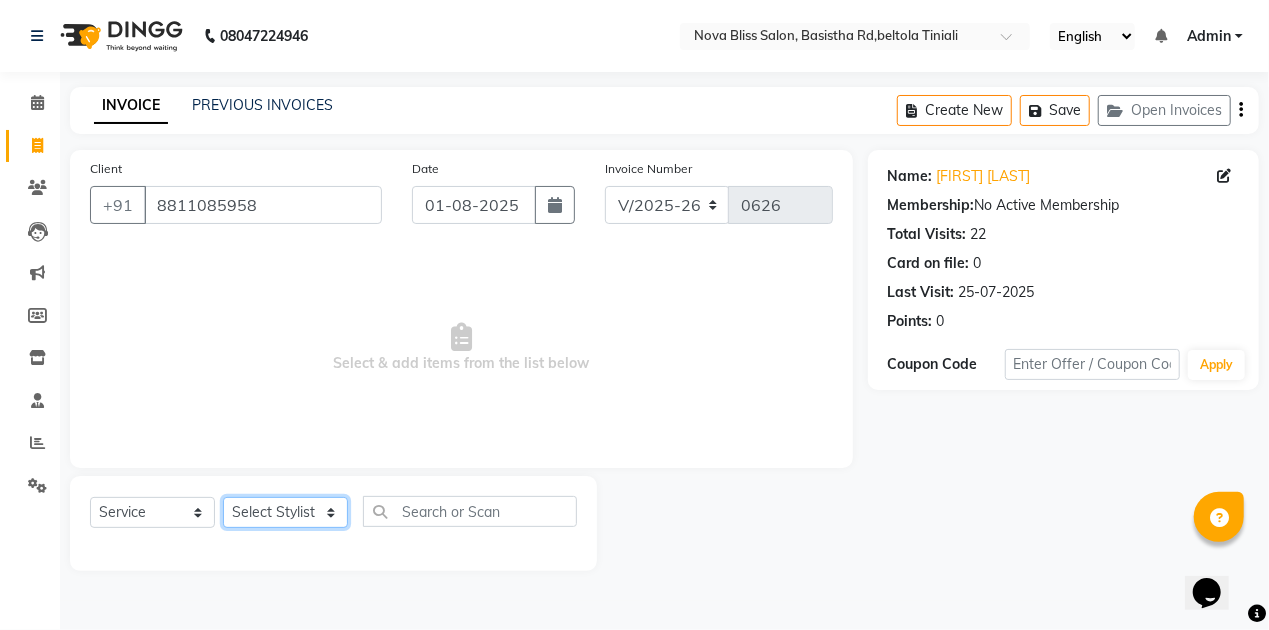 select on "70880" 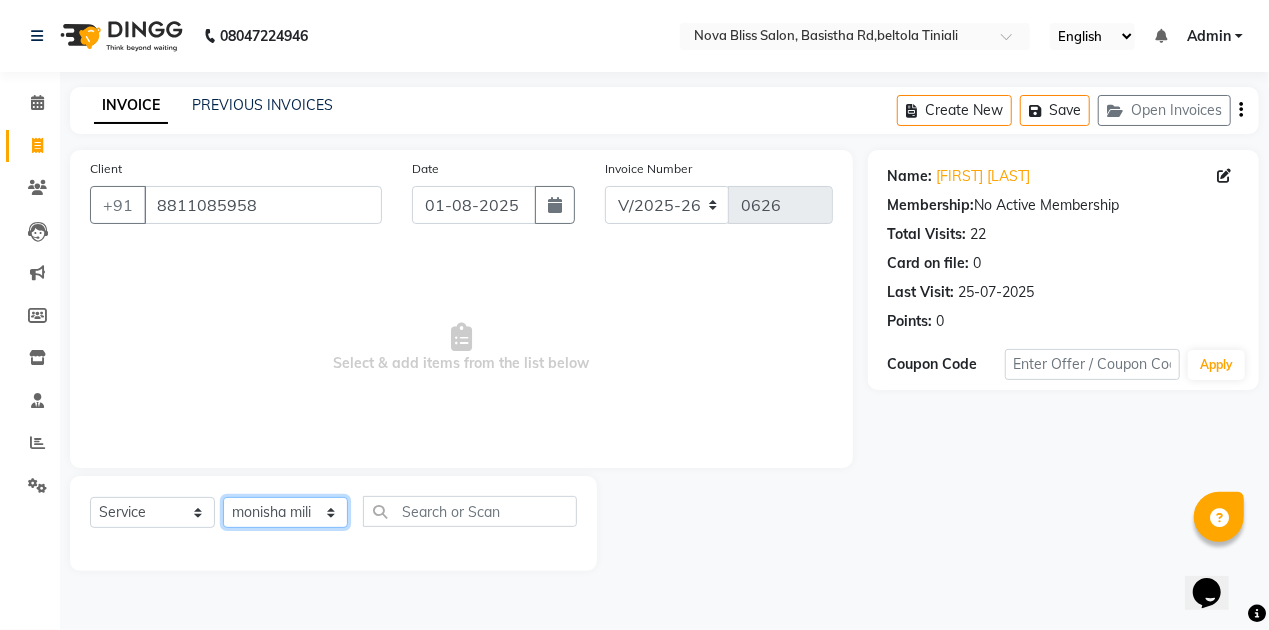 click on "Select Stylist Anuradha singh Bishaya Bhuyan Dip Das Ester jarain  Front Desk Luna kalita monisha mili Pintu Rajak" 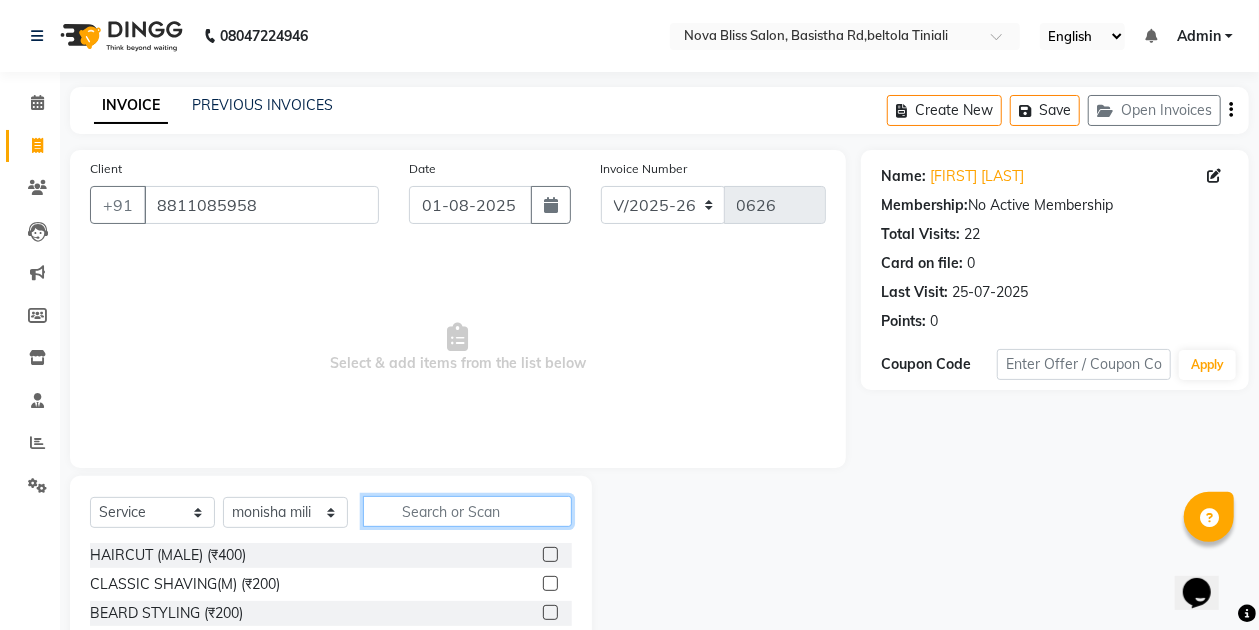 click 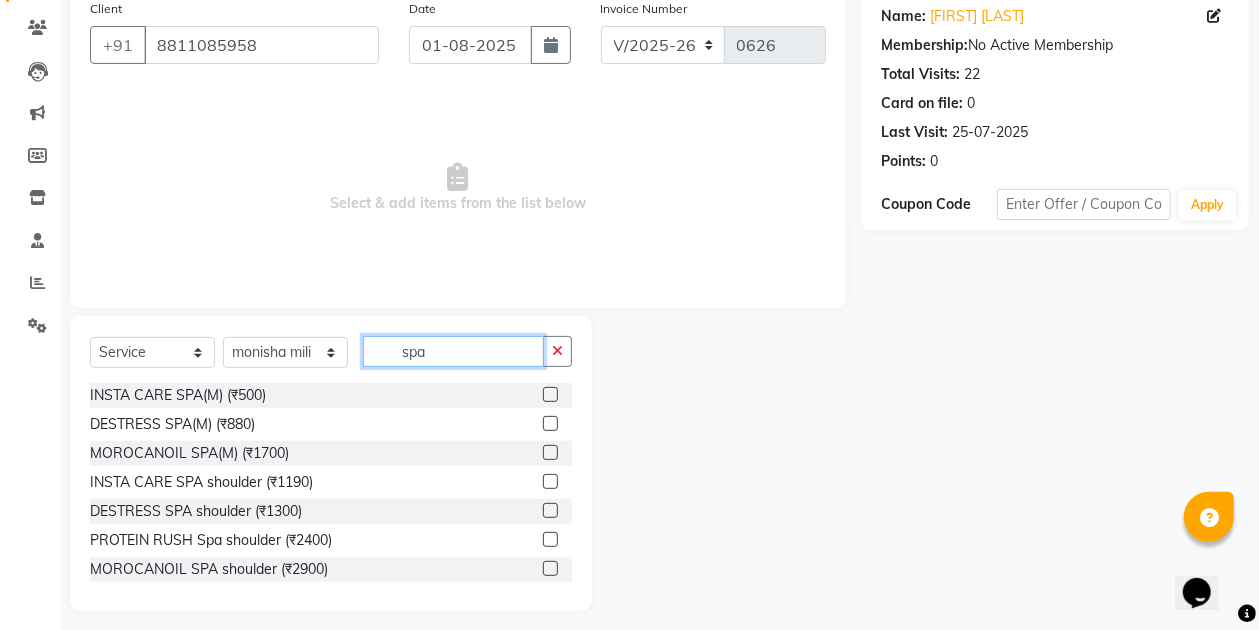 scroll, scrollTop: 170, scrollLeft: 0, axis: vertical 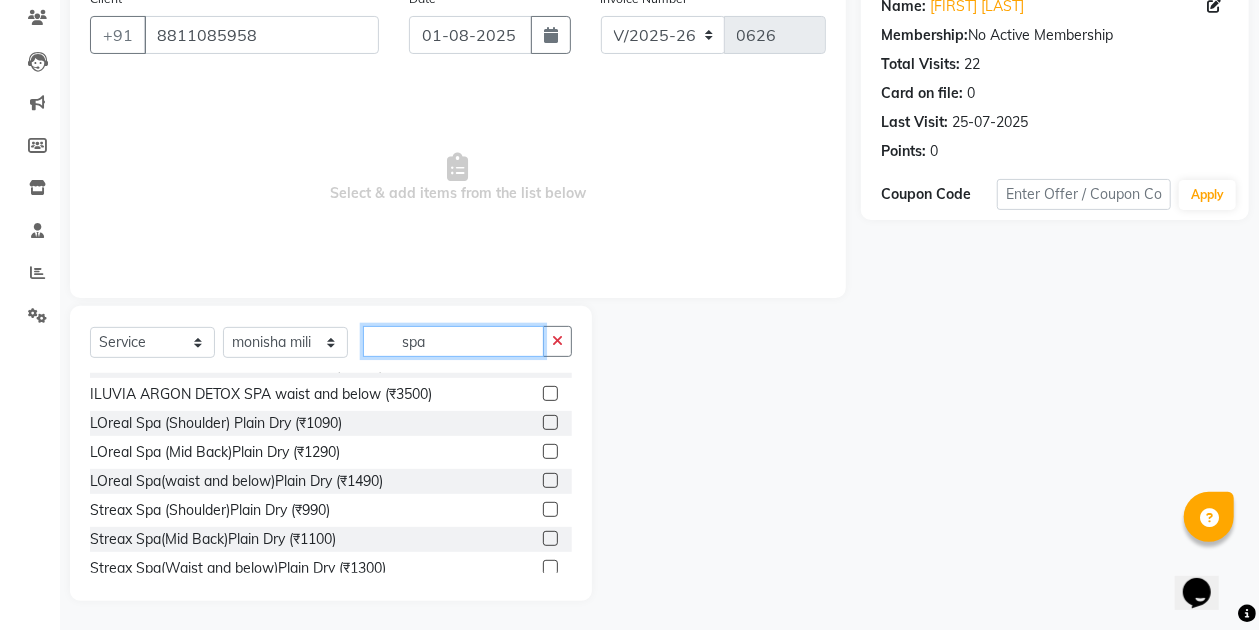 type on "spa" 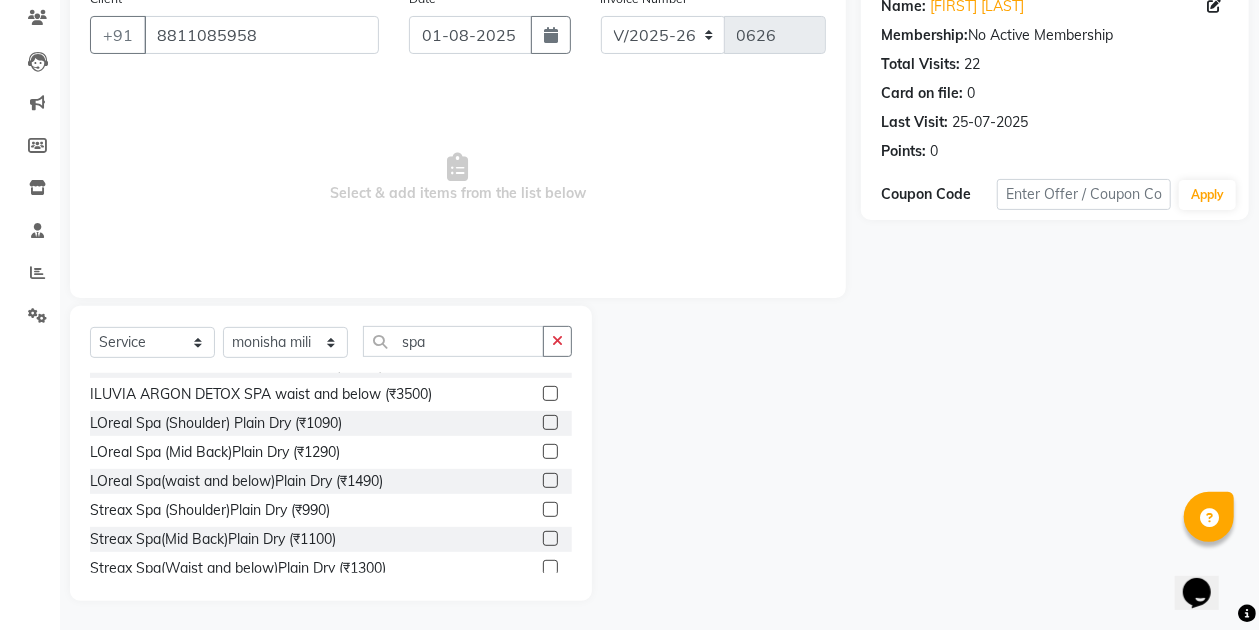 click 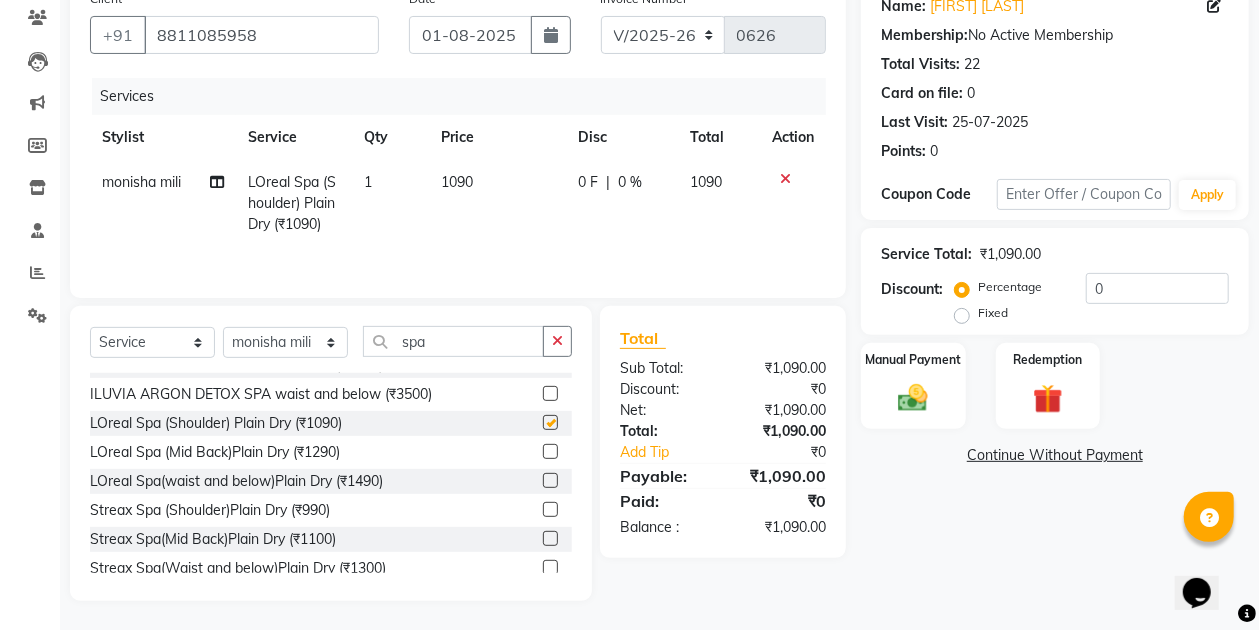 checkbox on "false" 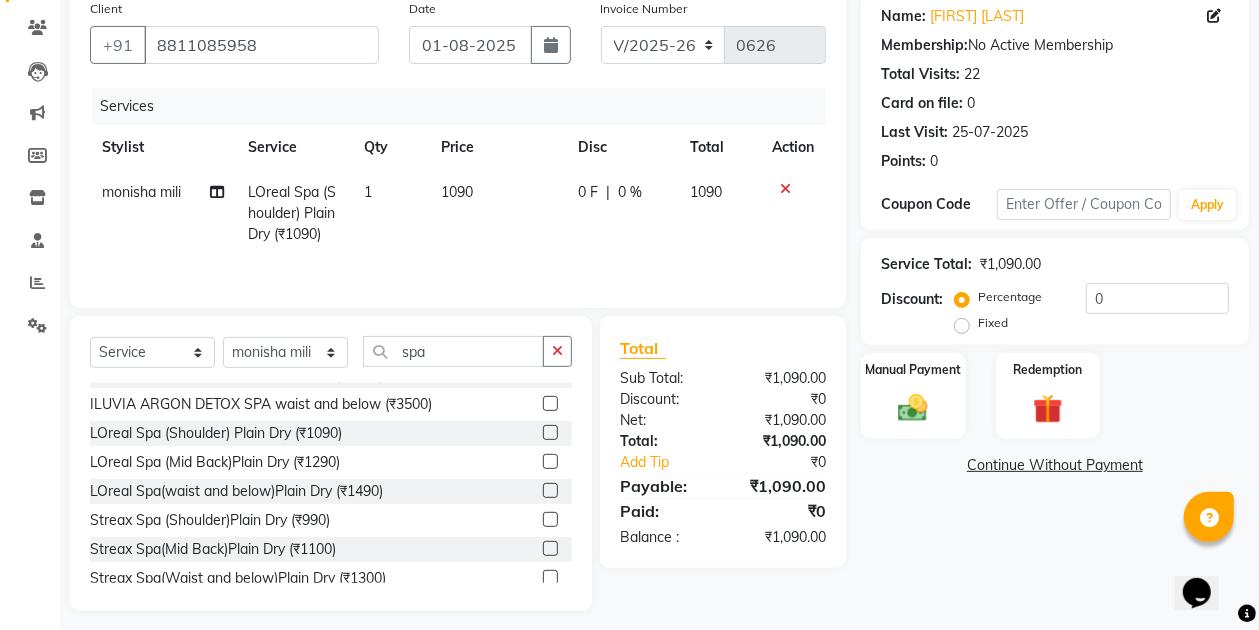 scroll, scrollTop: 170, scrollLeft: 0, axis: vertical 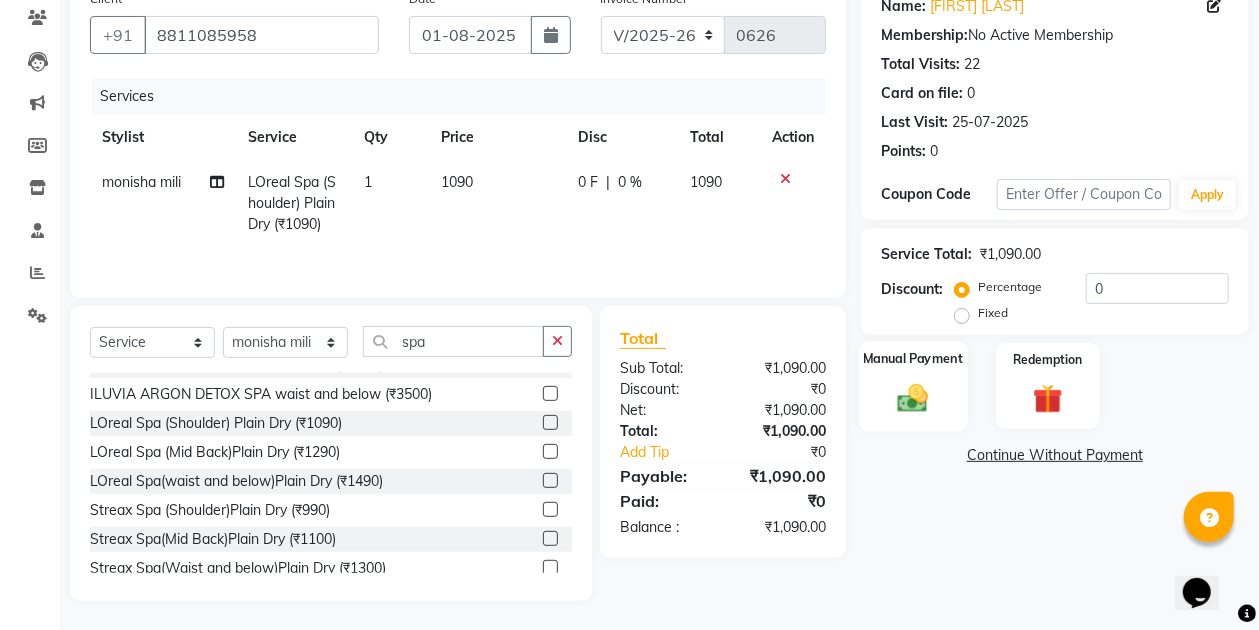 click on "Manual Payment" 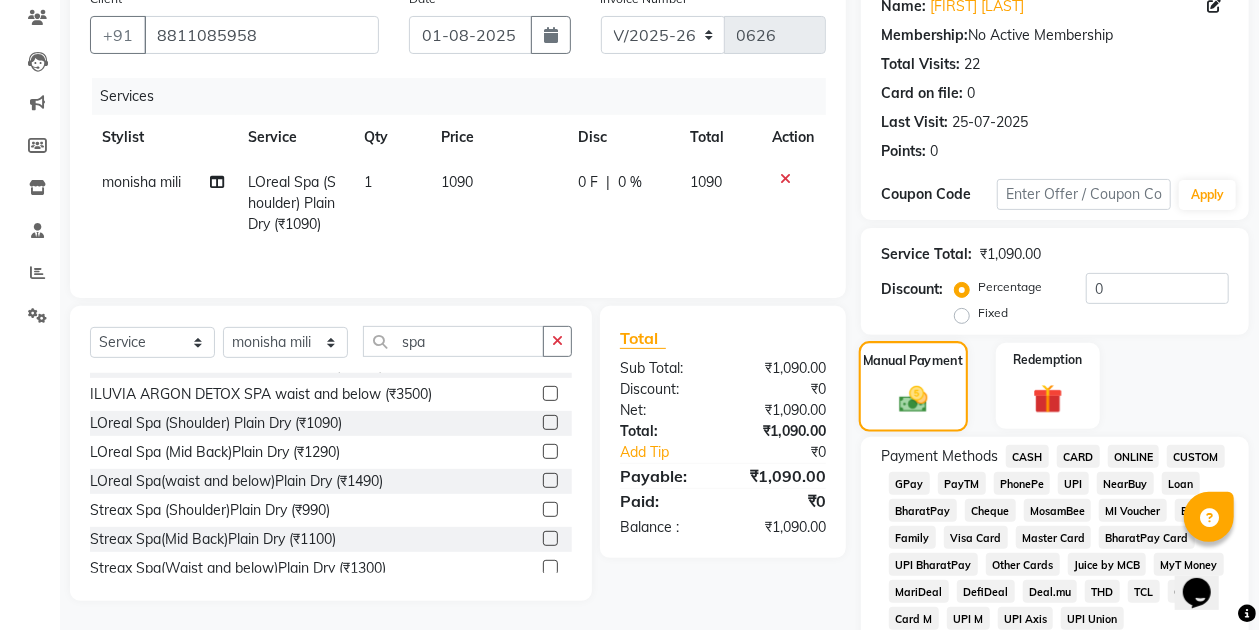 click on "Manual Payment" 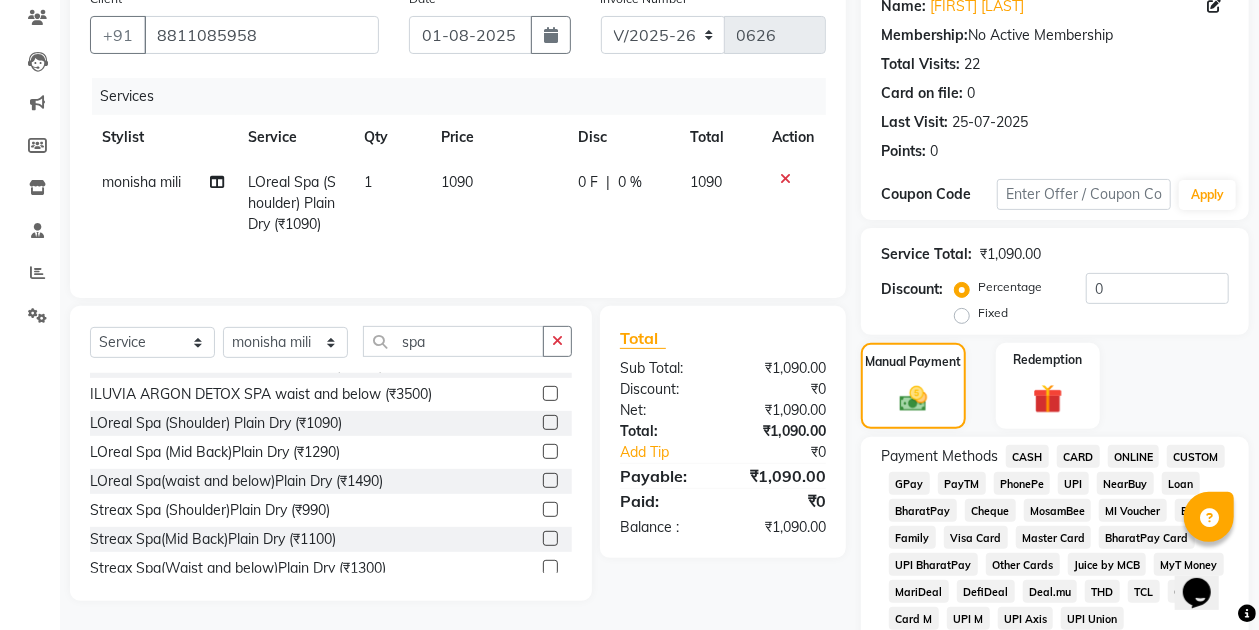 click on "GPay" 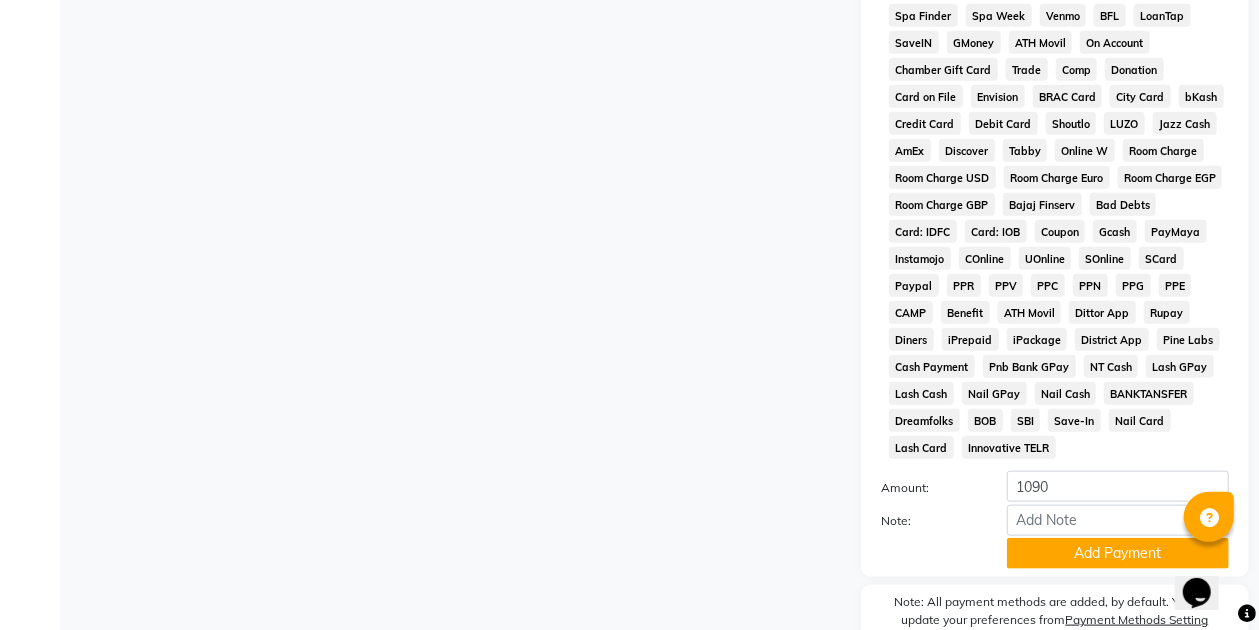 scroll, scrollTop: 954, scrollLeft: 0, axis: vertical 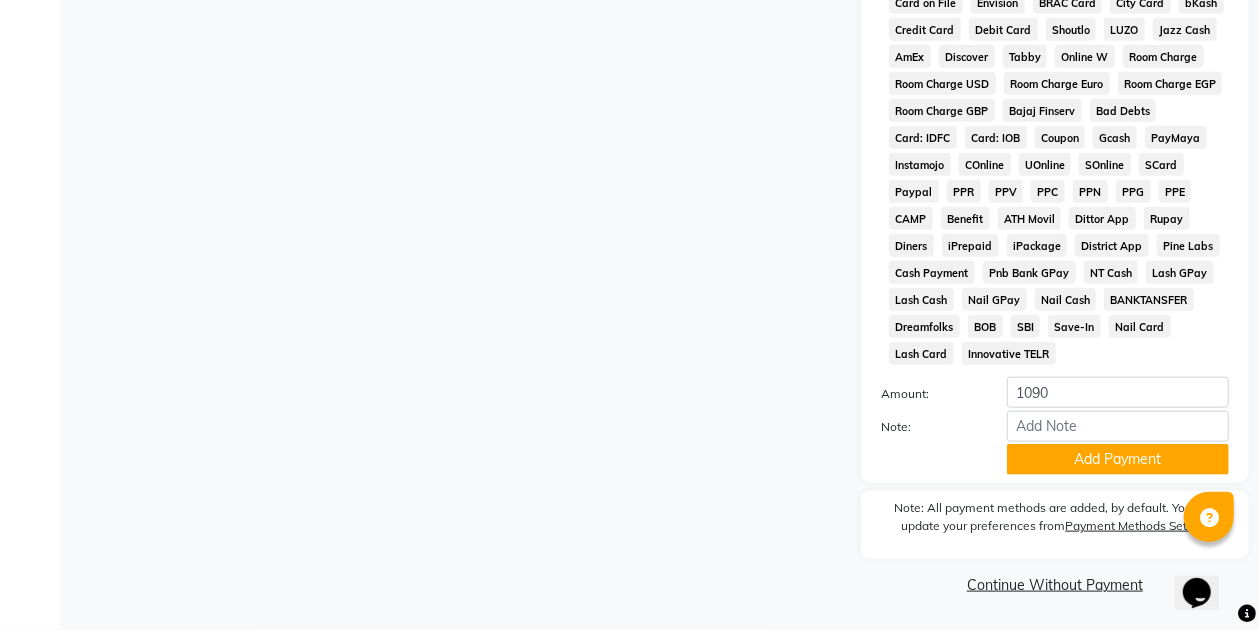 click on "Add Payment" 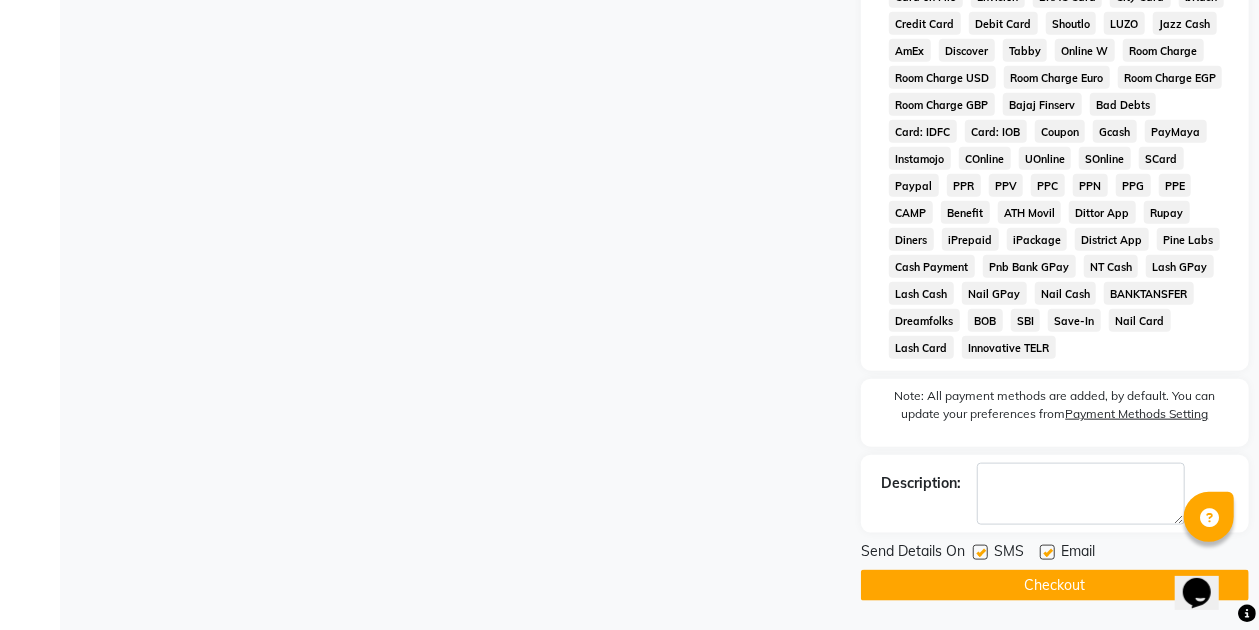click on "Checkout" 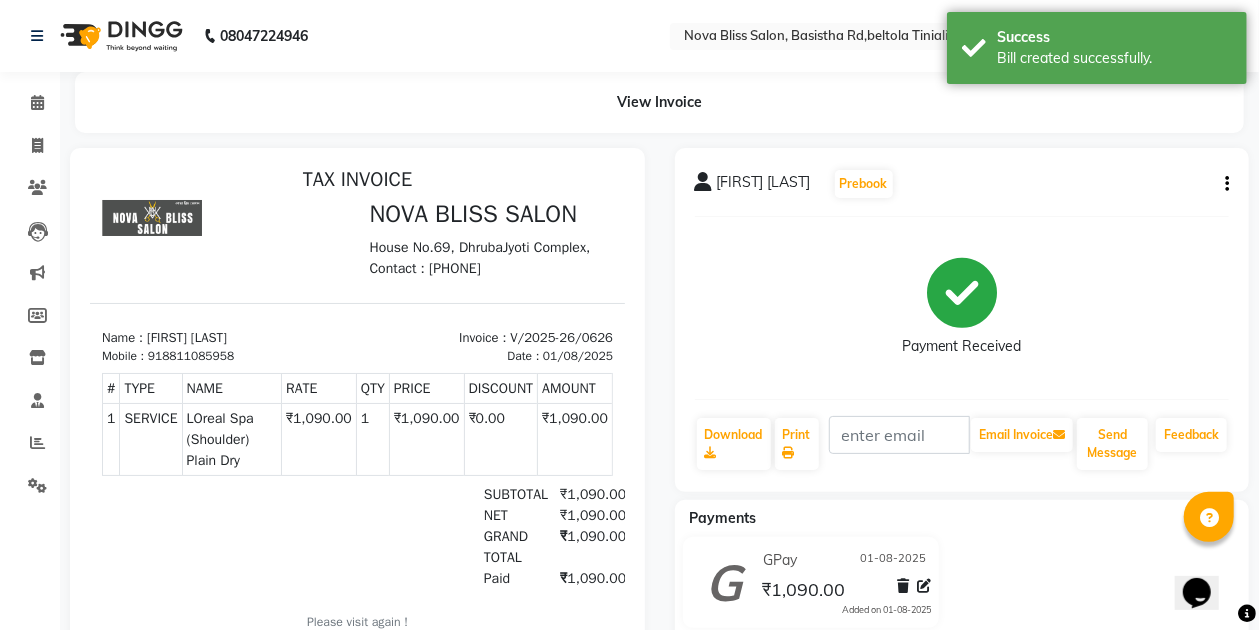 scroll, scrollTop: 0, scrollLeft: 0, axis: both 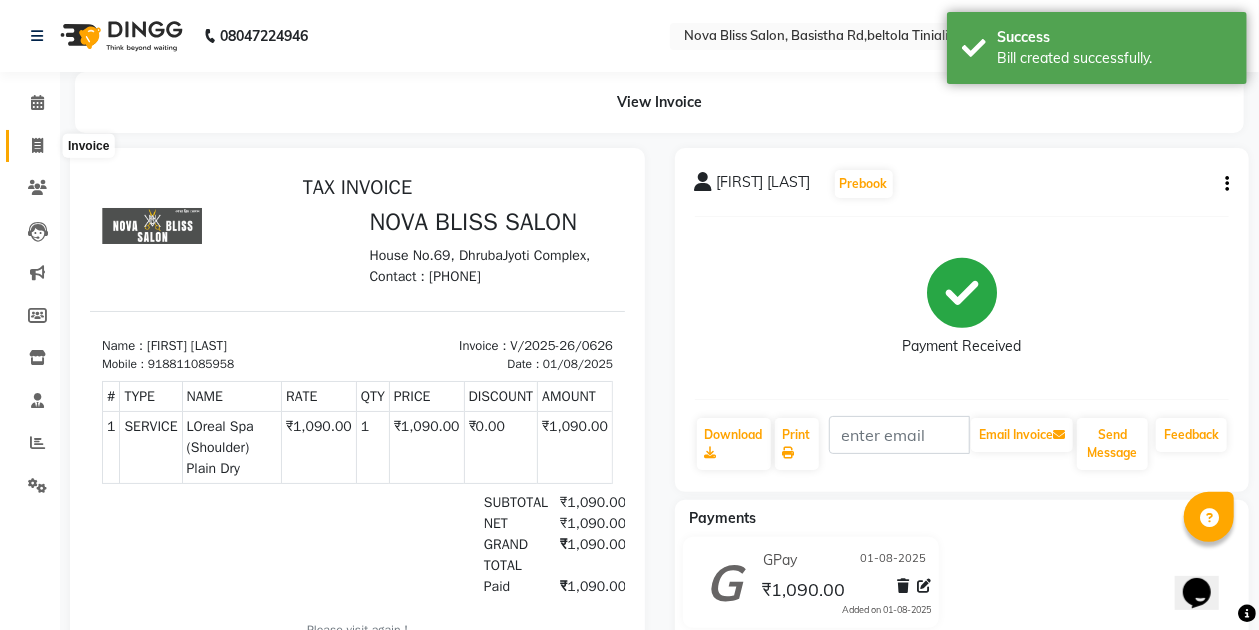 click 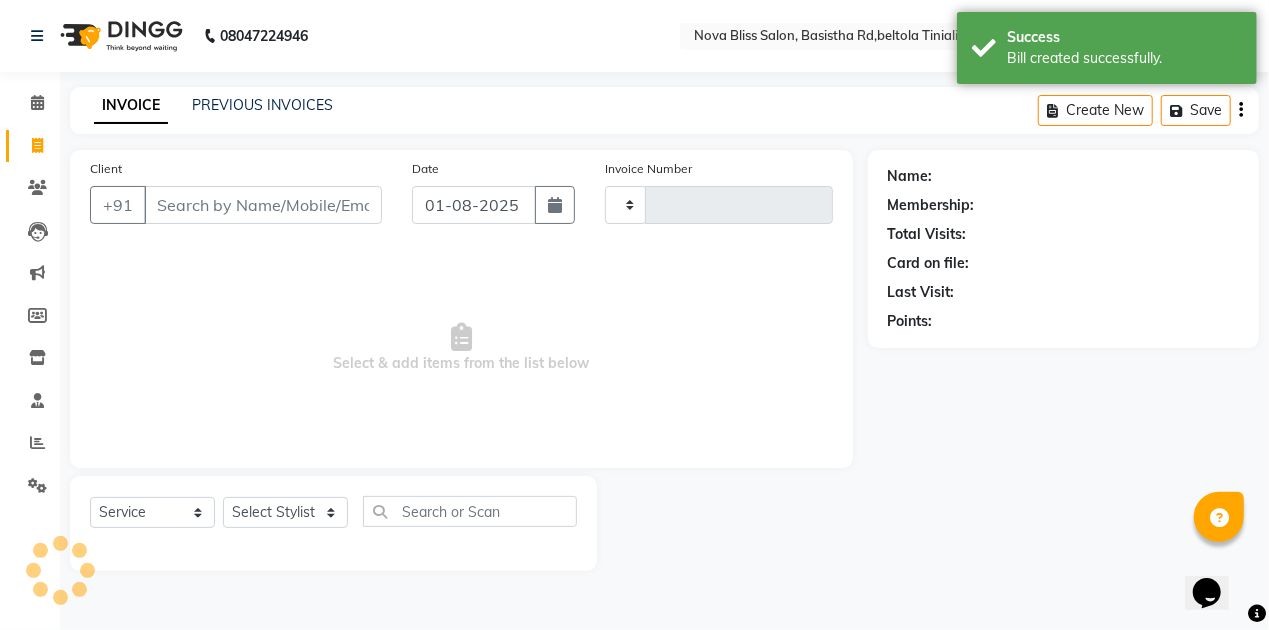 type on "0627" 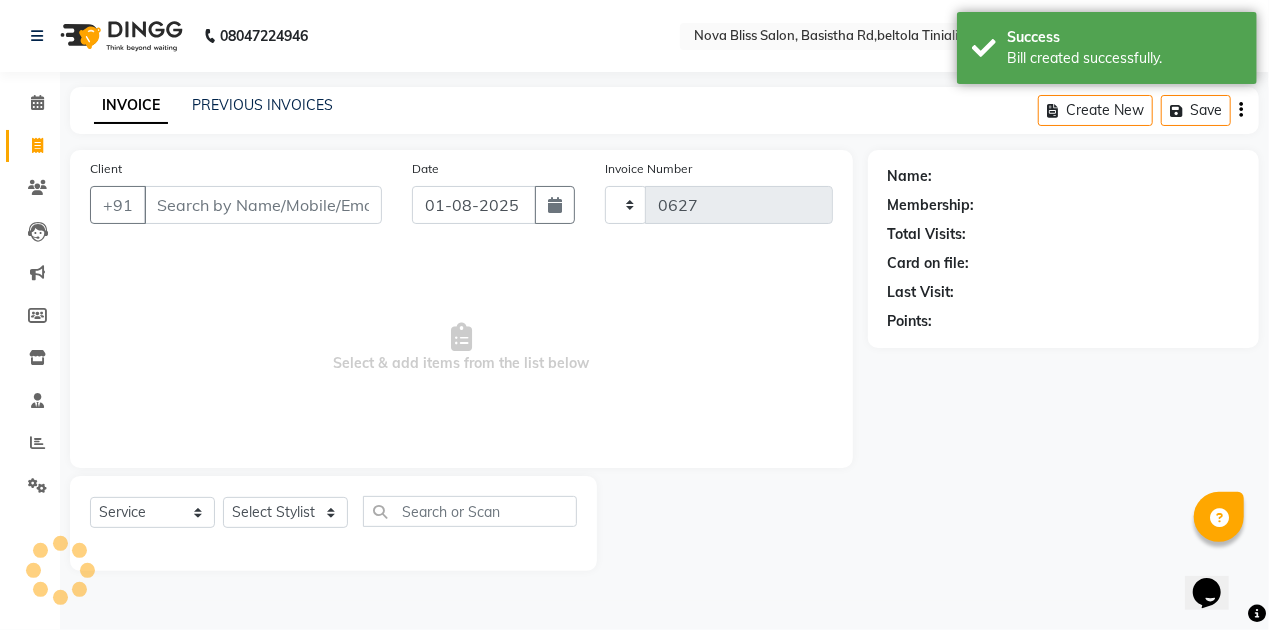 select on "6211" 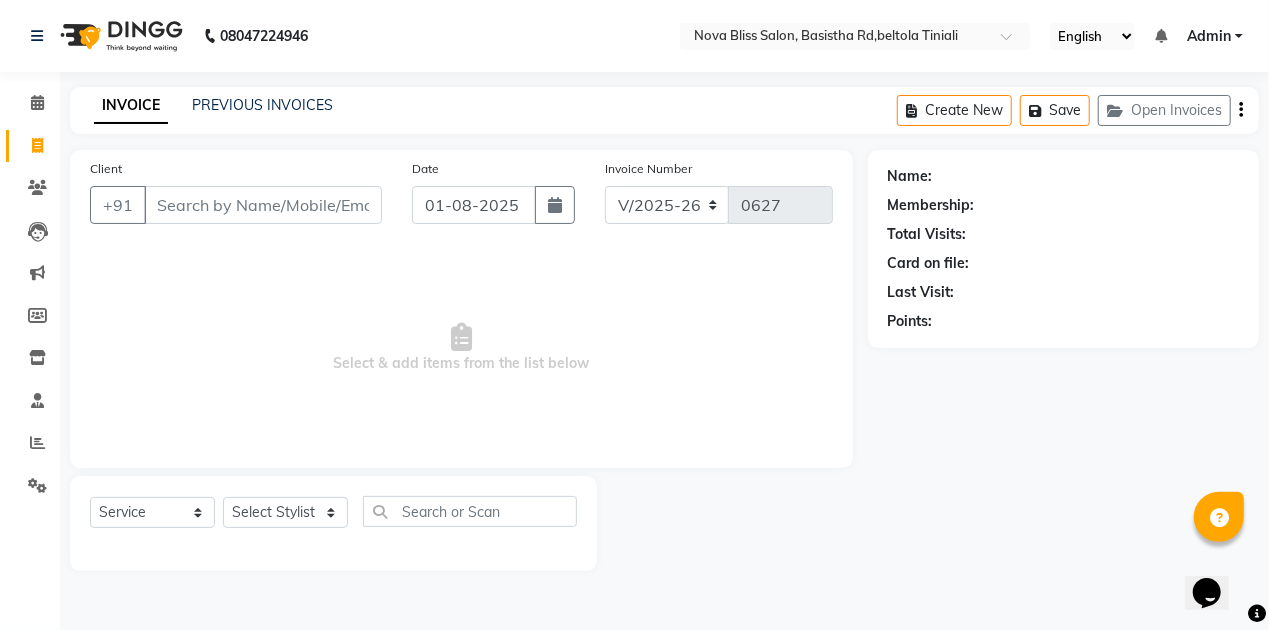 click on "Client" at bounding box center [263, 205] 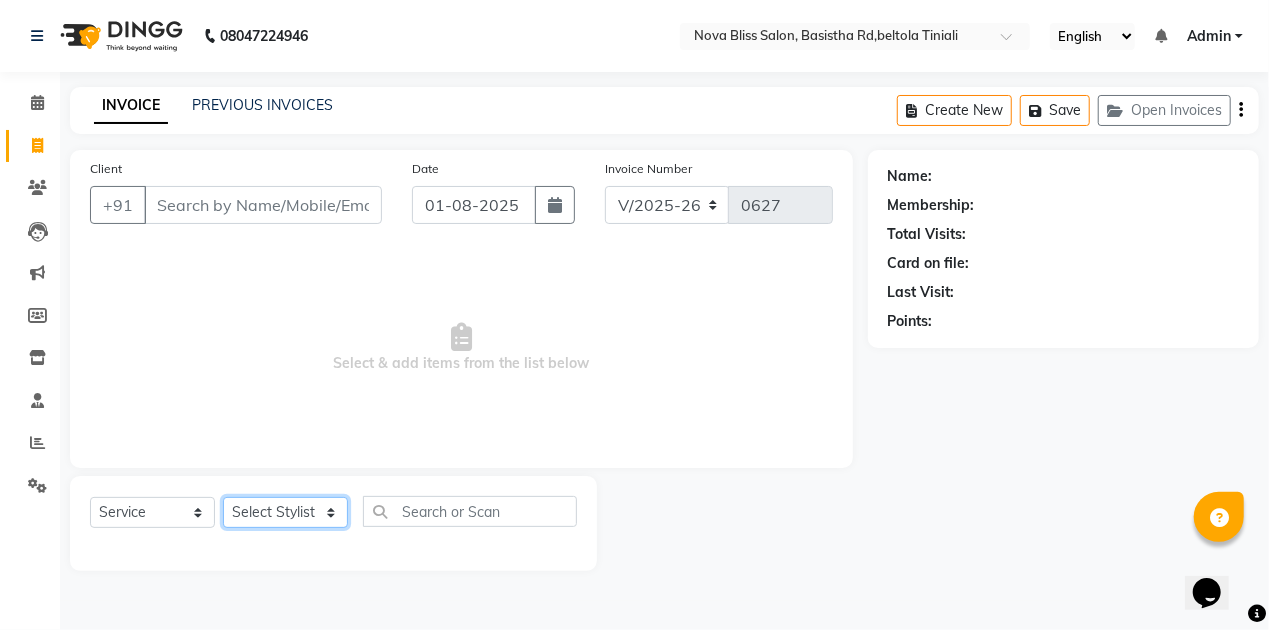 click on "Select Stylist Anuradha singh Bishaya Bhuyan Dip Das Ester jarain  Front Desk Luna kalita monisha mili Pintu Rajak" 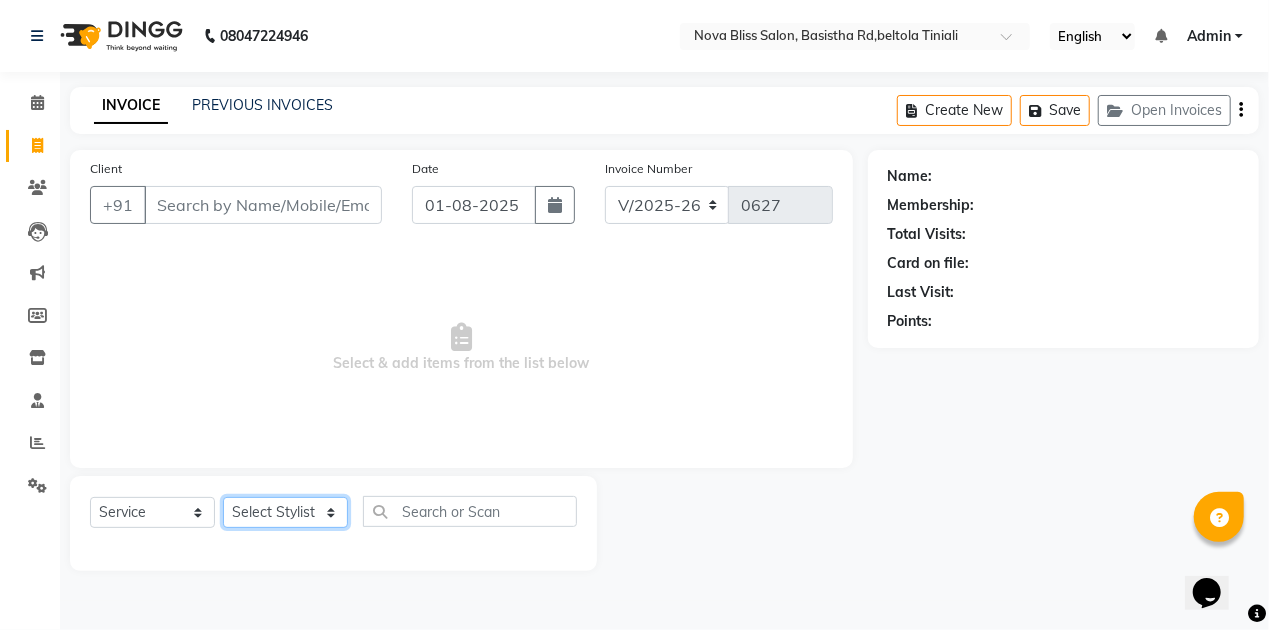 click on "Select Stylist Anuradha singh Bishaya Bhuyan Dip Das Ester jarain  Front Desk Luna kalita monisha mili Pintu Rajak" 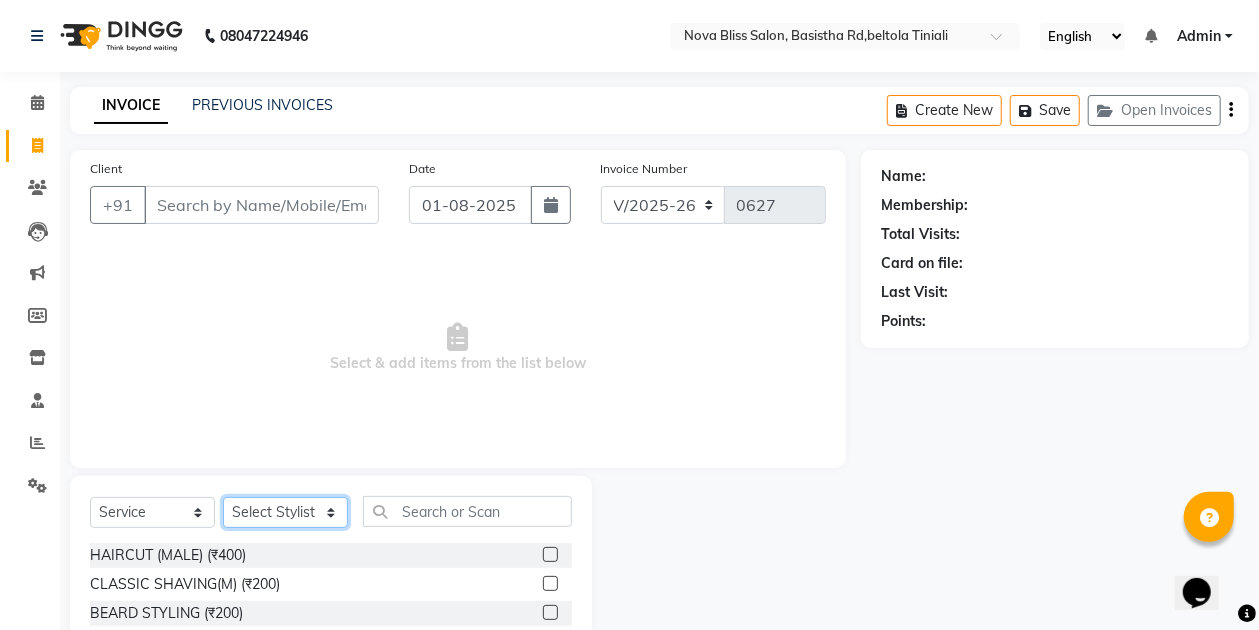 click on "Select Stylist Anuradha singh Bishaya Bhuyan Dip Das Ester jarain  Front Desk Luna kalita monisha mili Pintu Rajak" 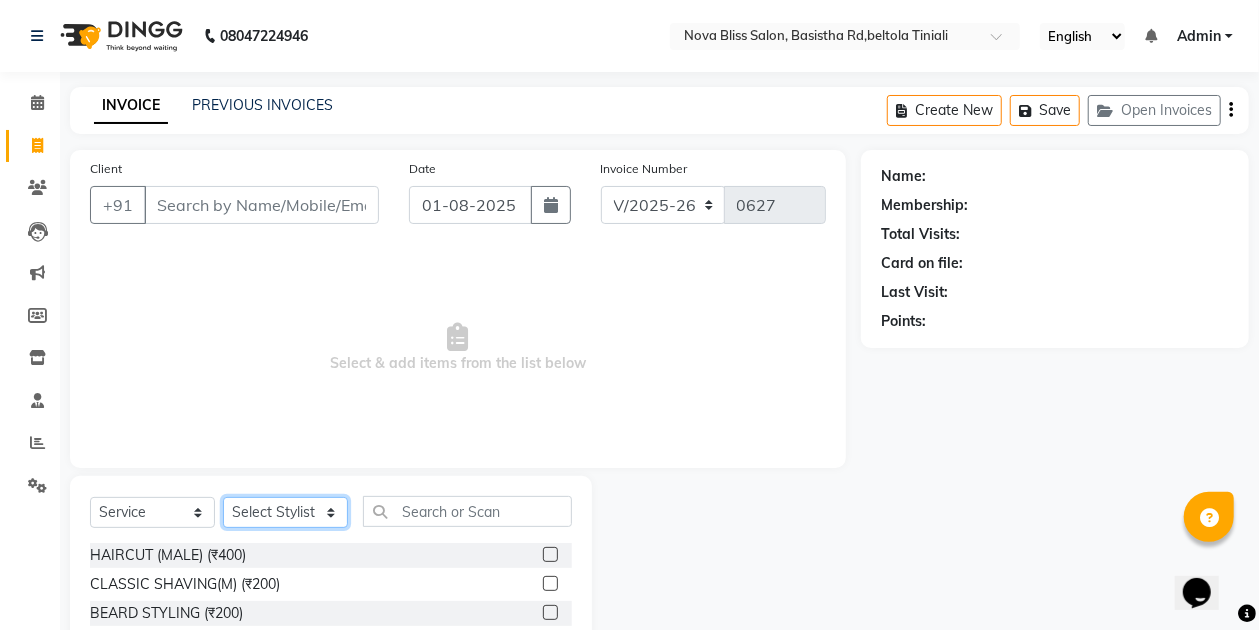 select on "45622" 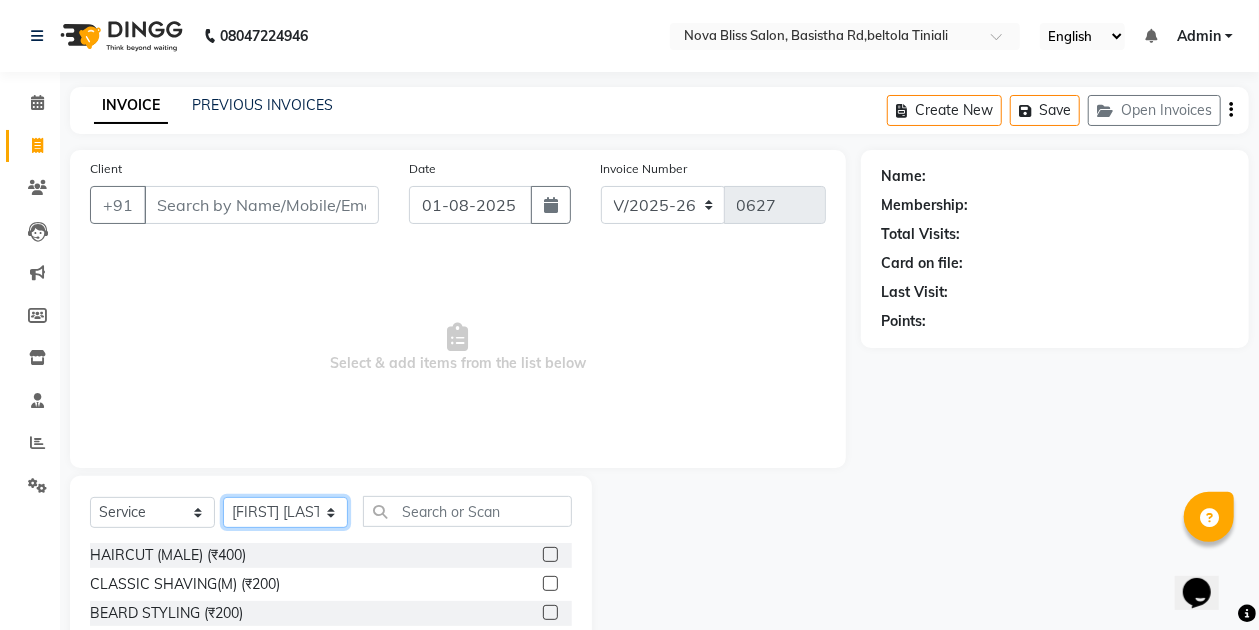 click on "Select Stylist Anuradha singh Bishaya Bhuyan Dip Das Ester jarain  Front Desk Luna kalita monisha mili Pintu Rajak" 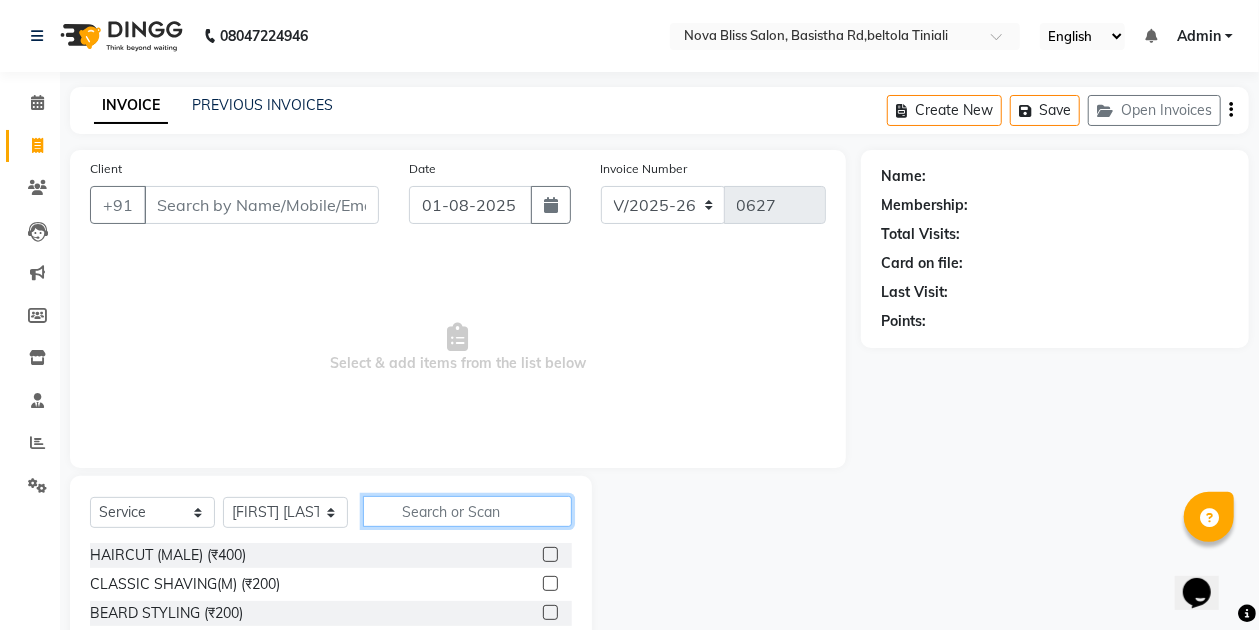 click 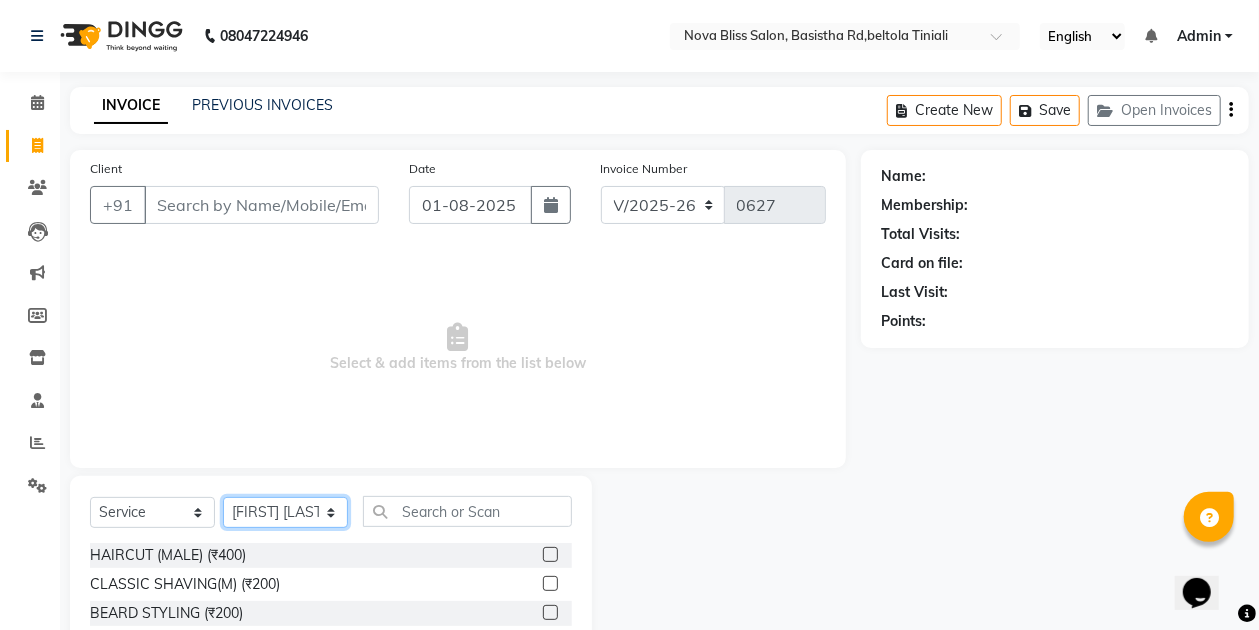 click on "Select Stylist Anuradha singh Bishaya Bhuyan Dip Das Ester jarain  Front Desk Luna kalita monisha mili Pintu Rajak" 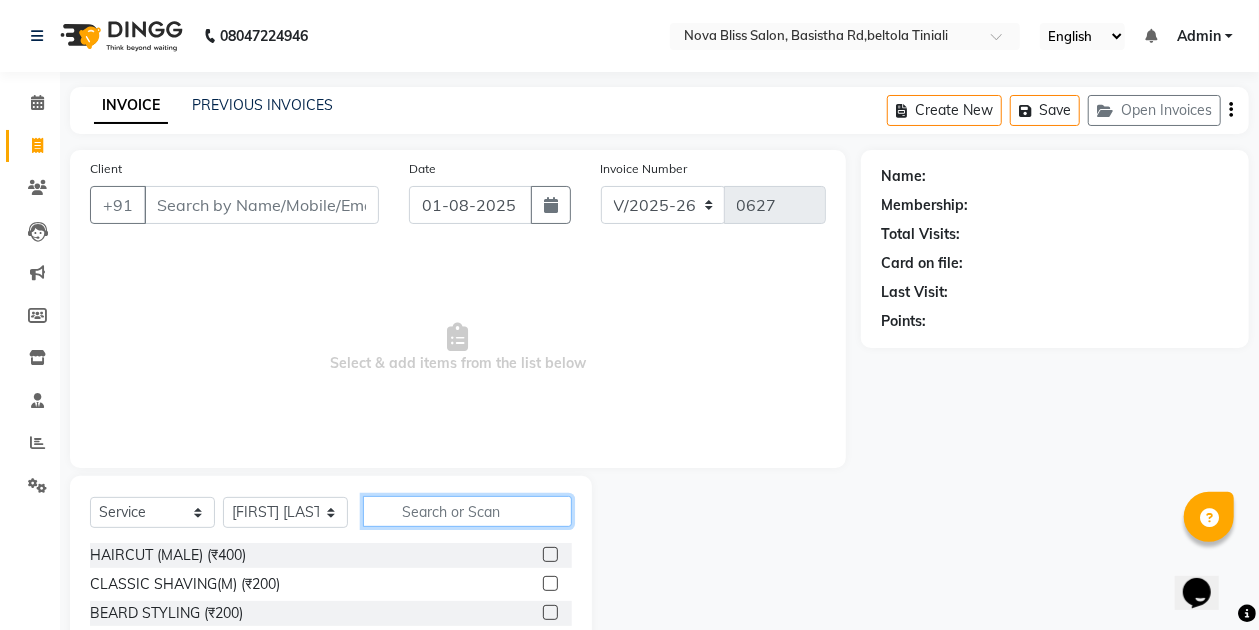 click 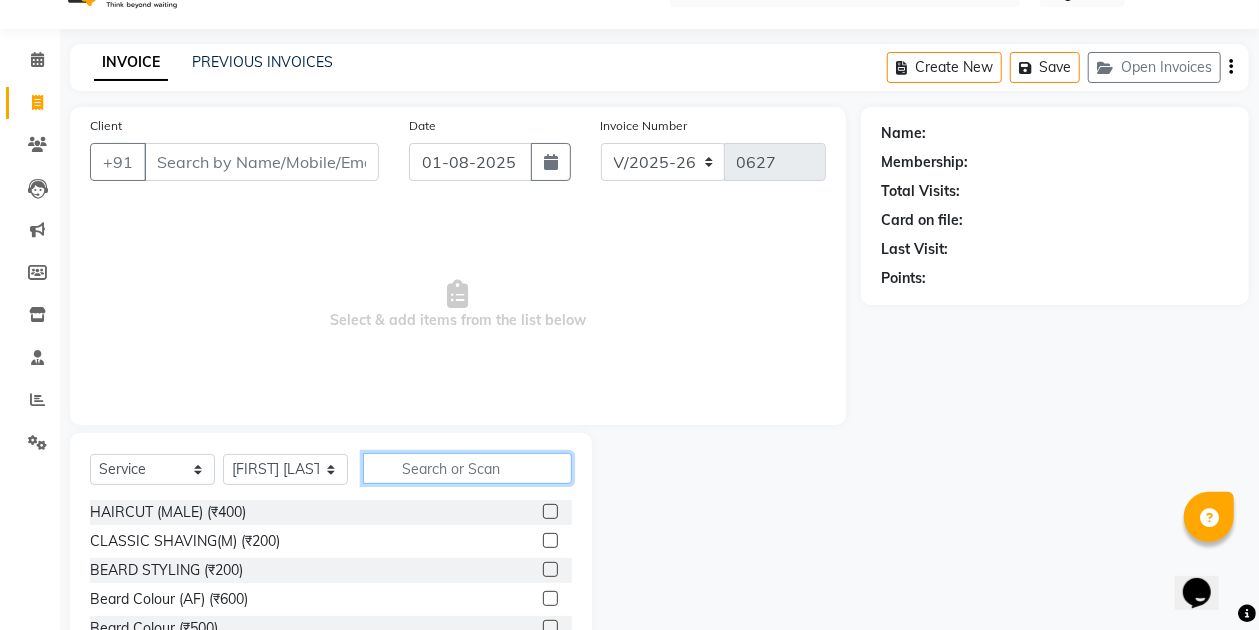 scroll, scrollTop: 66, scrollLeft: 0, axis: vertical 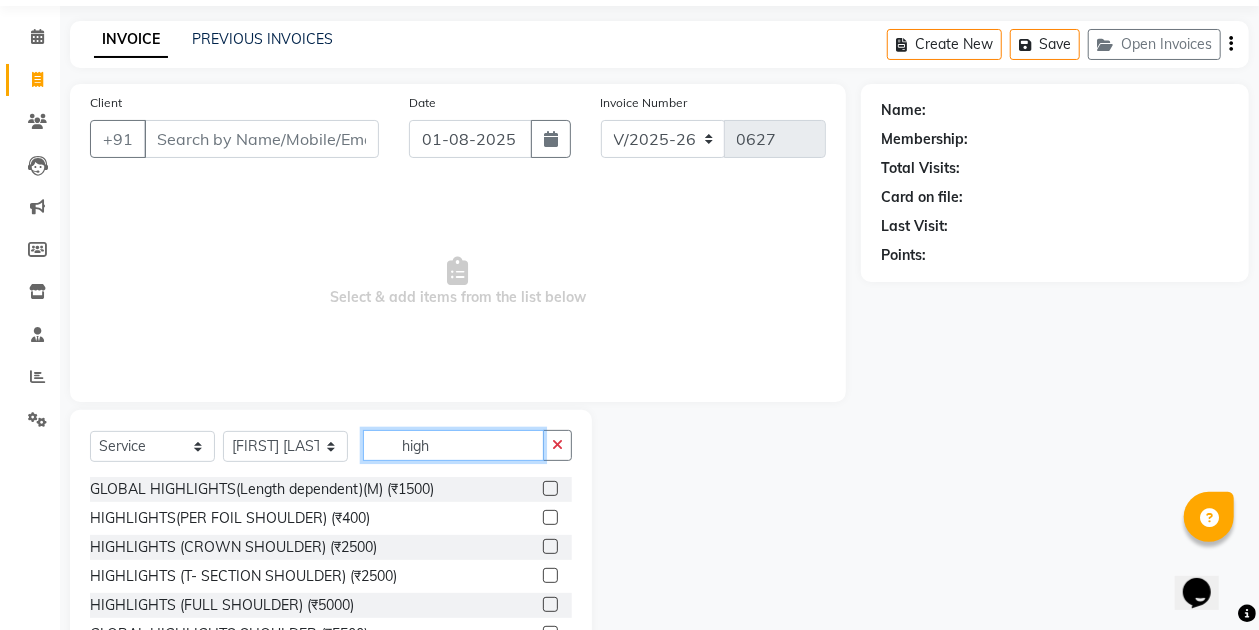 type on "high" 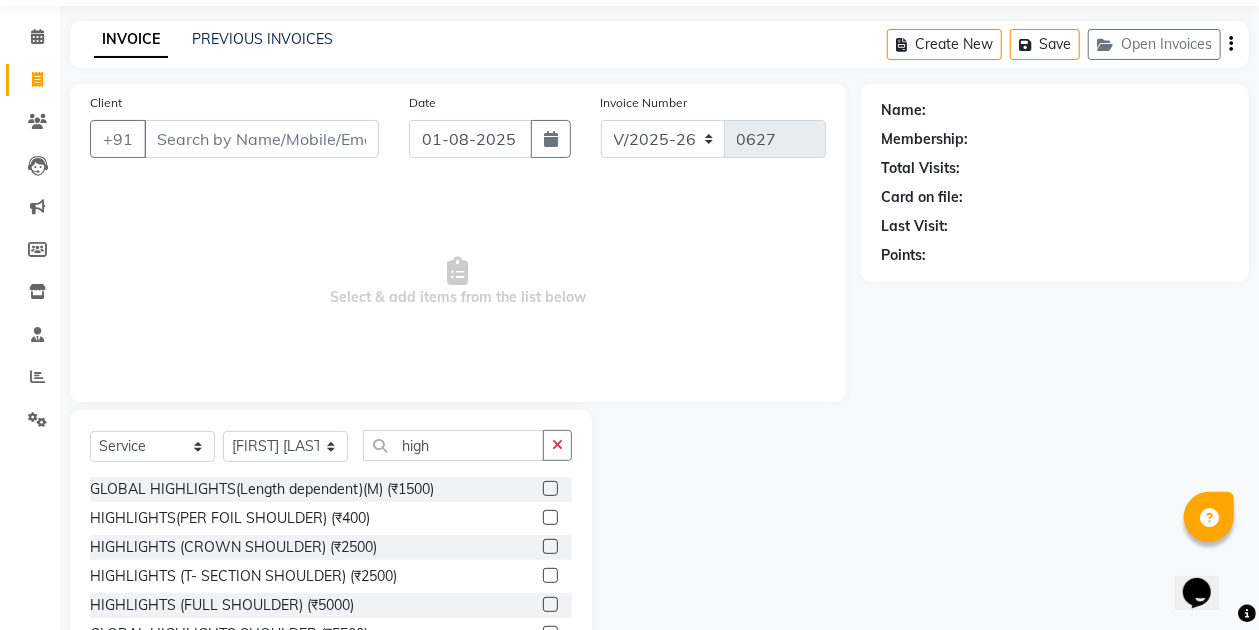 click 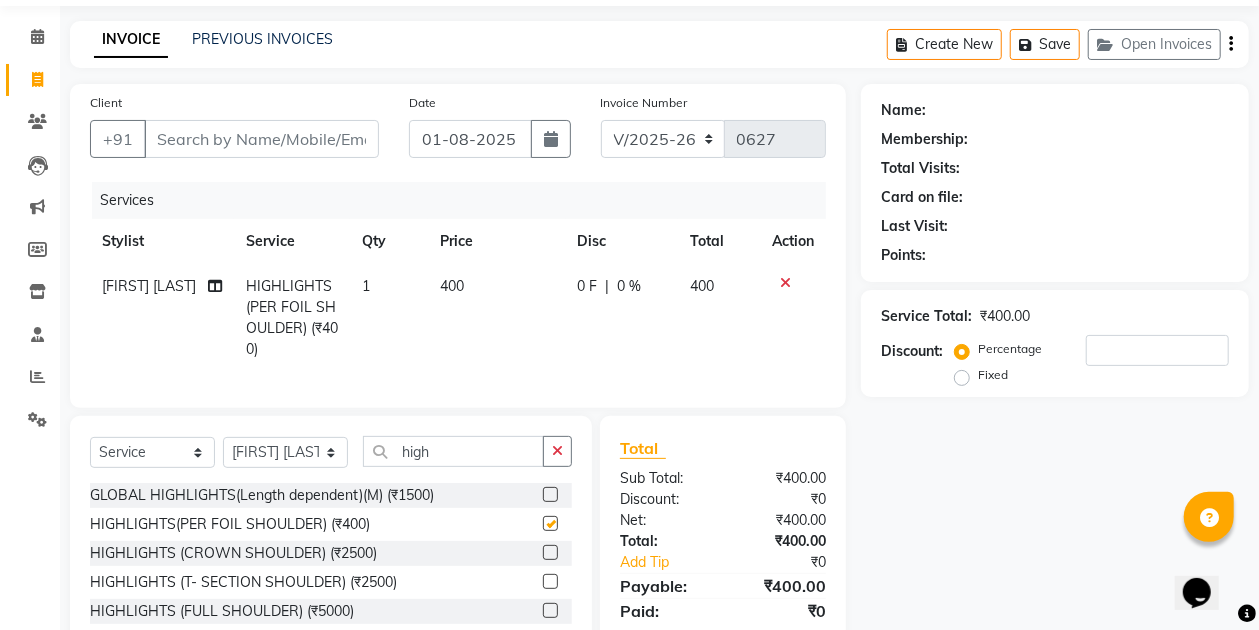 checkbox on "false" 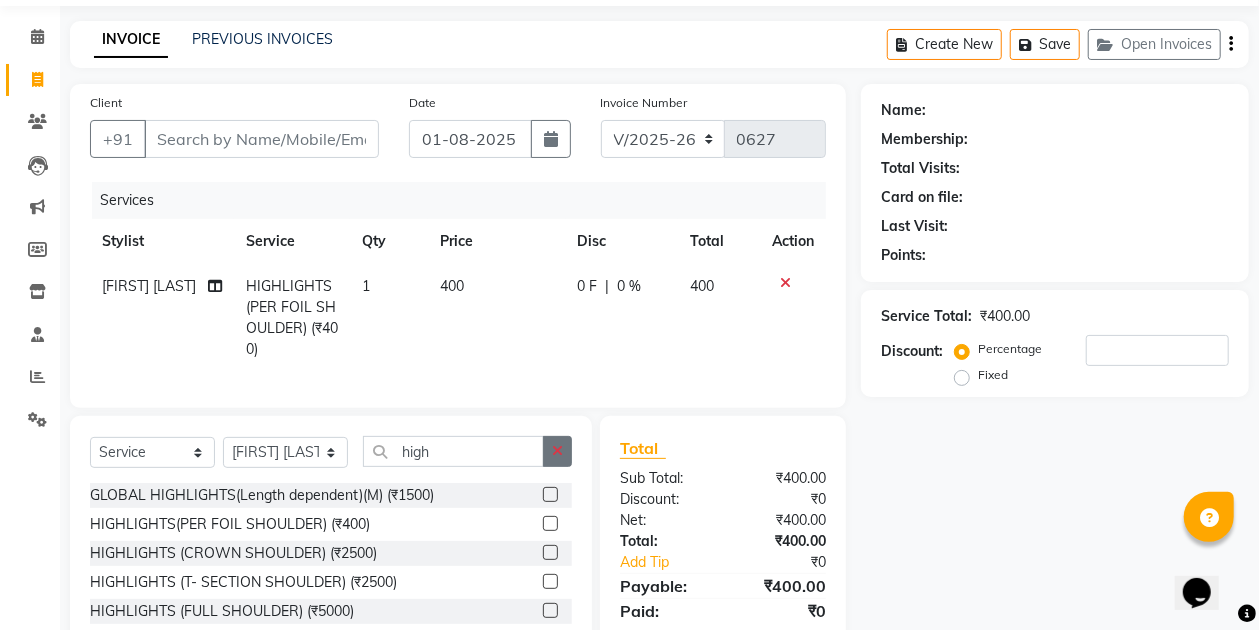 click 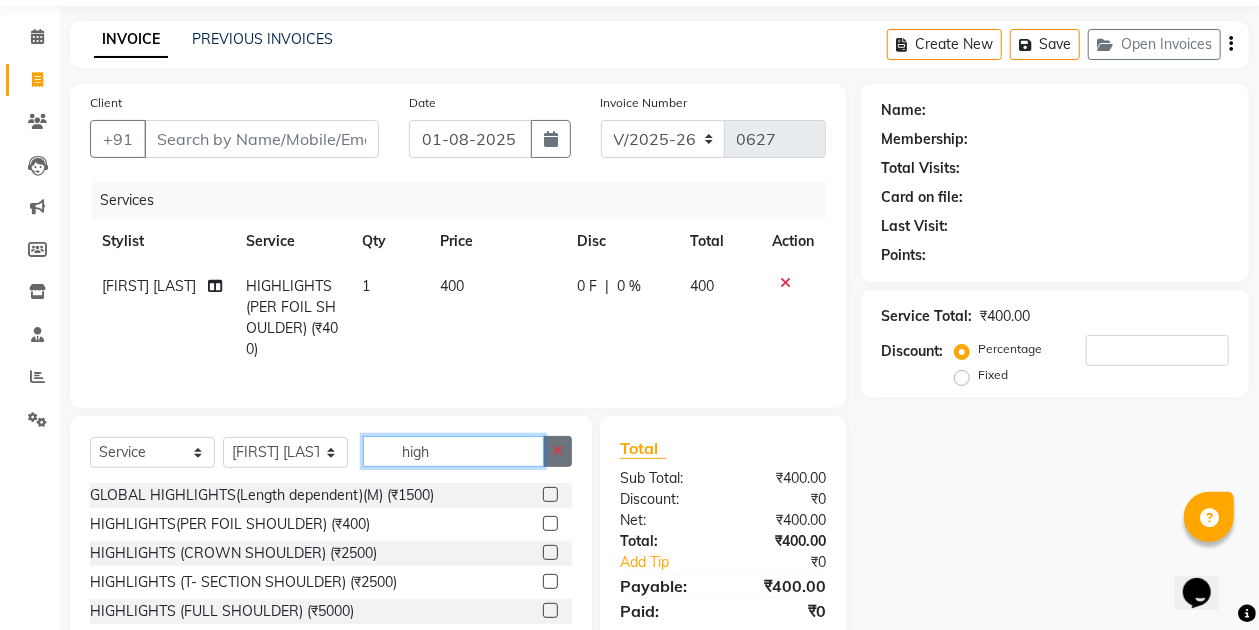 type 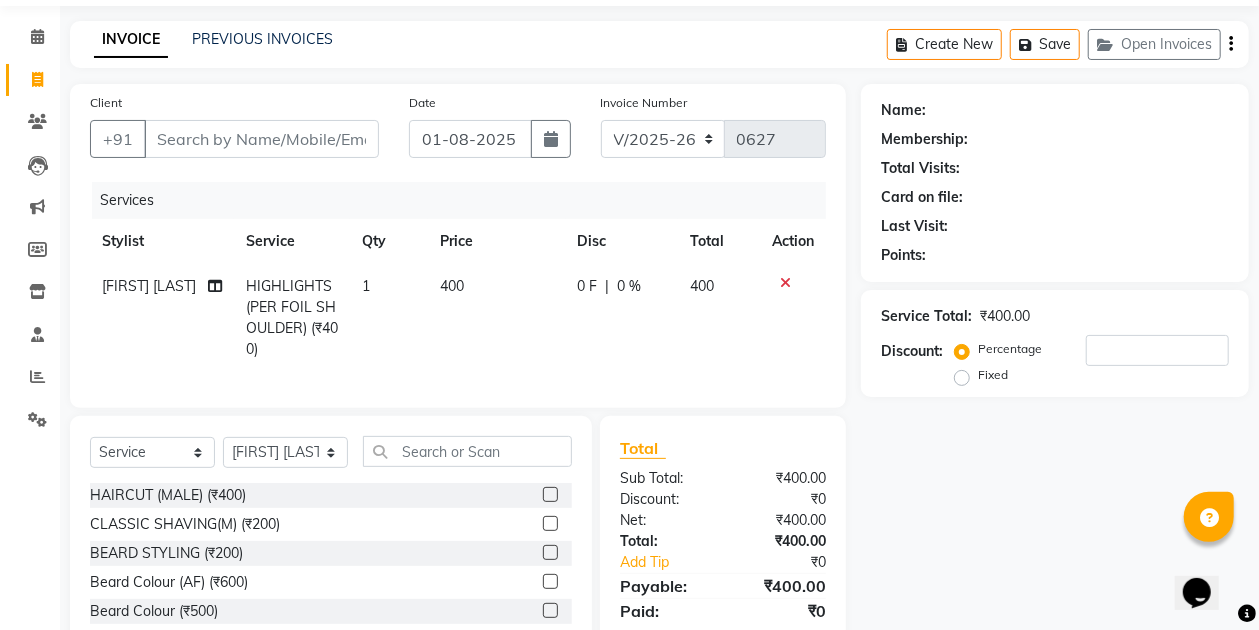 click on "1" 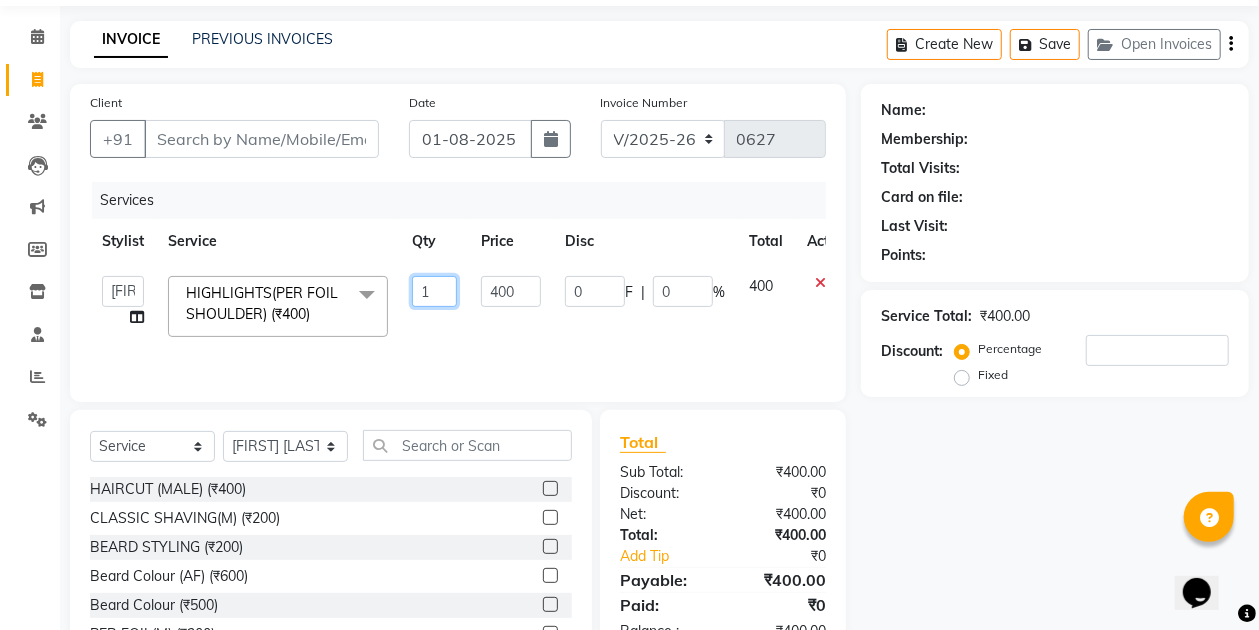 click on "1" 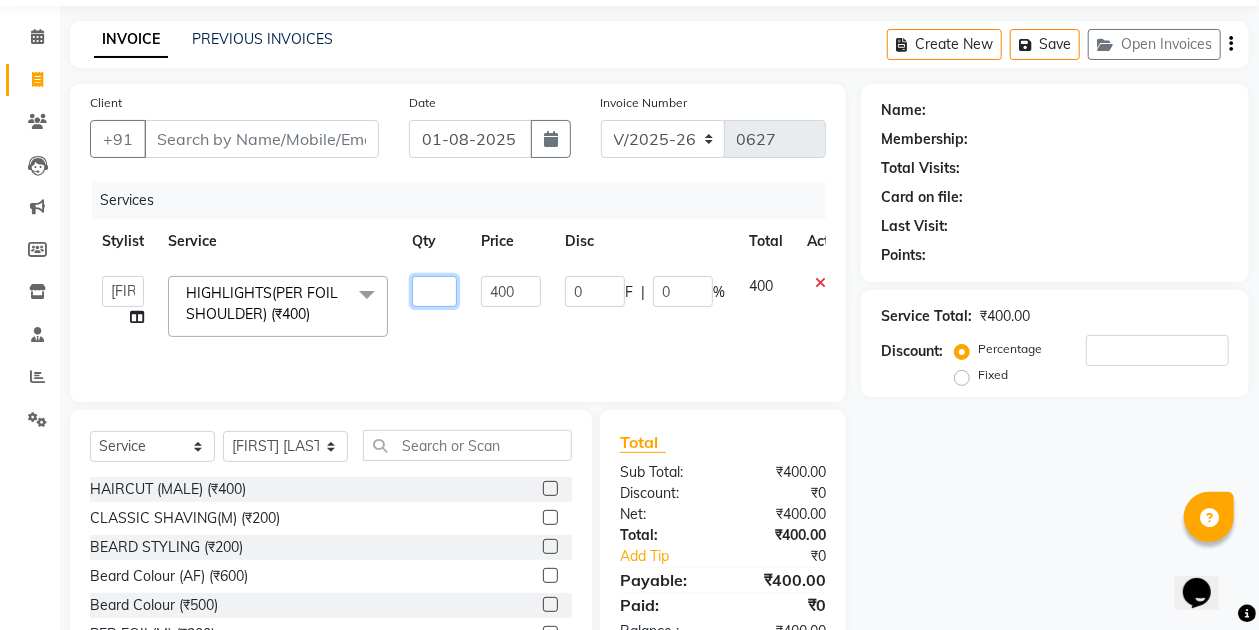 type on "4" 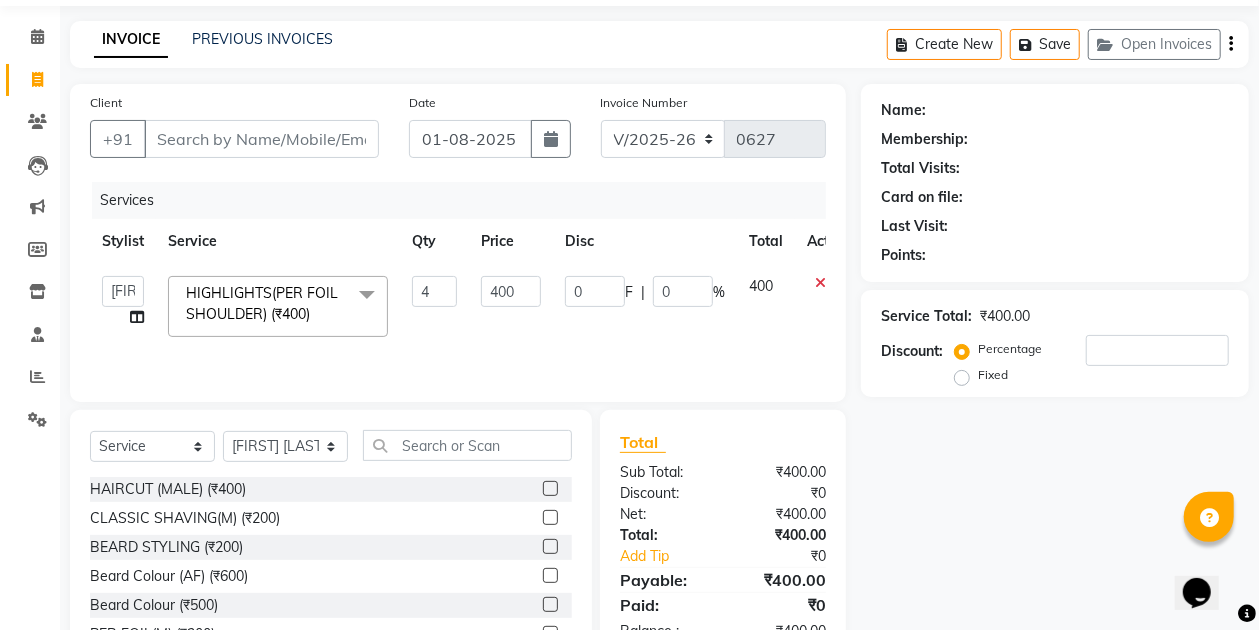 click on "400" 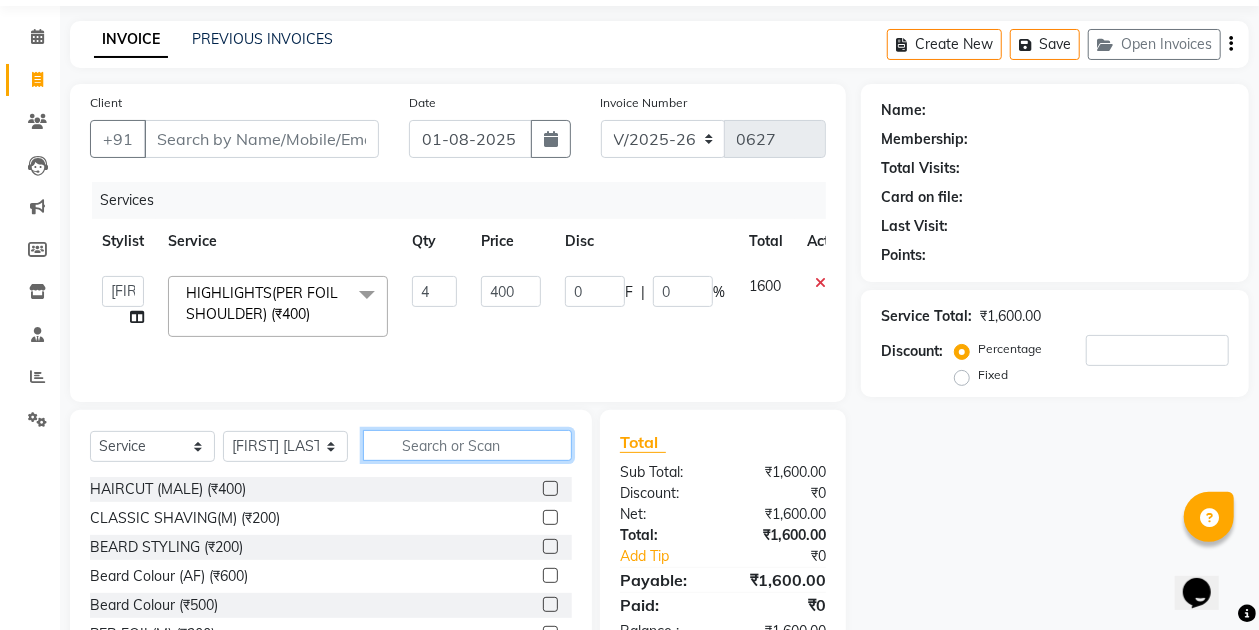 click 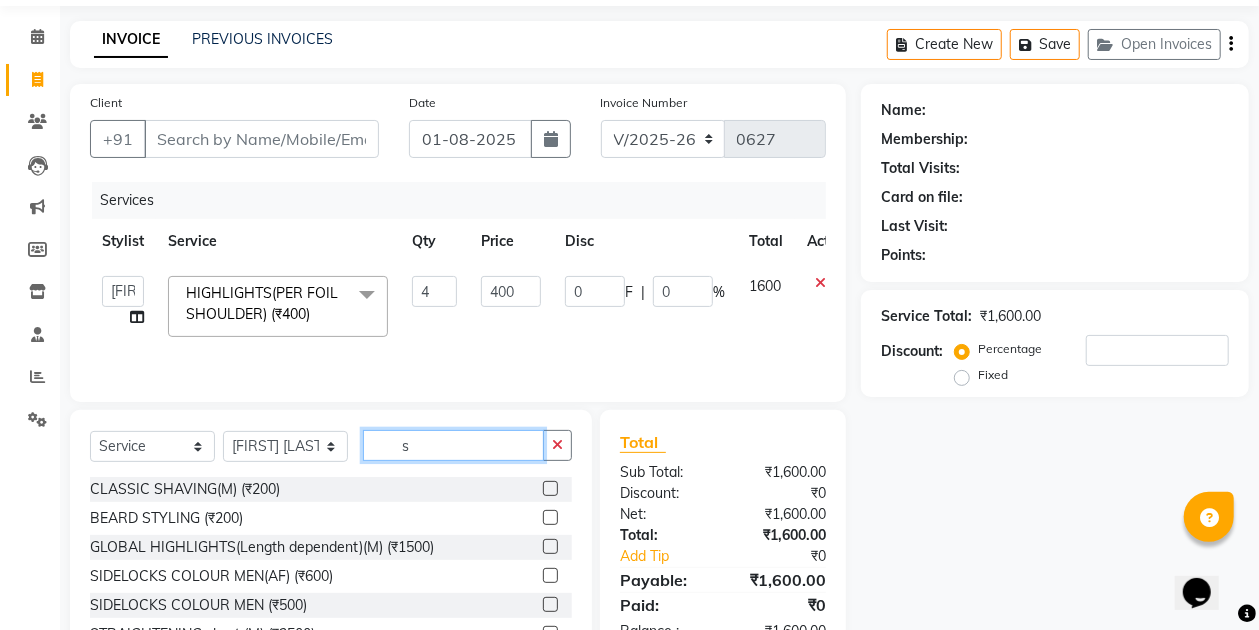 type 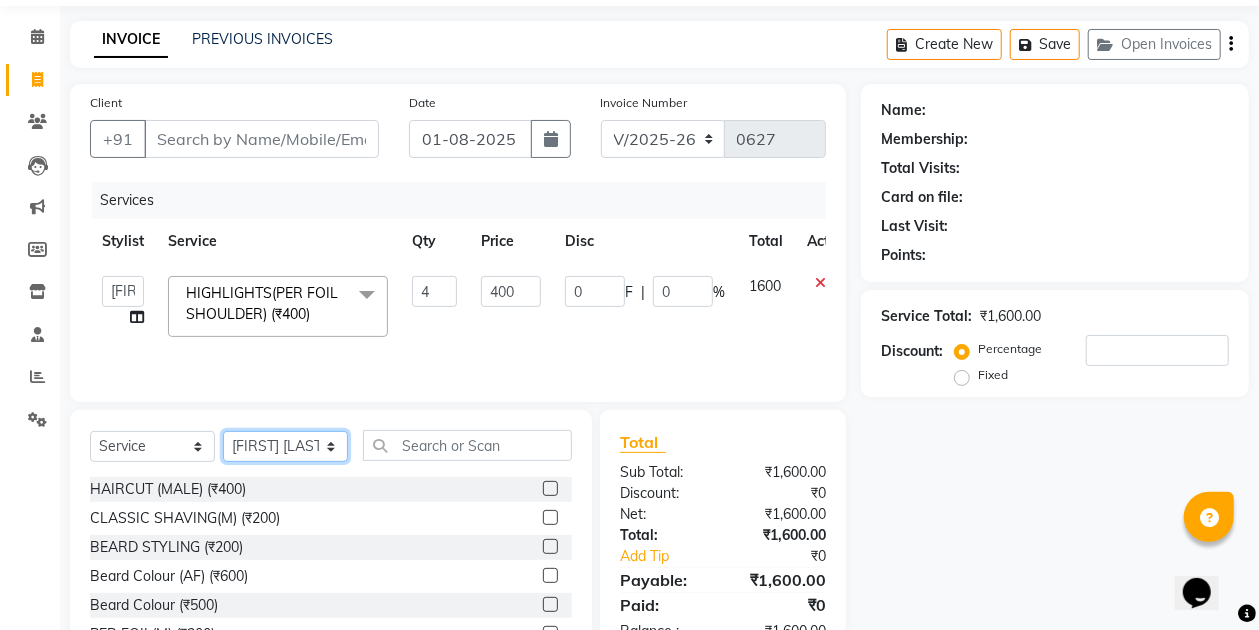 click on "Select Stylist Anuradha singh Bishaya Bhuyan Dip Das Ester jarain  Front Desk Luna kalita monisha mili Pintu Rajak" 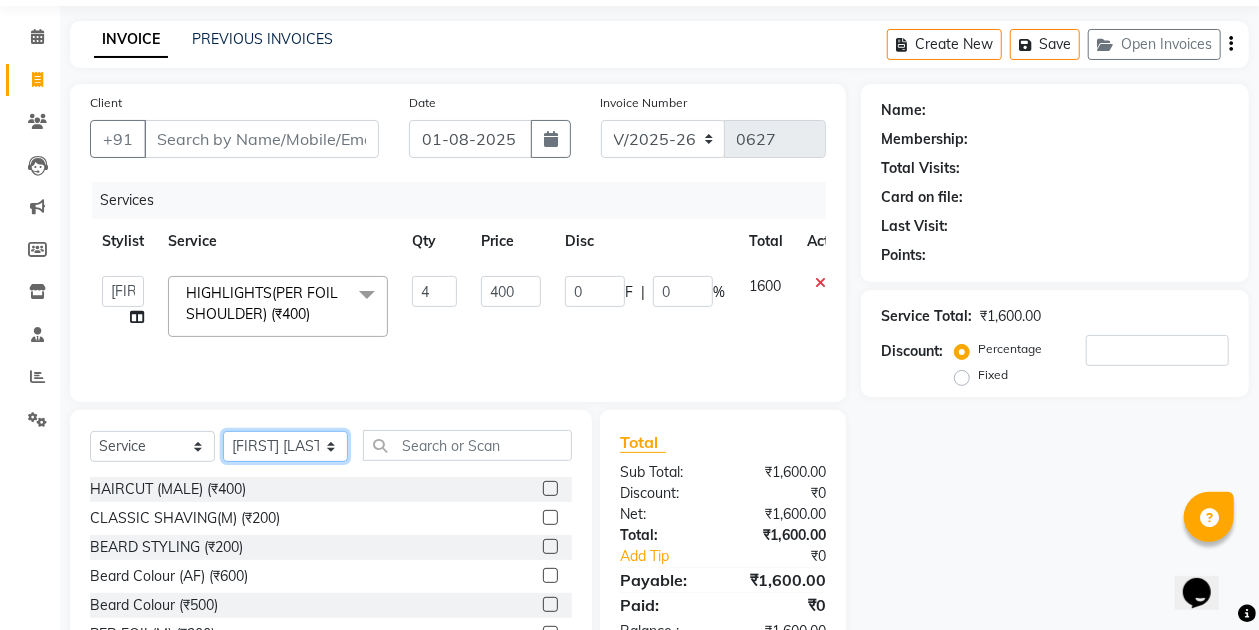 select on "70880" 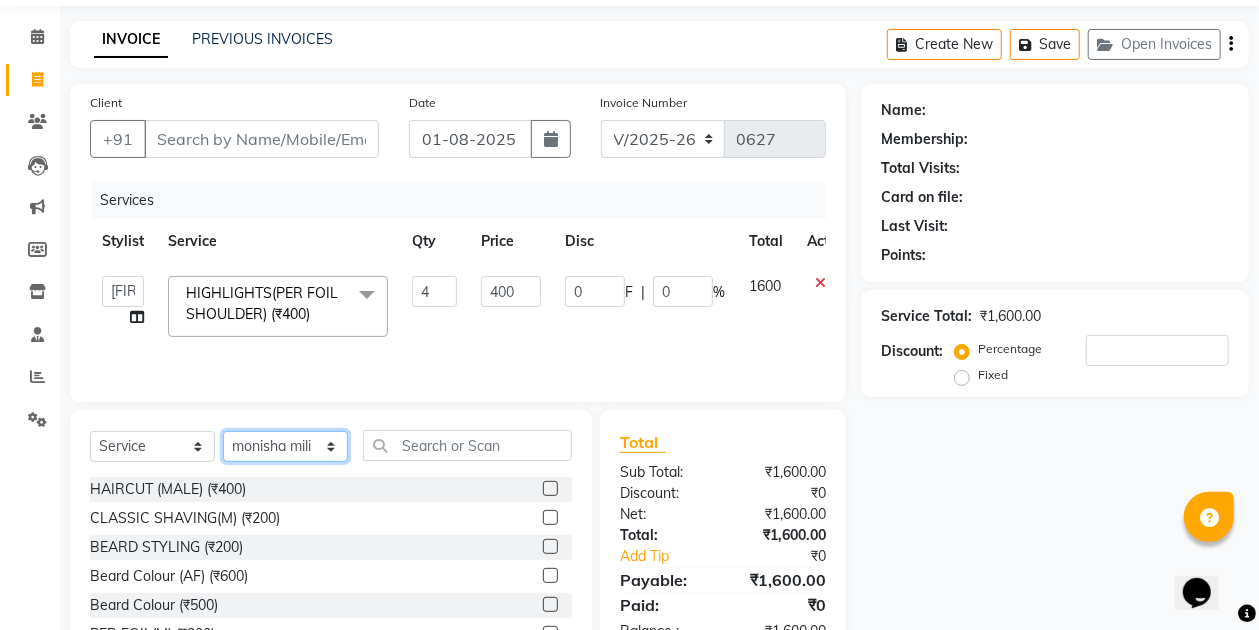 click on "Select Stylist Anuradha singh Bishaya Bhuyan Dip Das Ester jarain  Front Desk Luna kalita monisha mili Pintu Rajak" 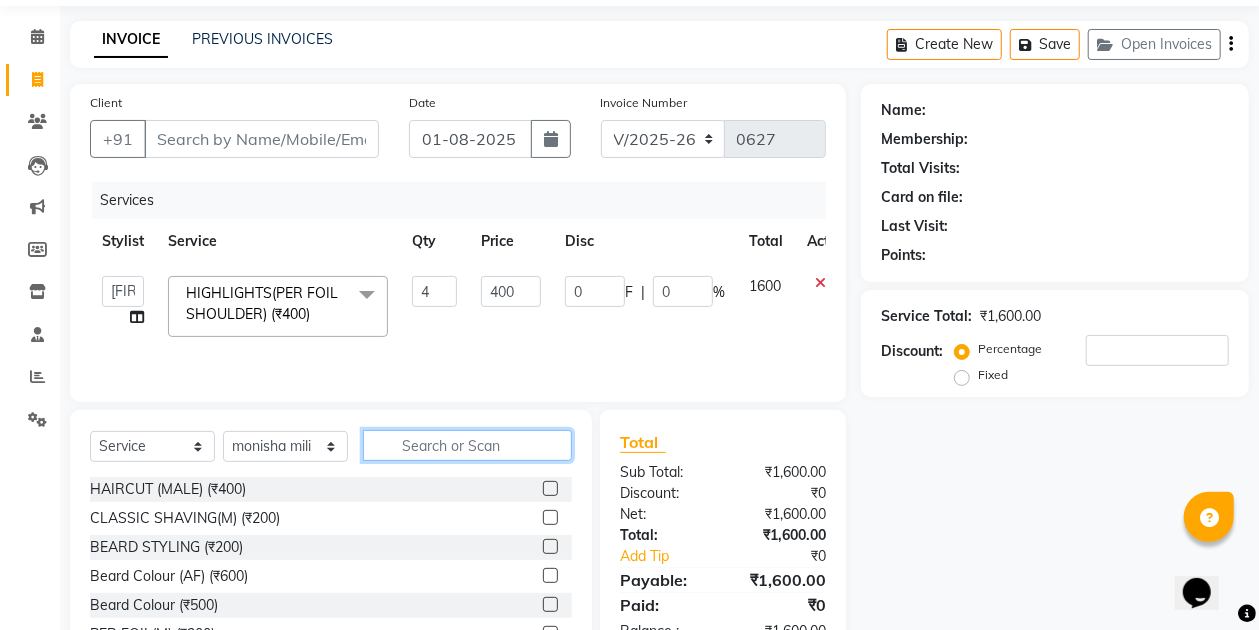 click 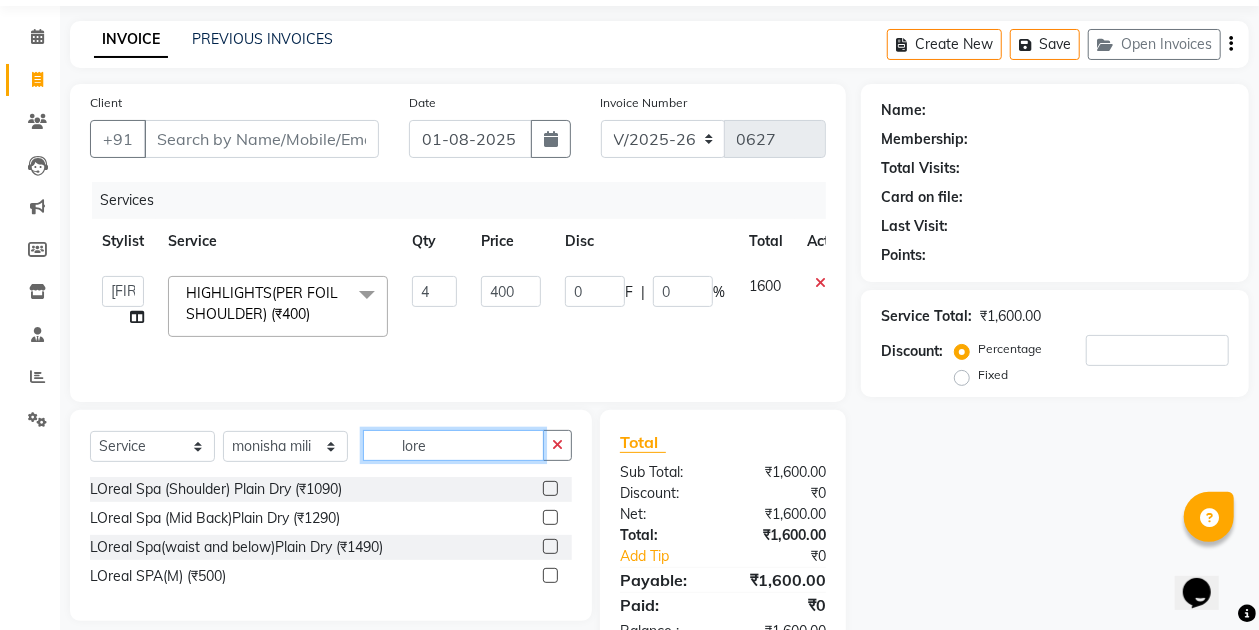 type on "lore" 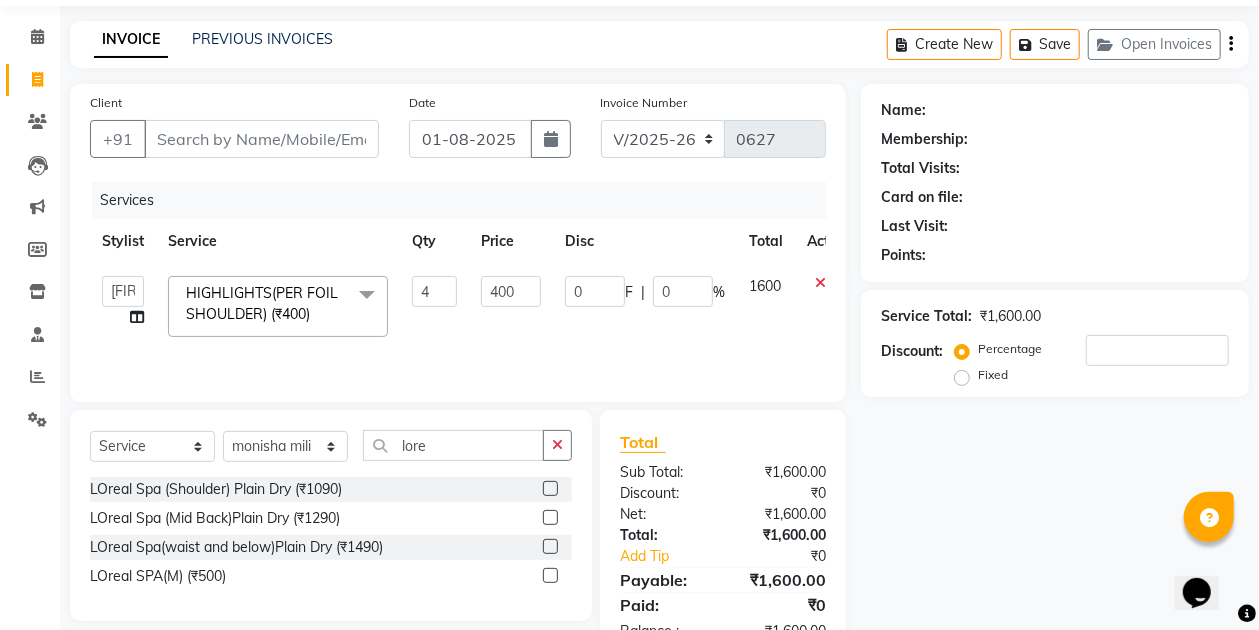 click 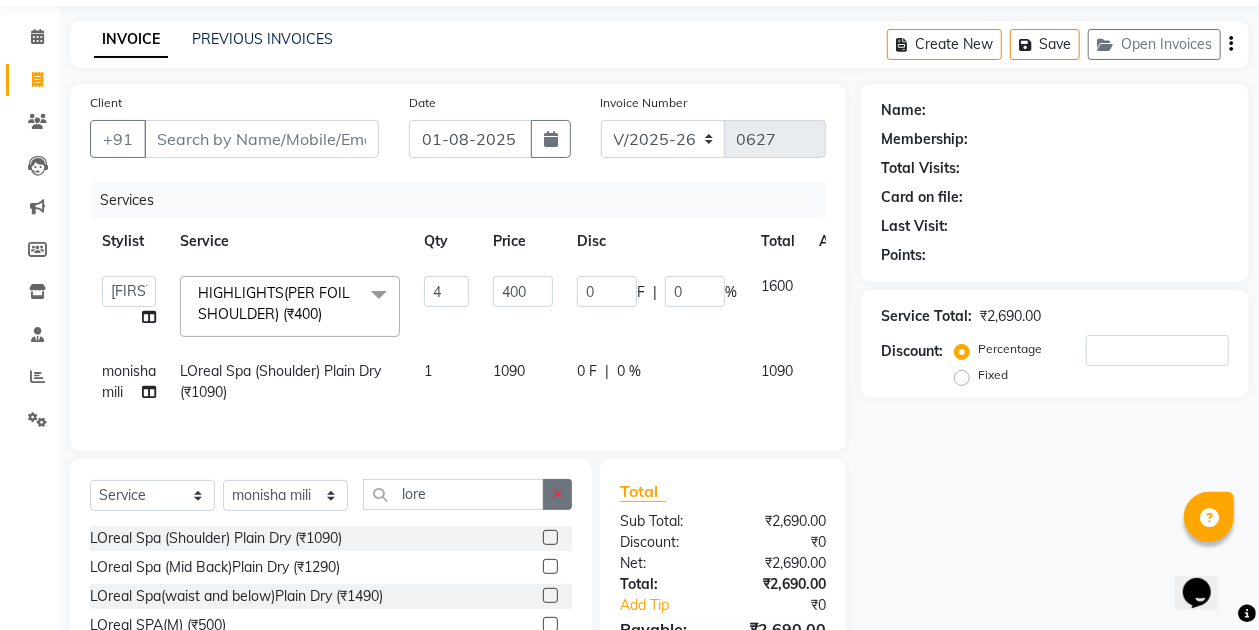 click 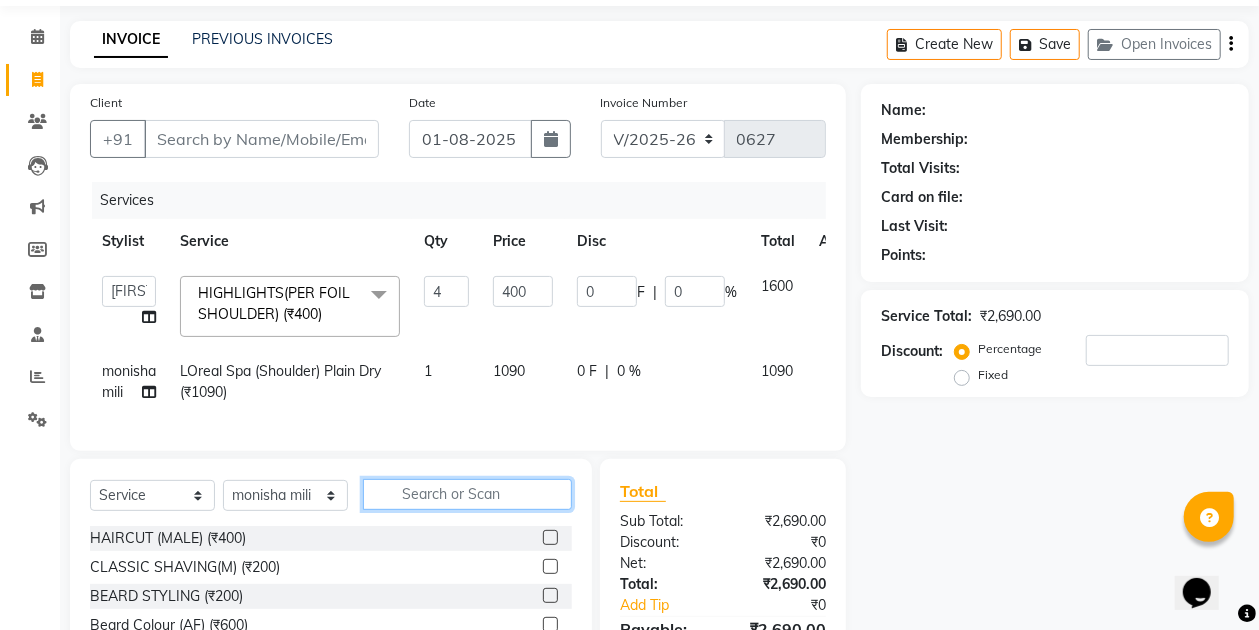 click 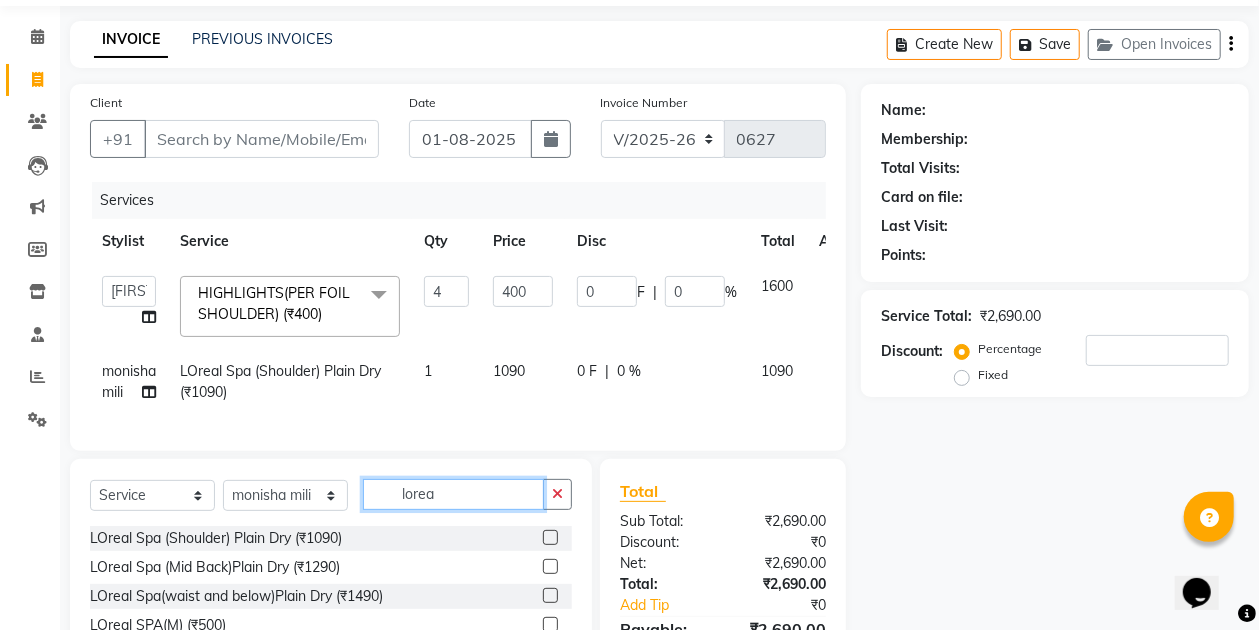 type on "lorea" 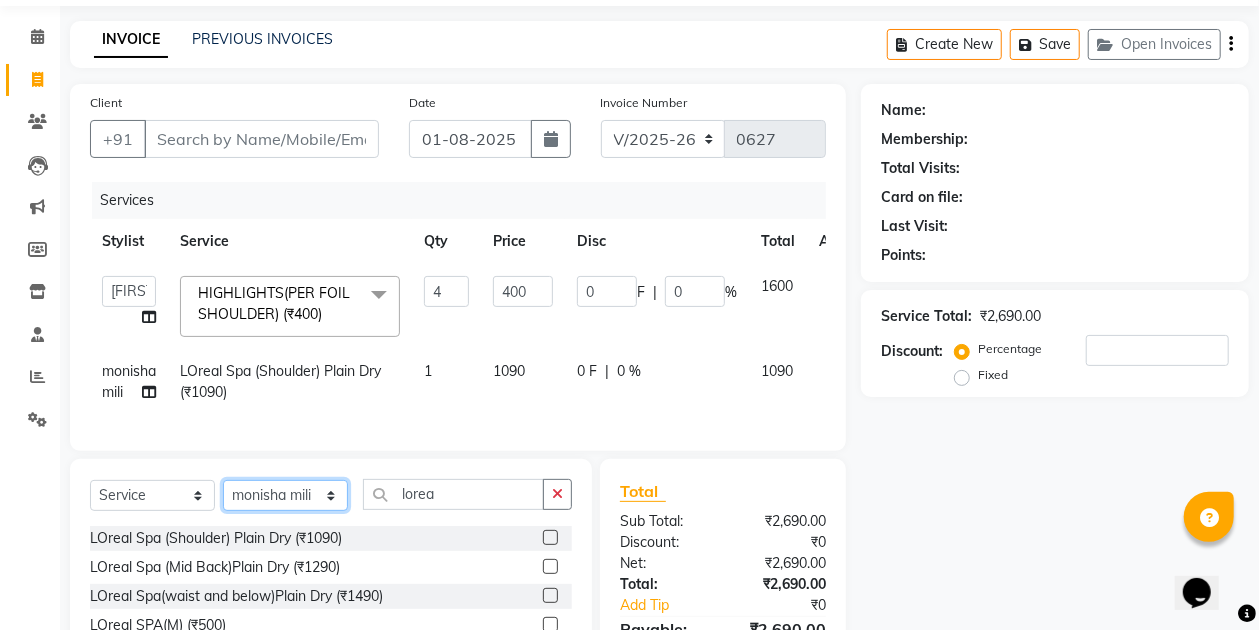 click on "Select Stylist Anuradha singh Bishaya Bhuyan Dip Das Ester jarain  Front Desk Luna kalita monisha mili Pintu Rajak" 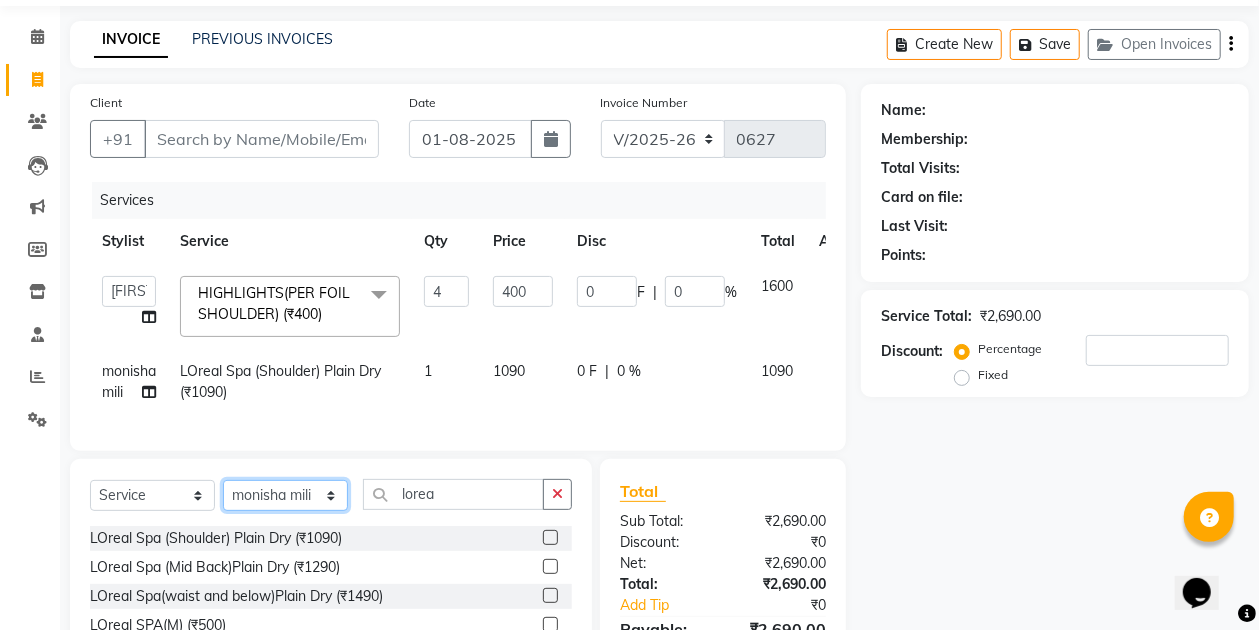 select on "85231" 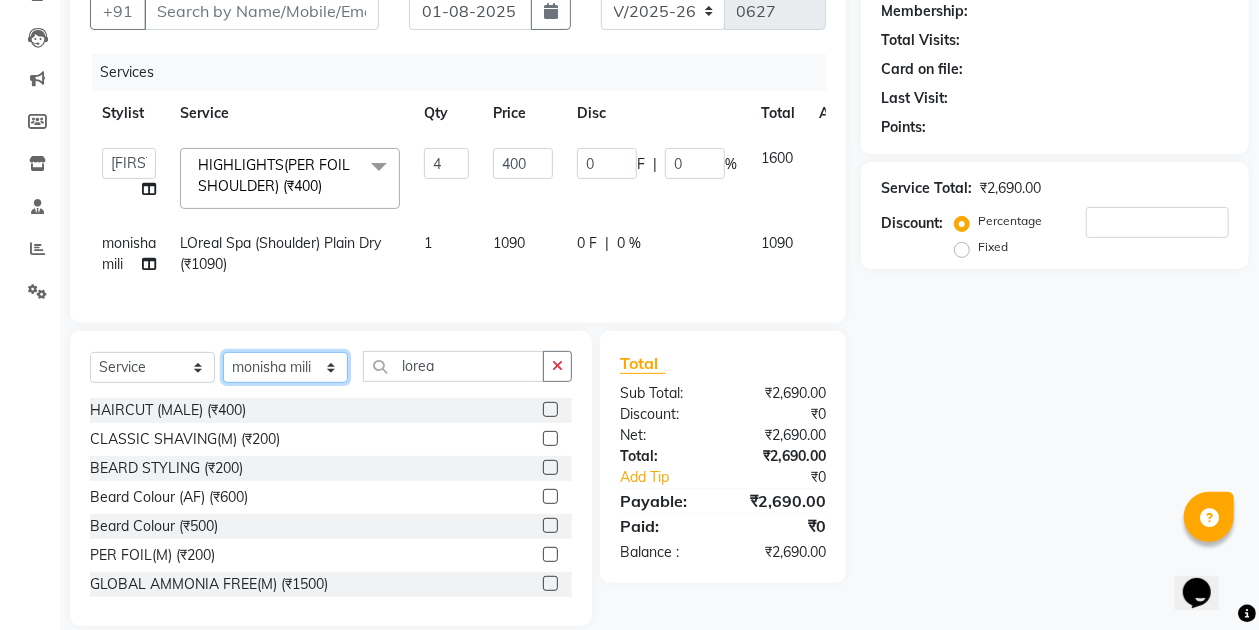 scroll, scrollTop: 200, scrollLeft: 0, axis: vertical 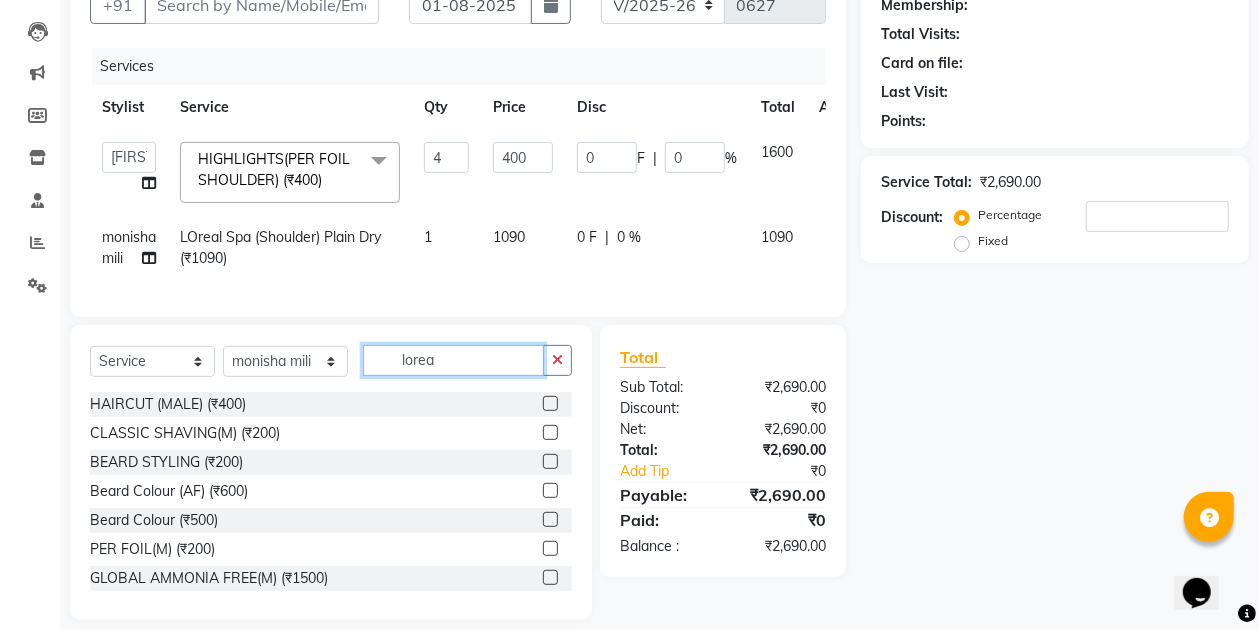 click on "lorea" 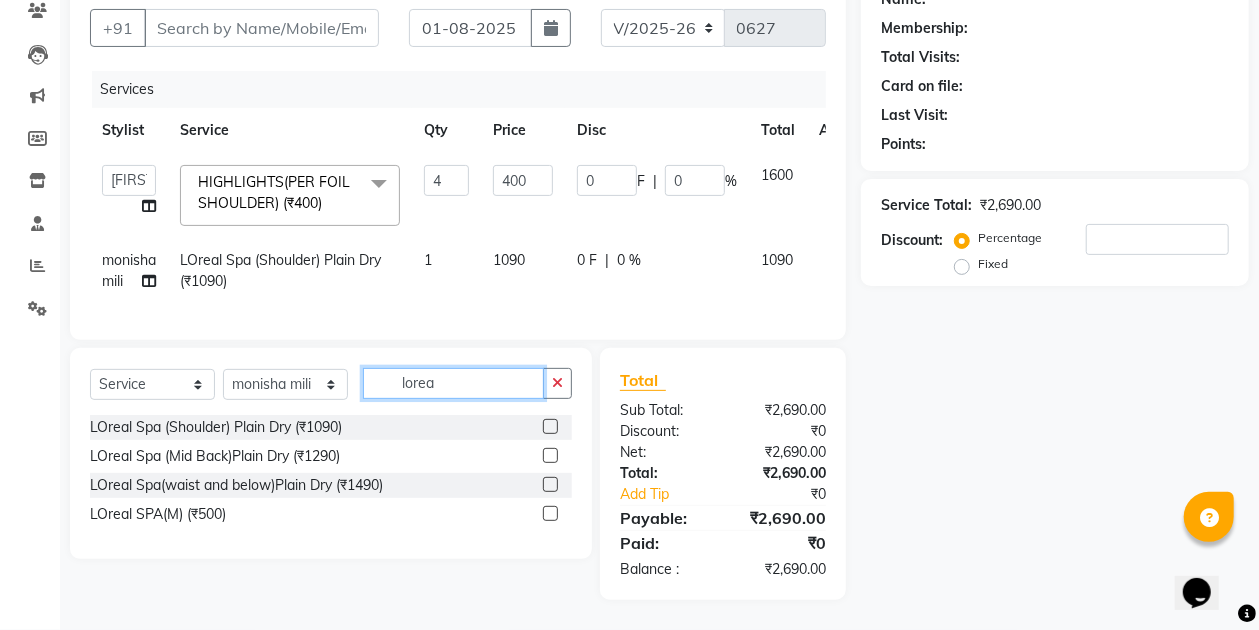 type on "lorea" 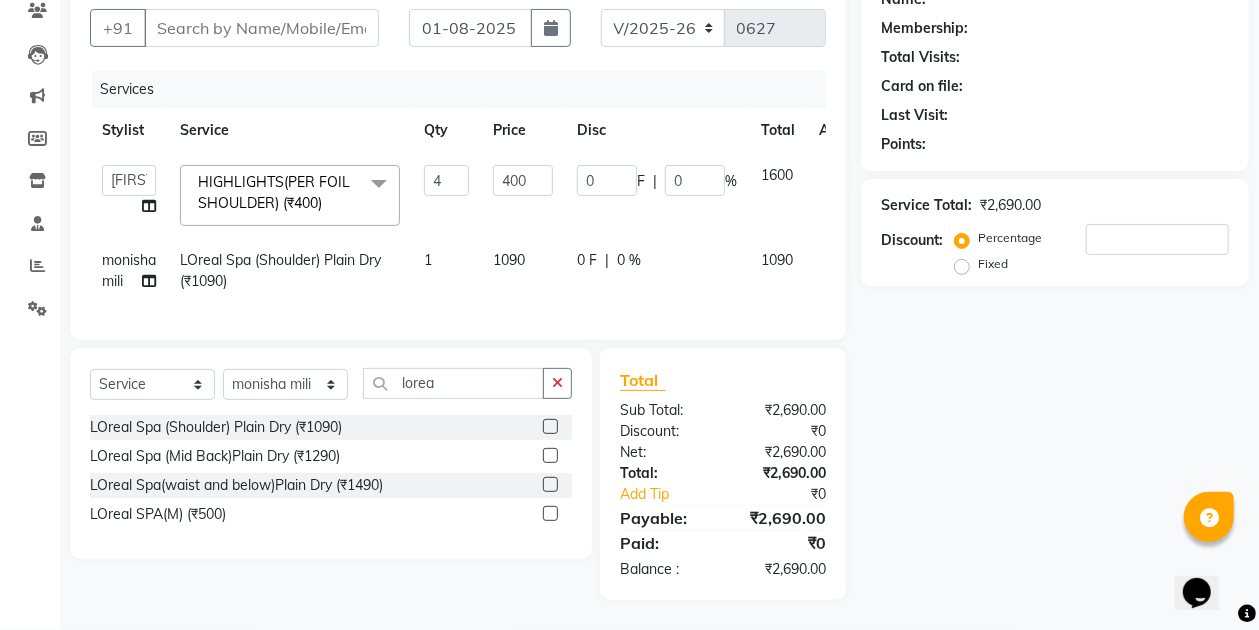 click 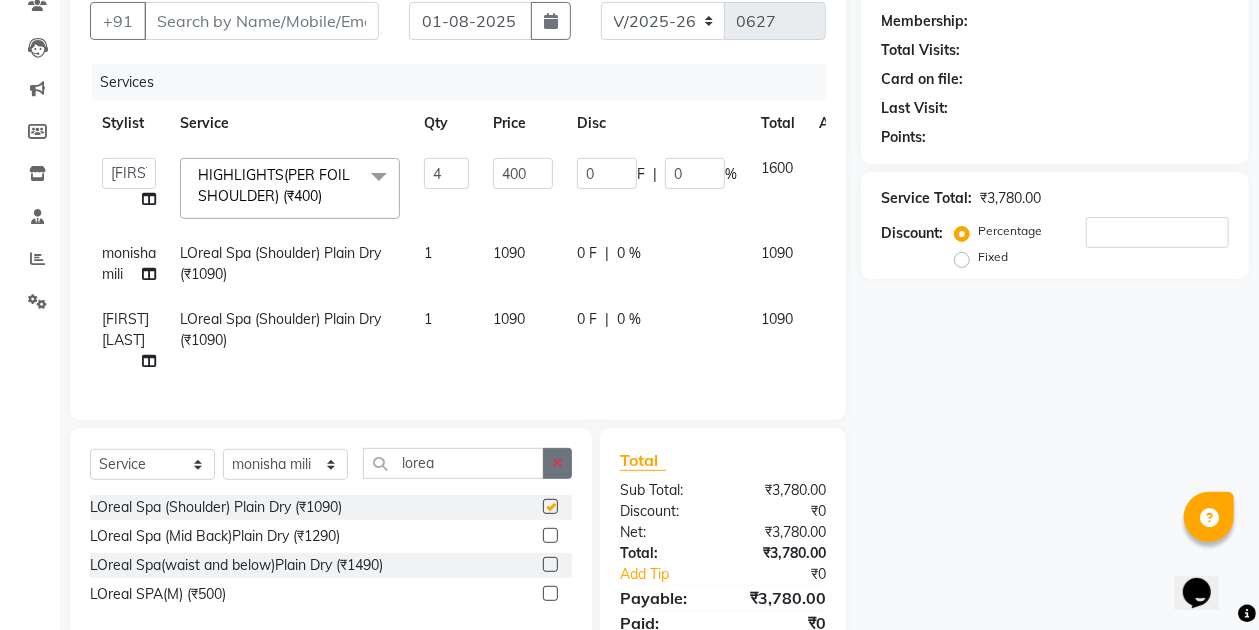 checkbox on "false" 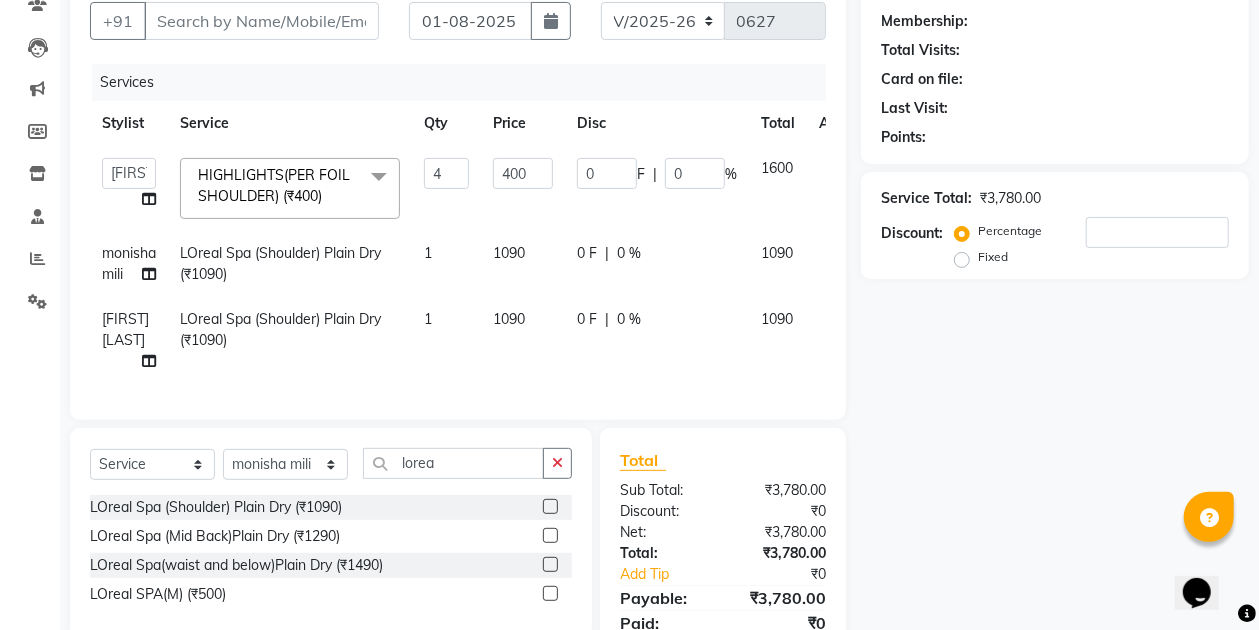 click 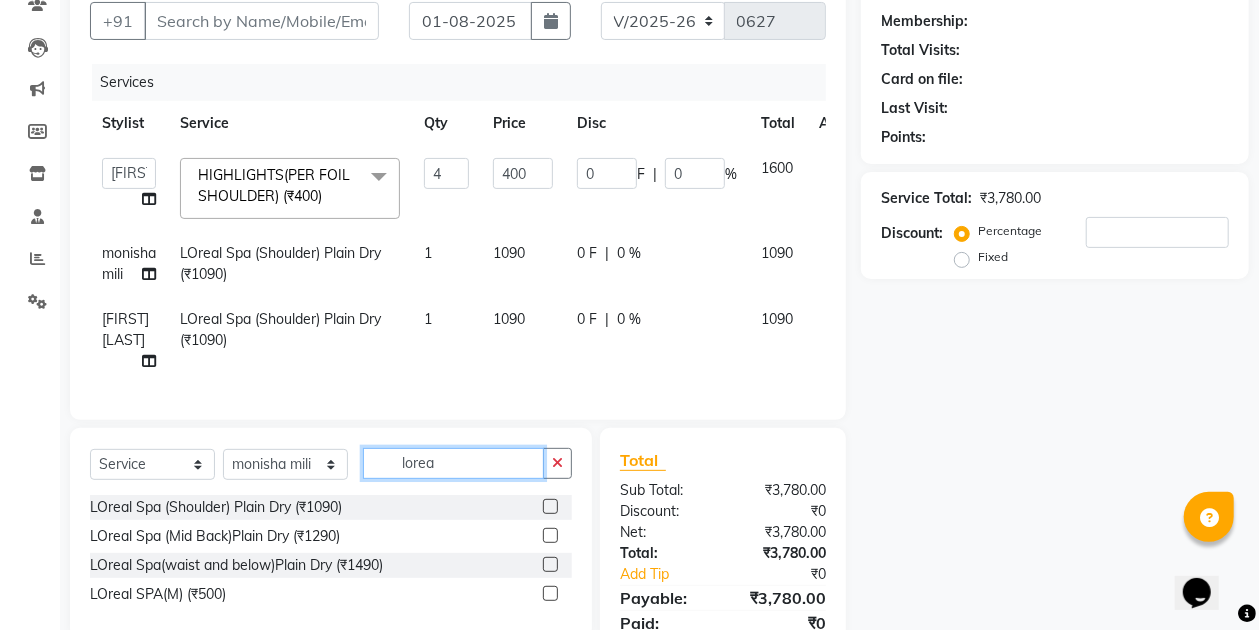 type 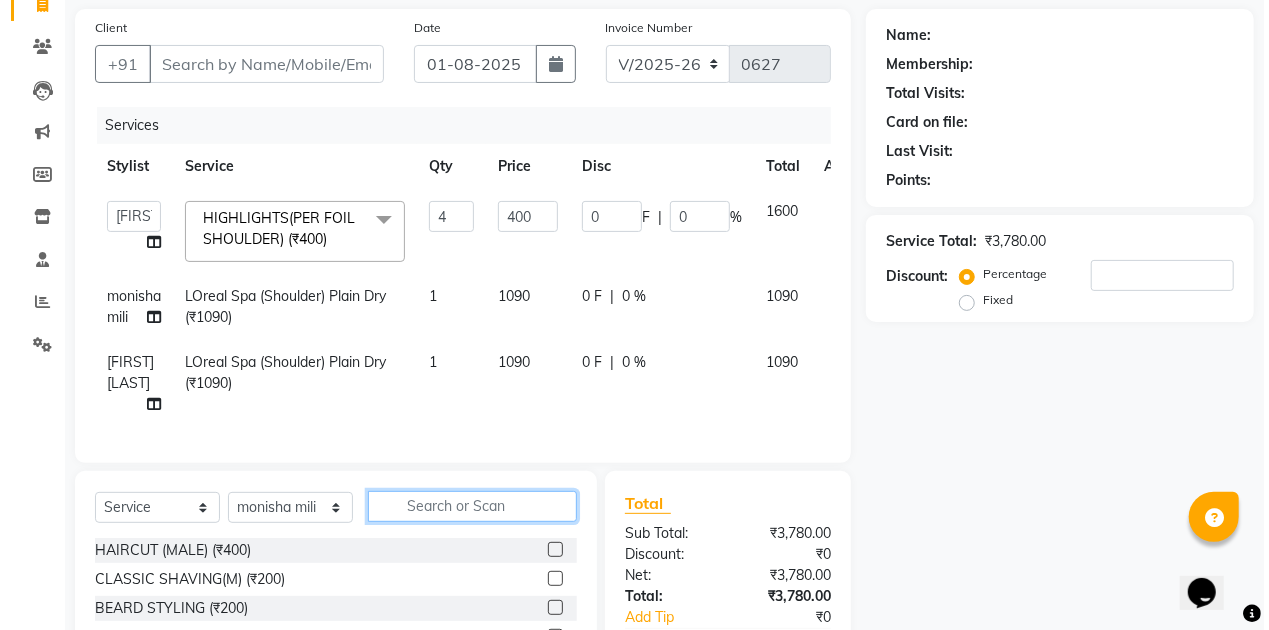 scroll, scrollTop: 118, scrollLeft: 0, axis: vertical 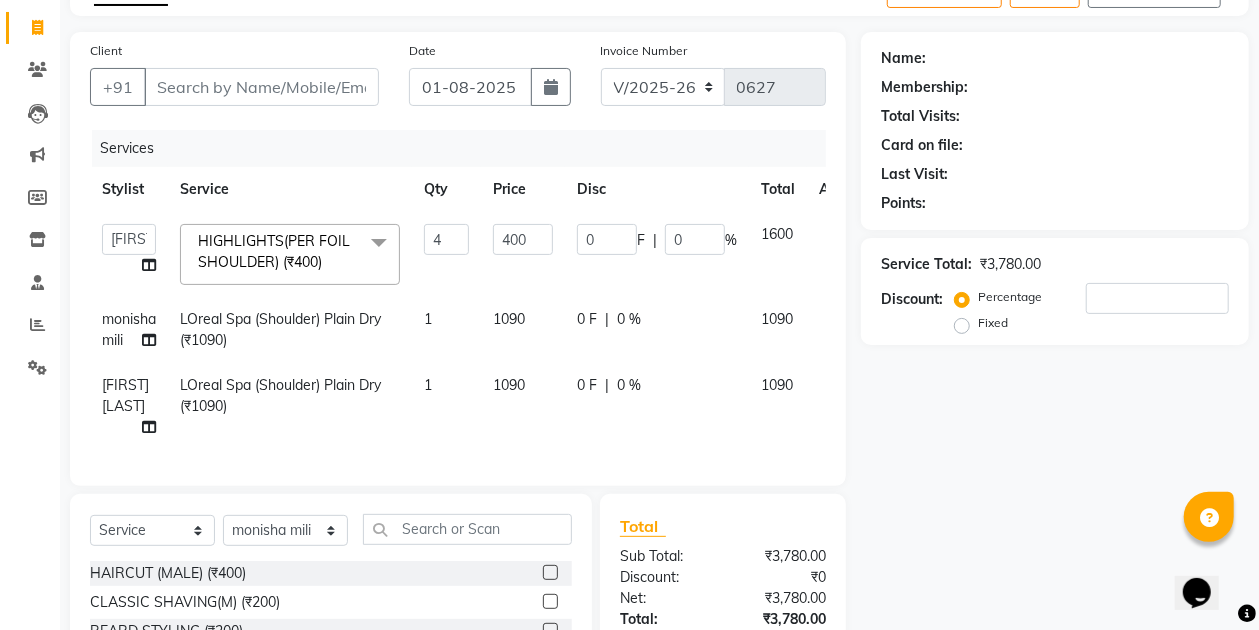 click on "Name: Membership: Total Visits: Card on file: Last Visit:  Points:  Service Total:  ₹3,780.00  Discount:  Percentage   Fixed" 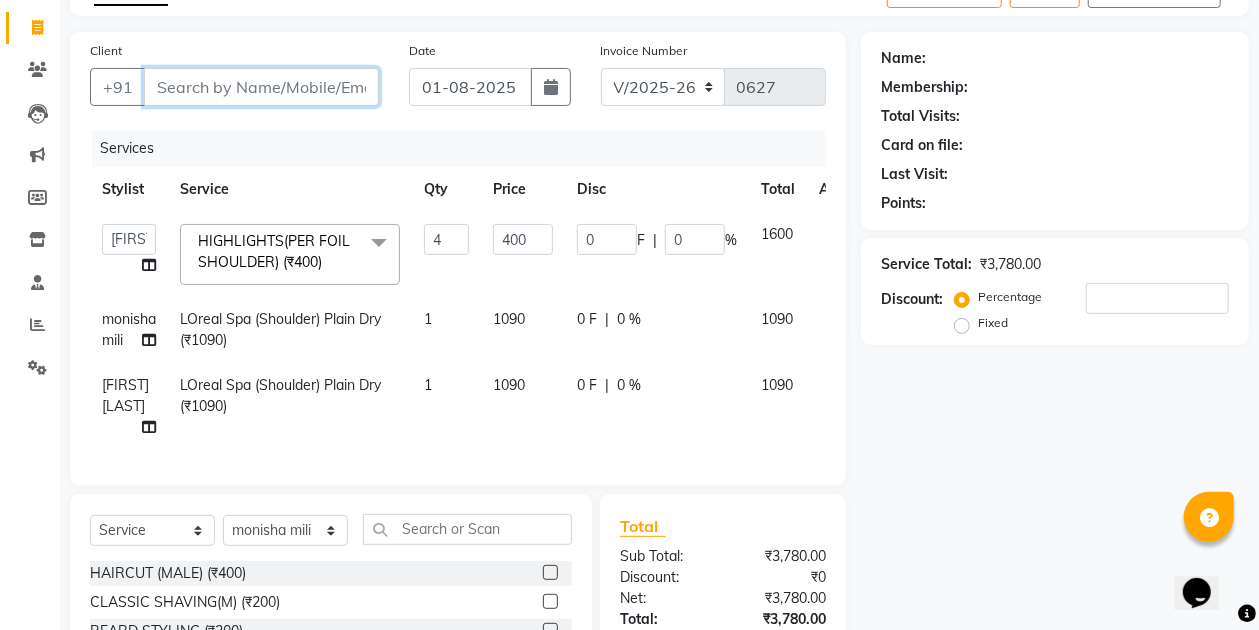 click on "Client" at bounding box center (261, 87) 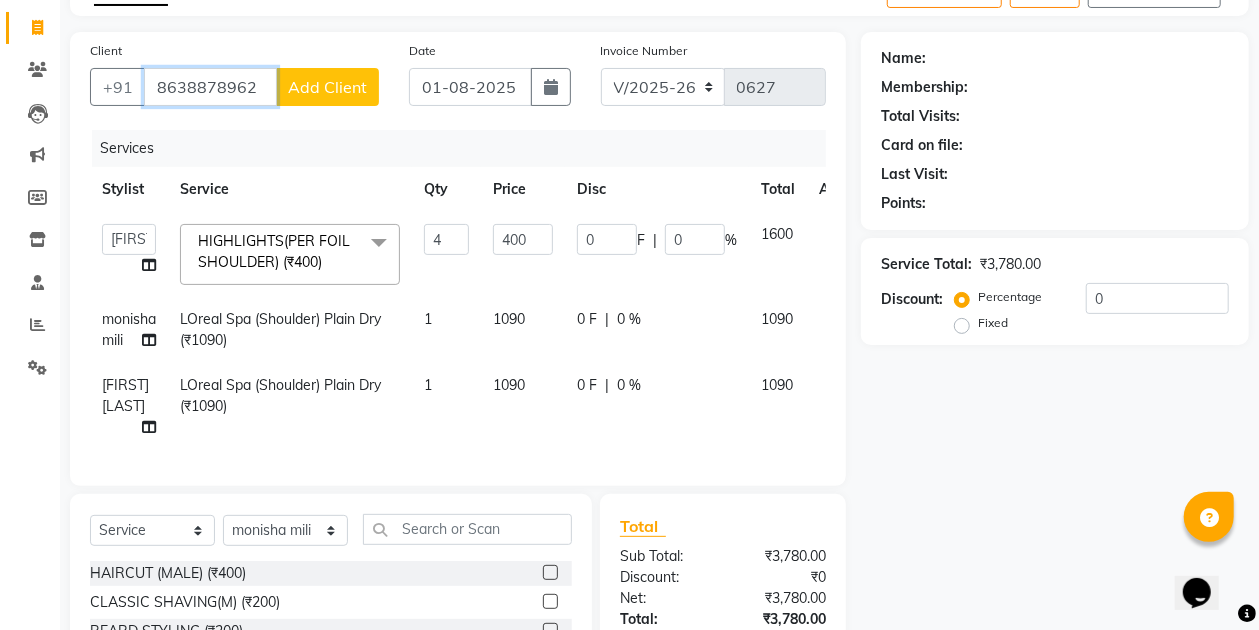 type on "8638878962" 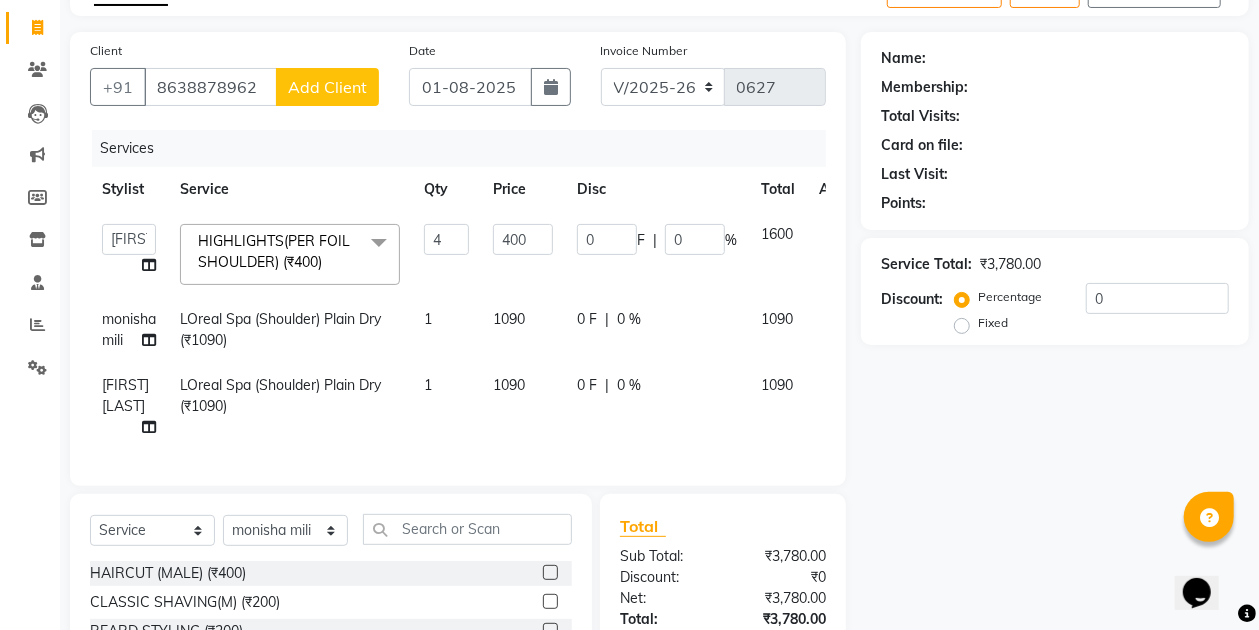 click on "Add Client" 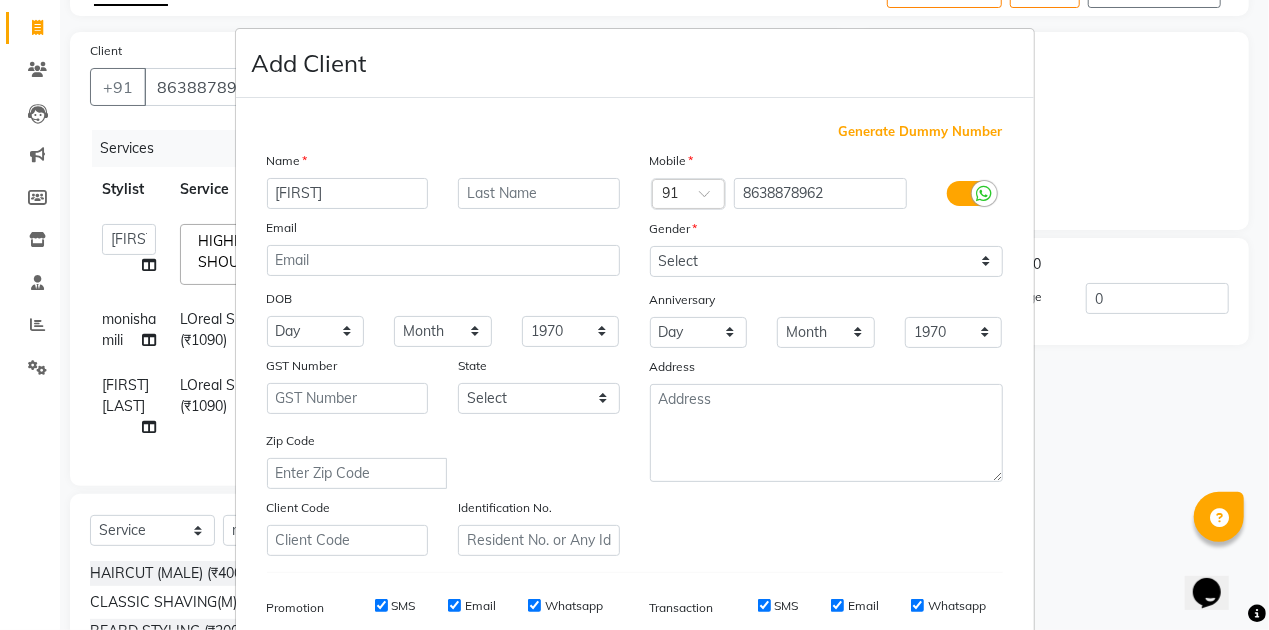 type on "Sagarika" 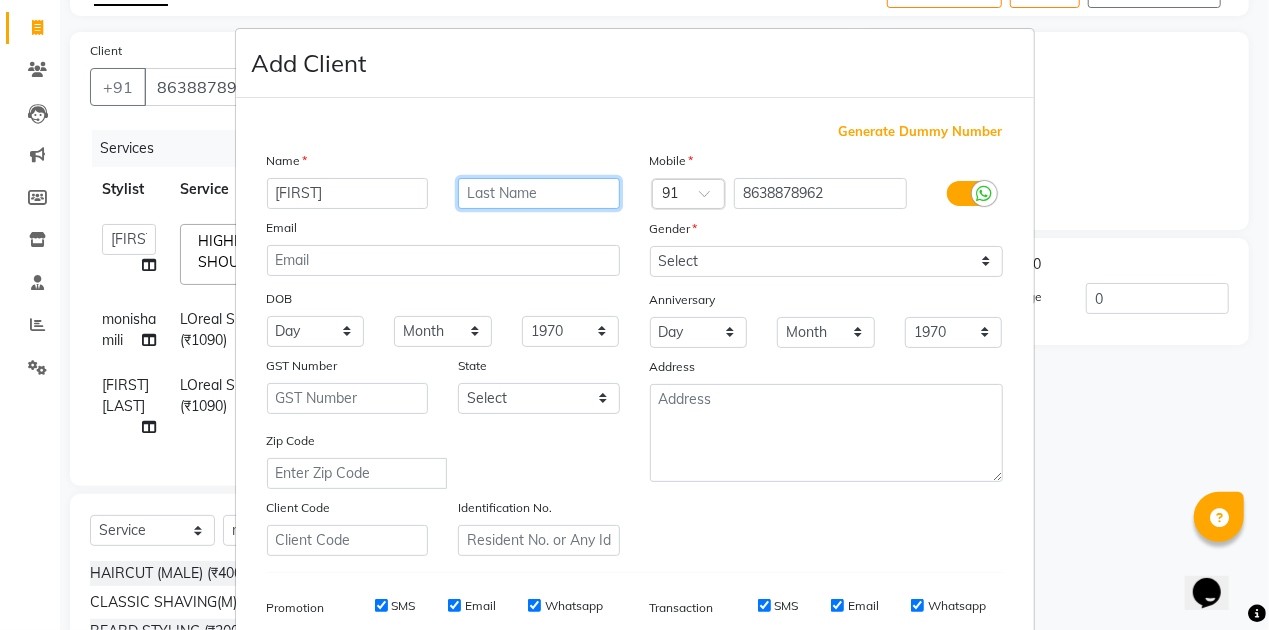 click at bounding box center (539, 193) 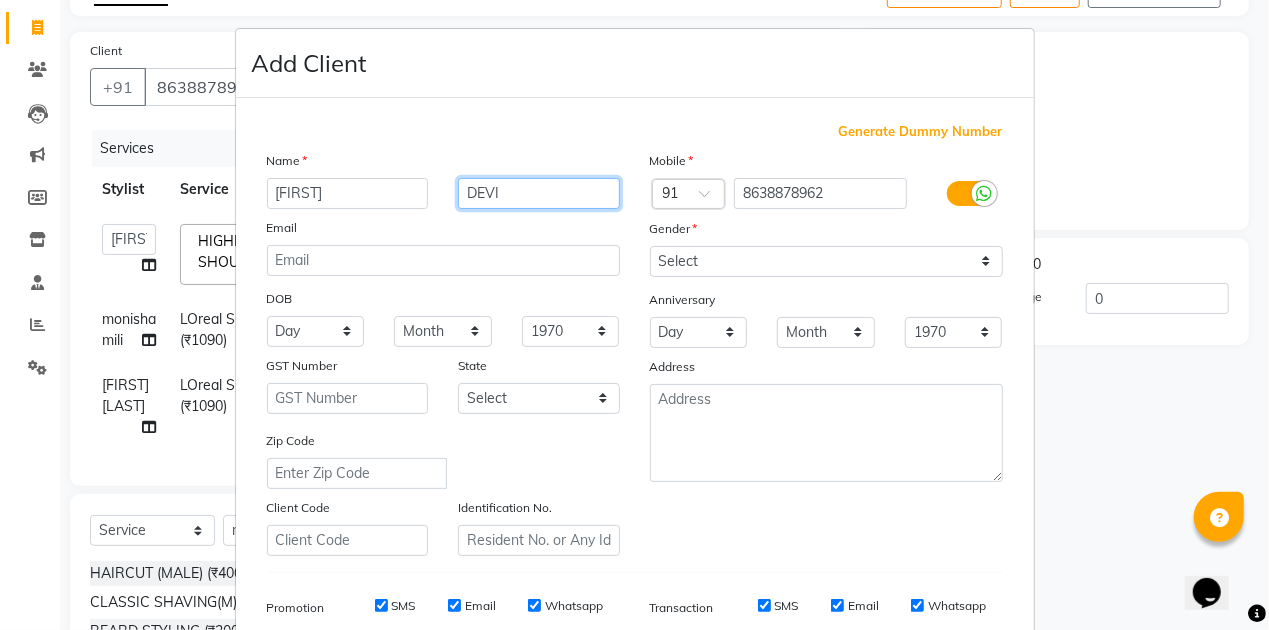 type on "DEVI" 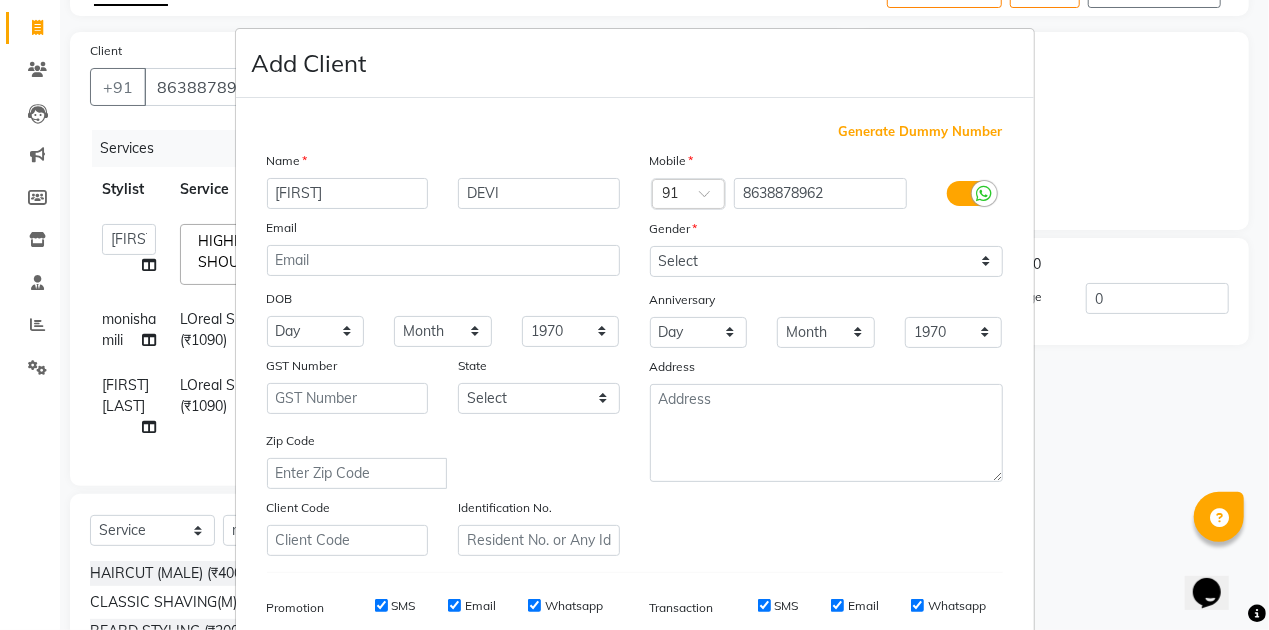 drag, startPoint x: 684, startPoint y: 223, endPoint x: 872, endPoint y: 474, distance: 313.60007 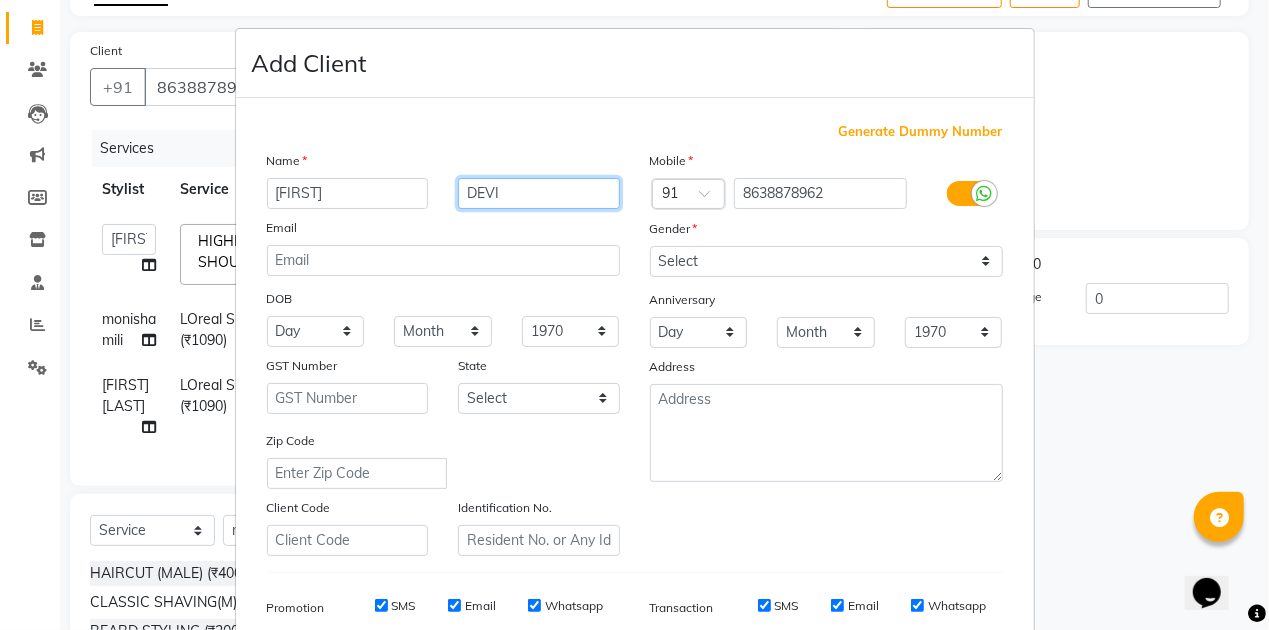 click on "DEVI" at bounding box center (539, 193) 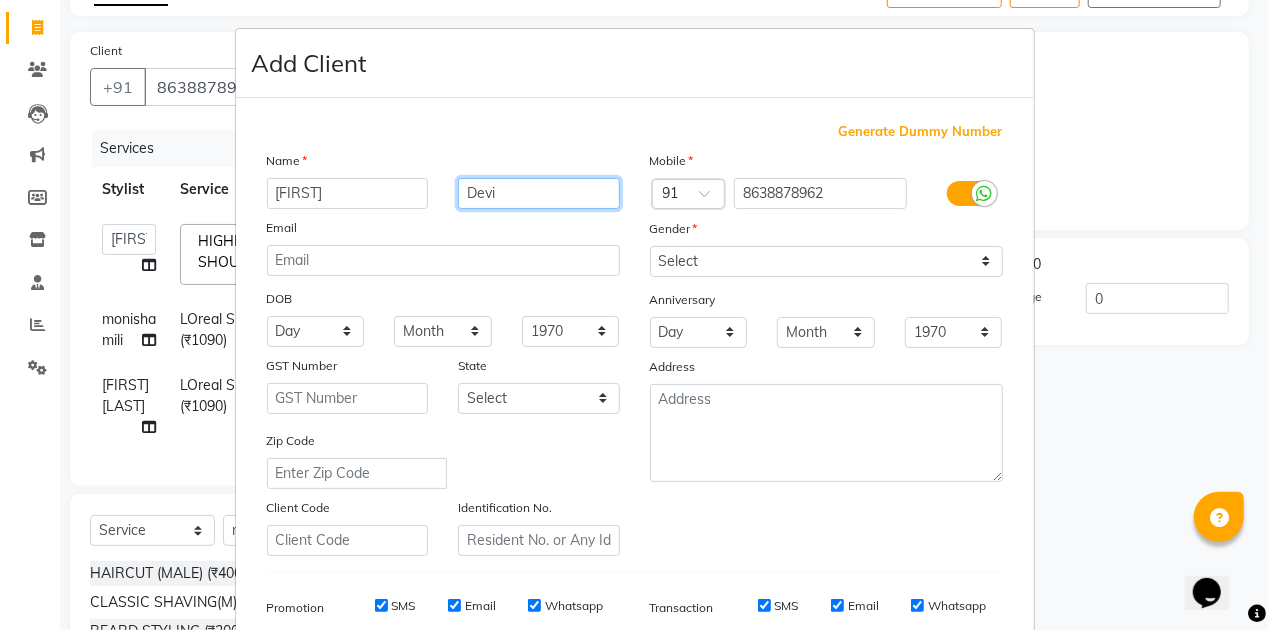 type on "Devi" 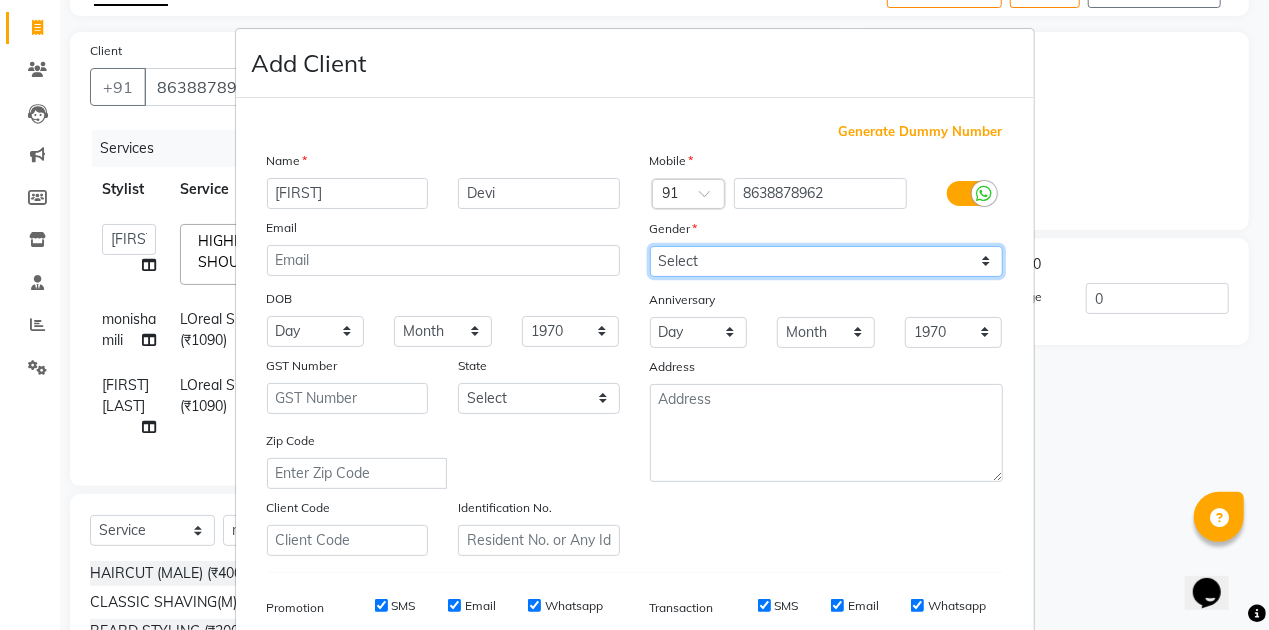 click on "Select Male Female Other Prefer Not To Say" at bounding box center (826, 261) 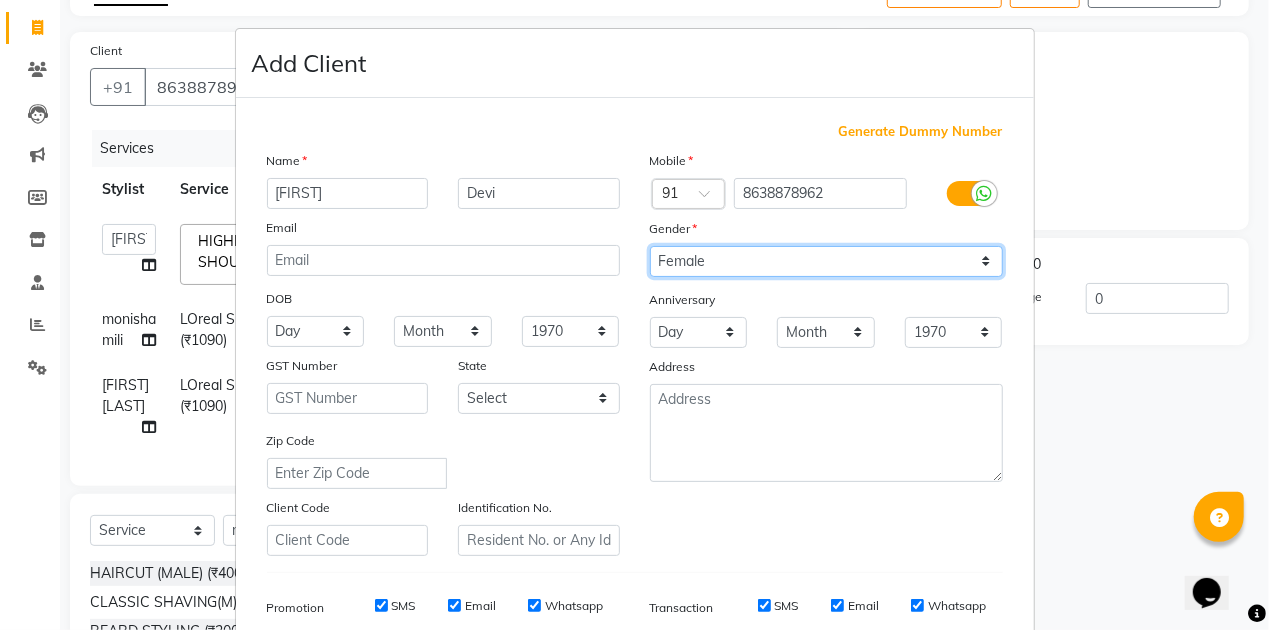 click on "Select Male Female Other Prefer Not To Say" at bounding box center [826, 261] 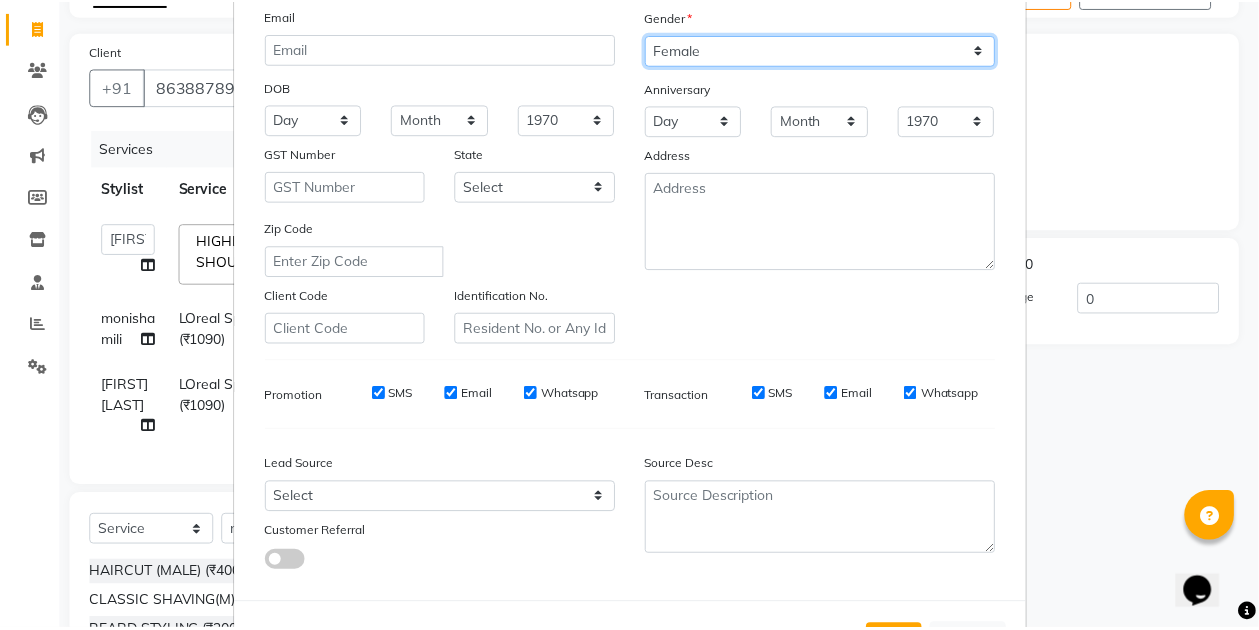 scroll, scrollTop: 290, scrollLeft: 0, axis: vertical 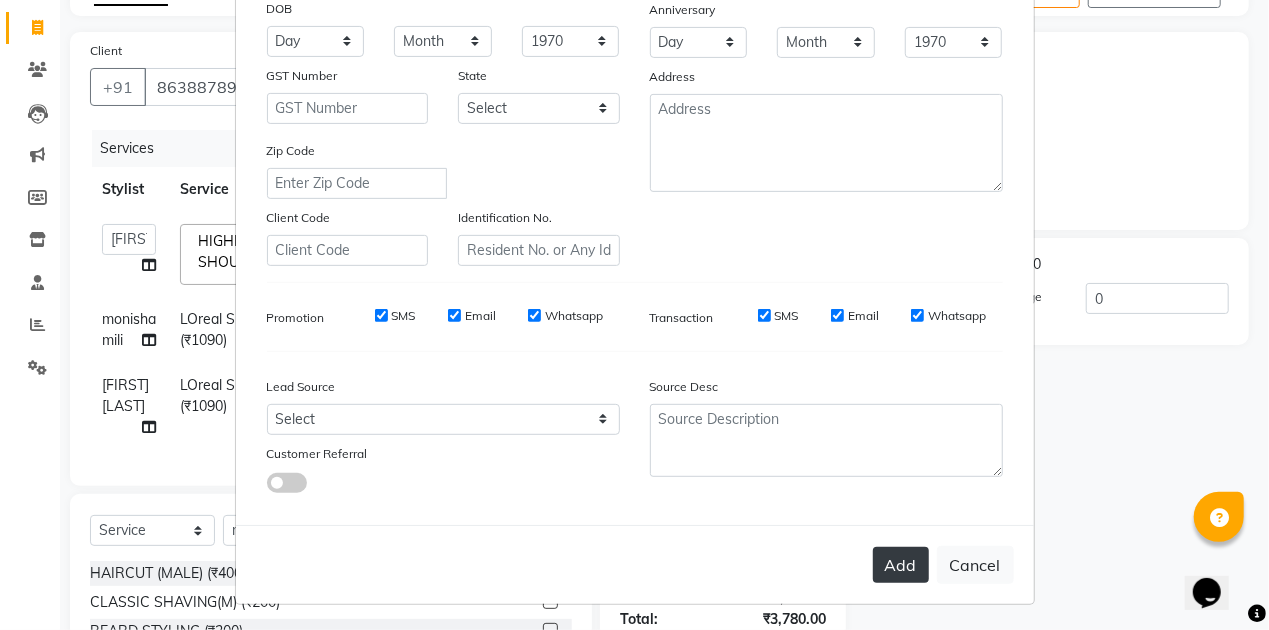 click on "Add" at bounding box center [901, 565] 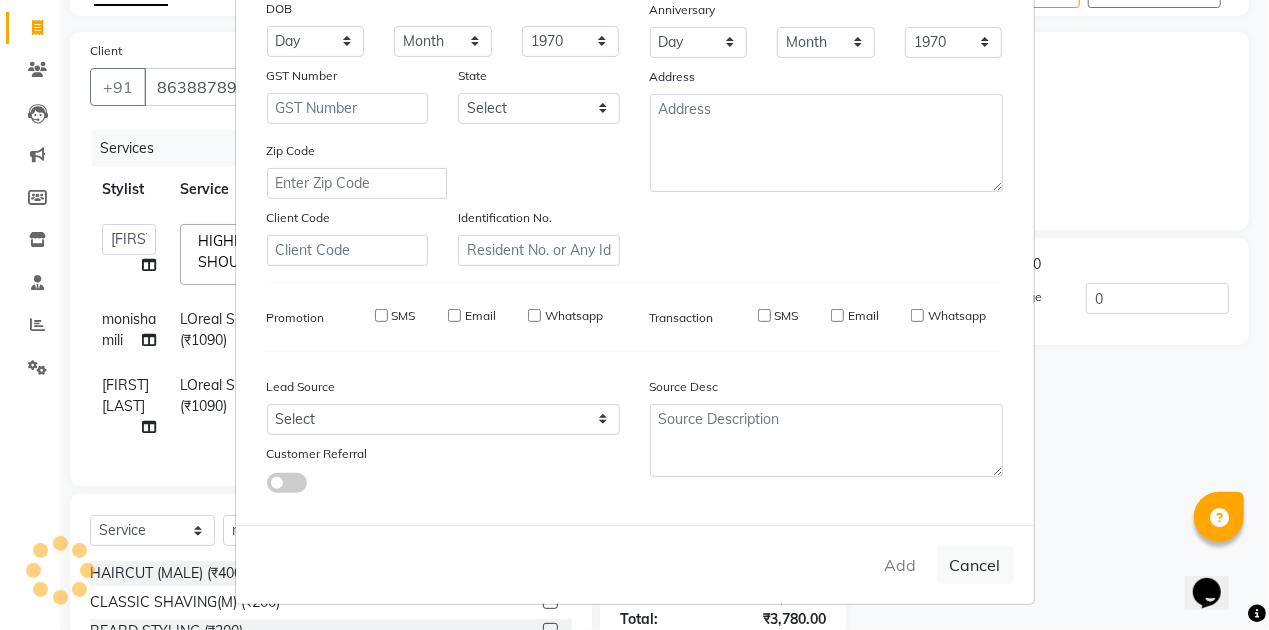 type 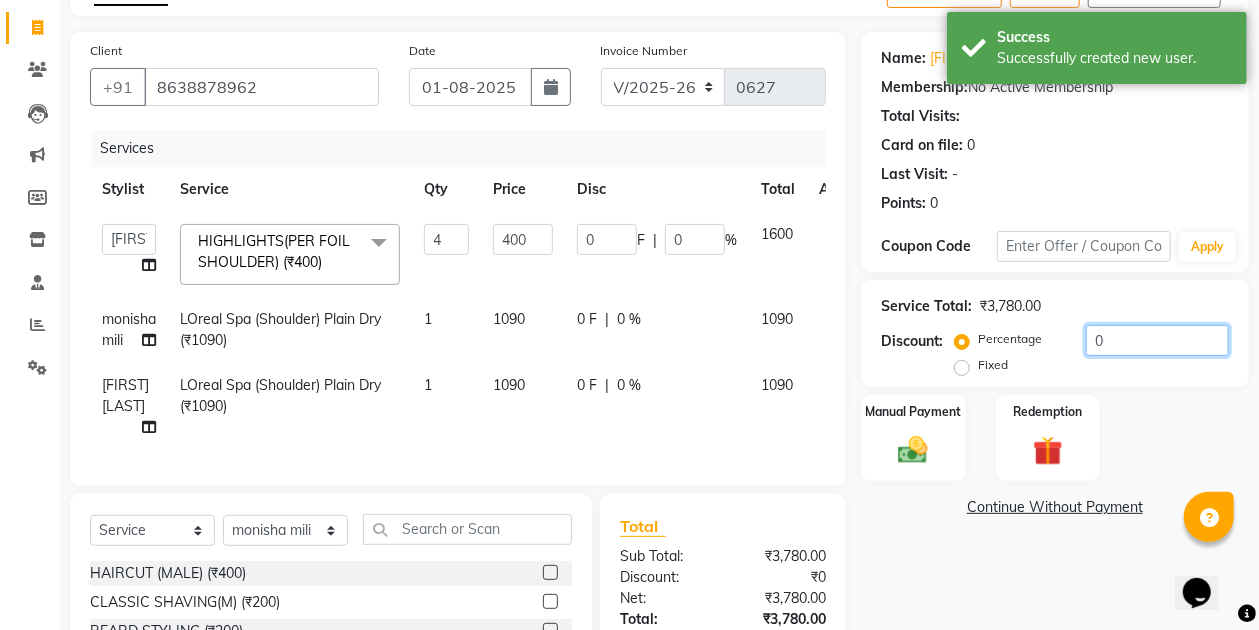 click on "0" 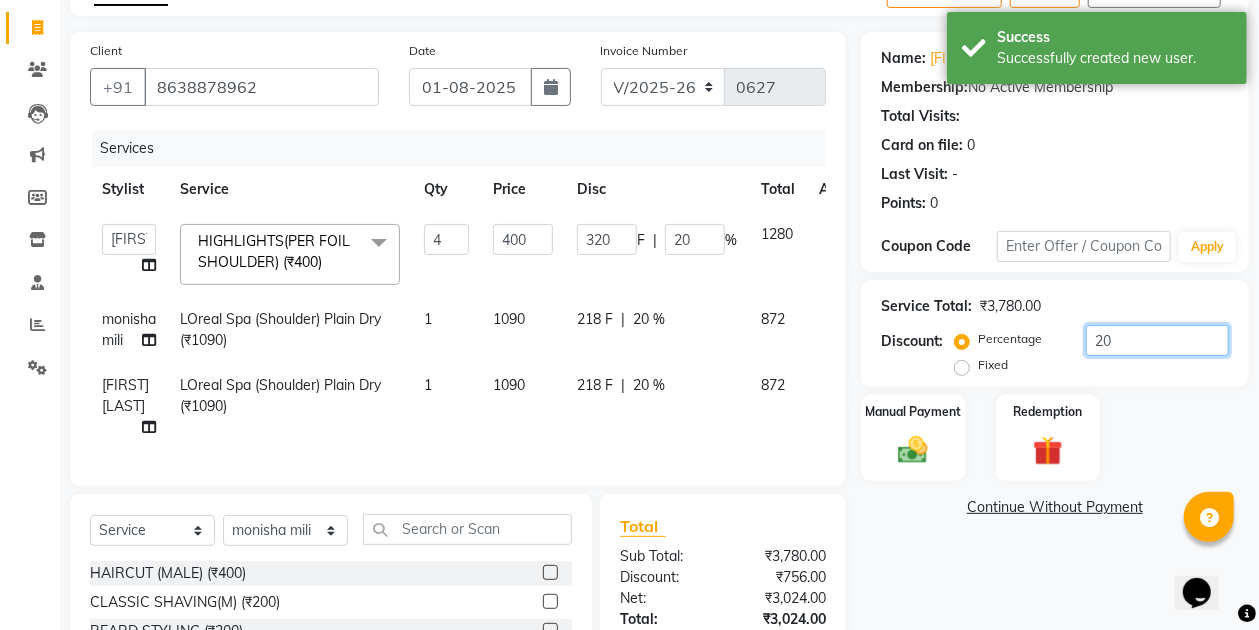 type on "20" 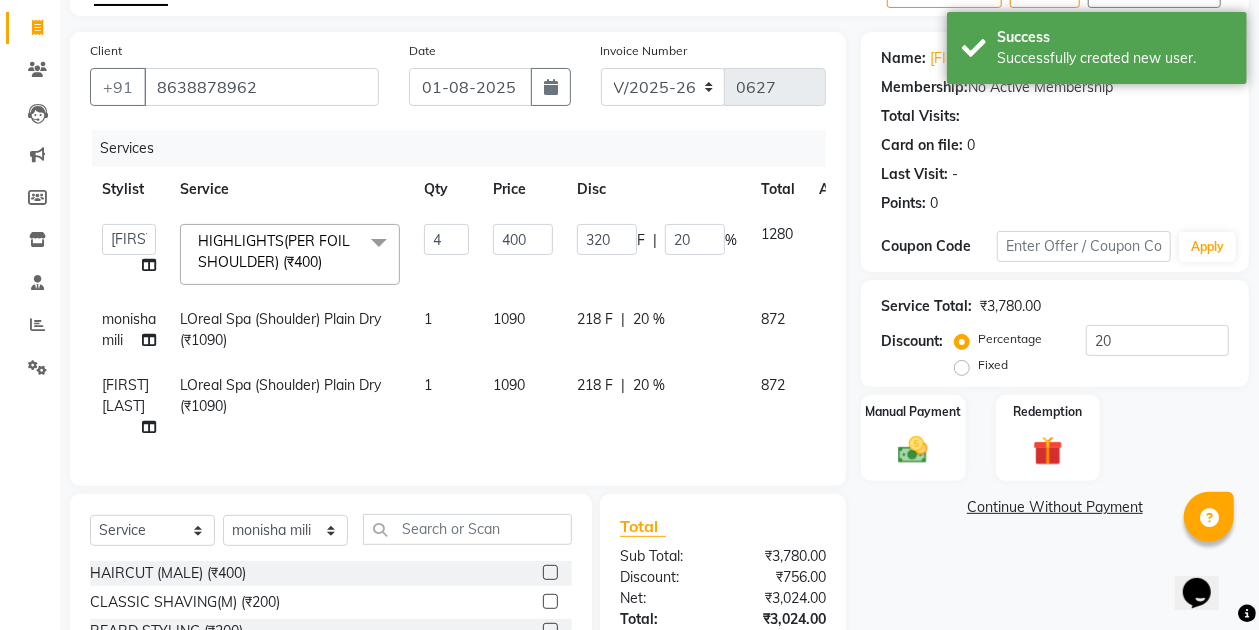 click on "Discount:  Percentage   Fixed  20" 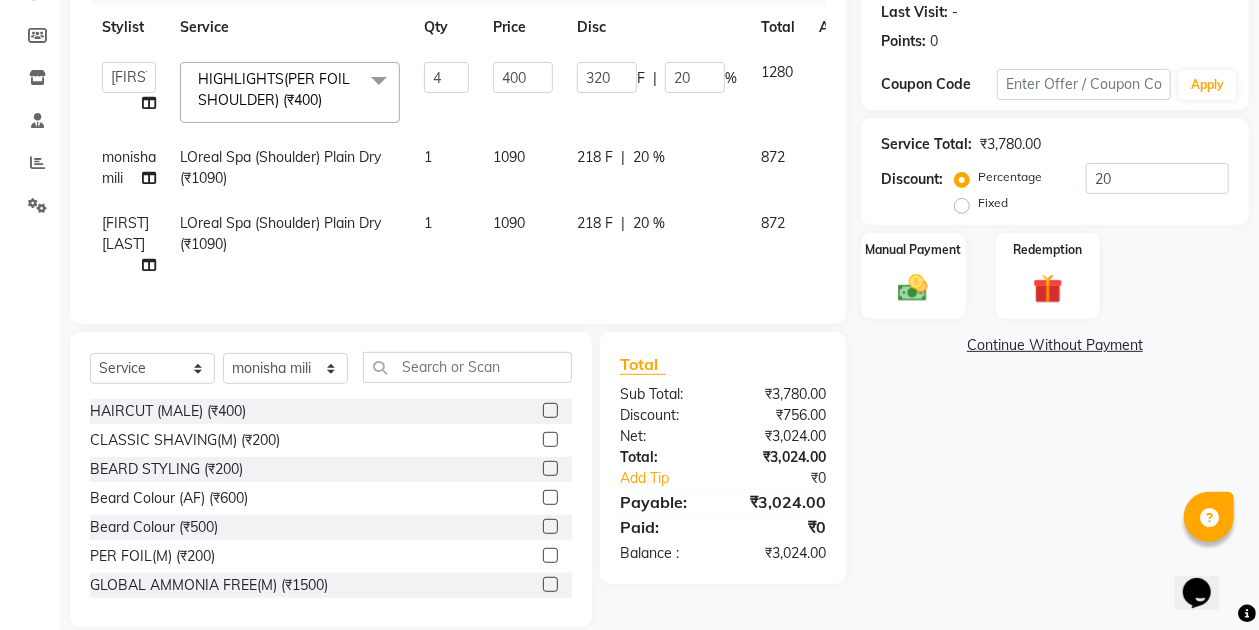 scroll, scrollTop: 294, scrollLeft: 0, axis: vertical 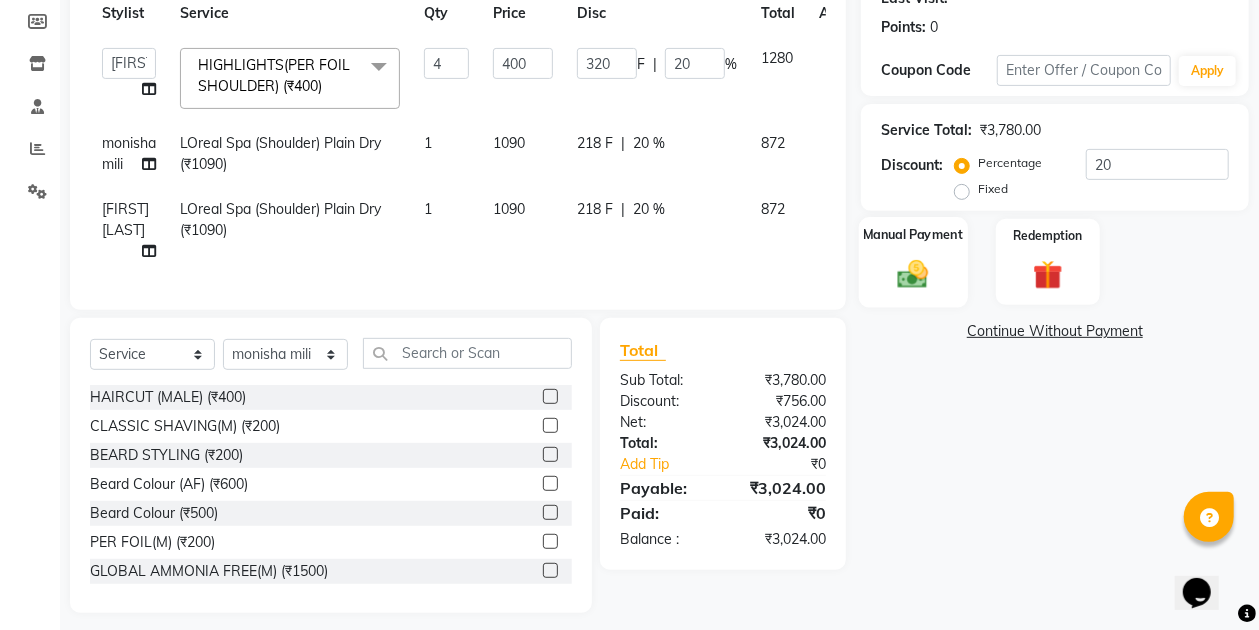 click 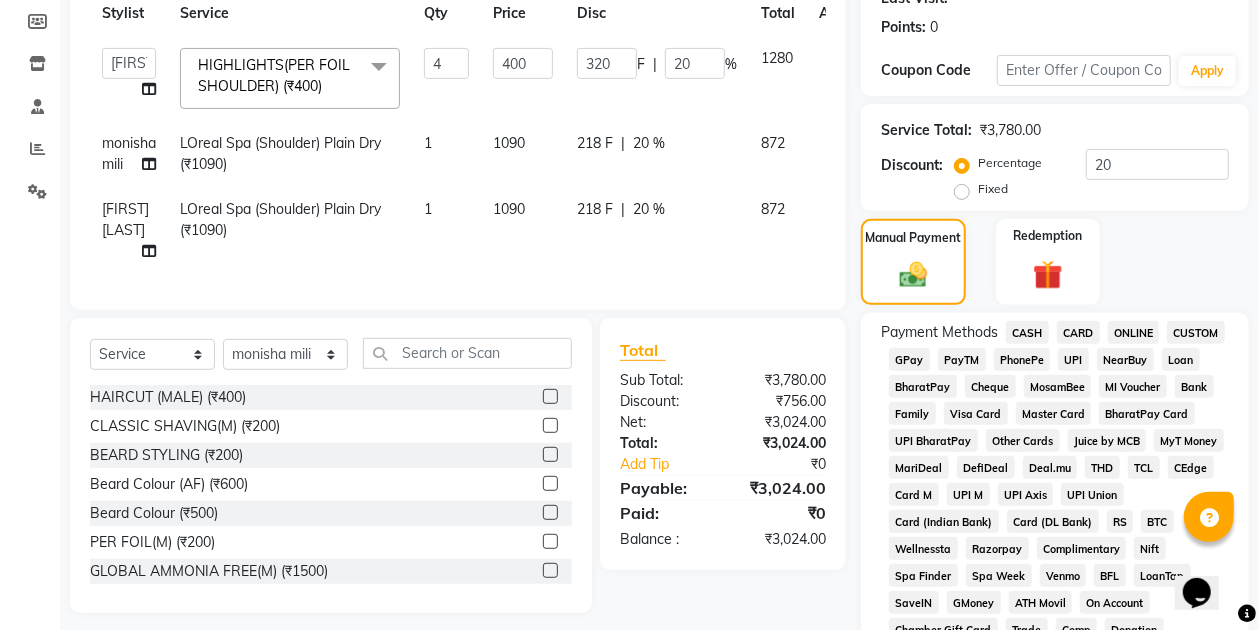 click on "GPay" 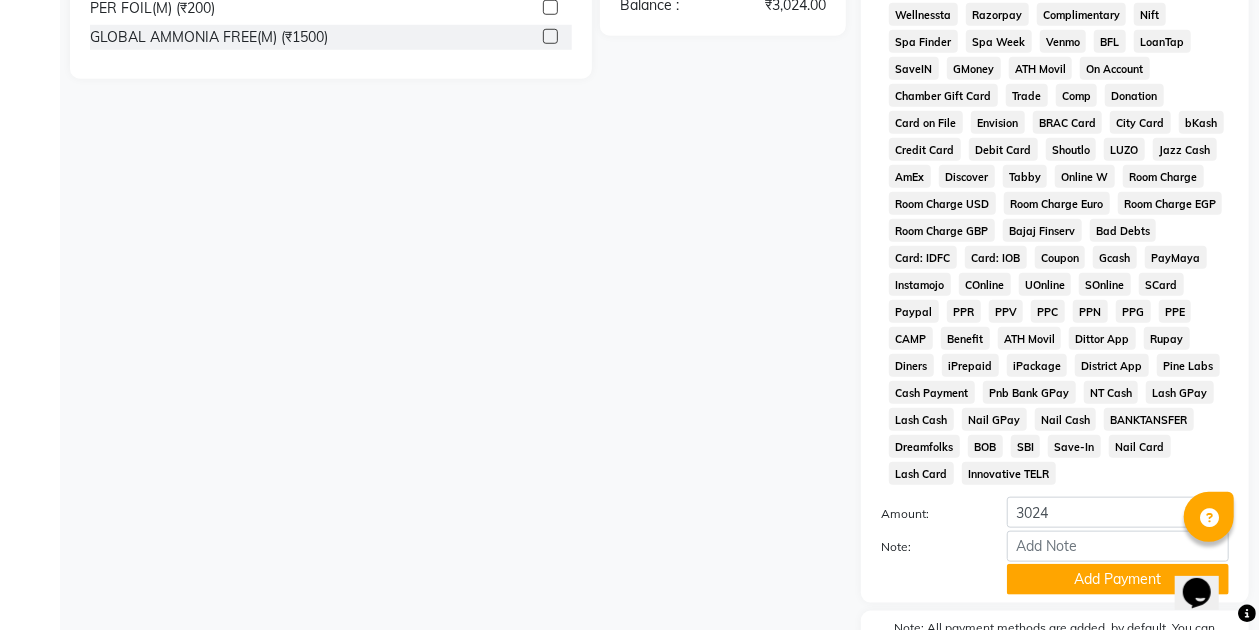 scroll, scrollTop: 894, scrollLeft: 0, axis: vertical 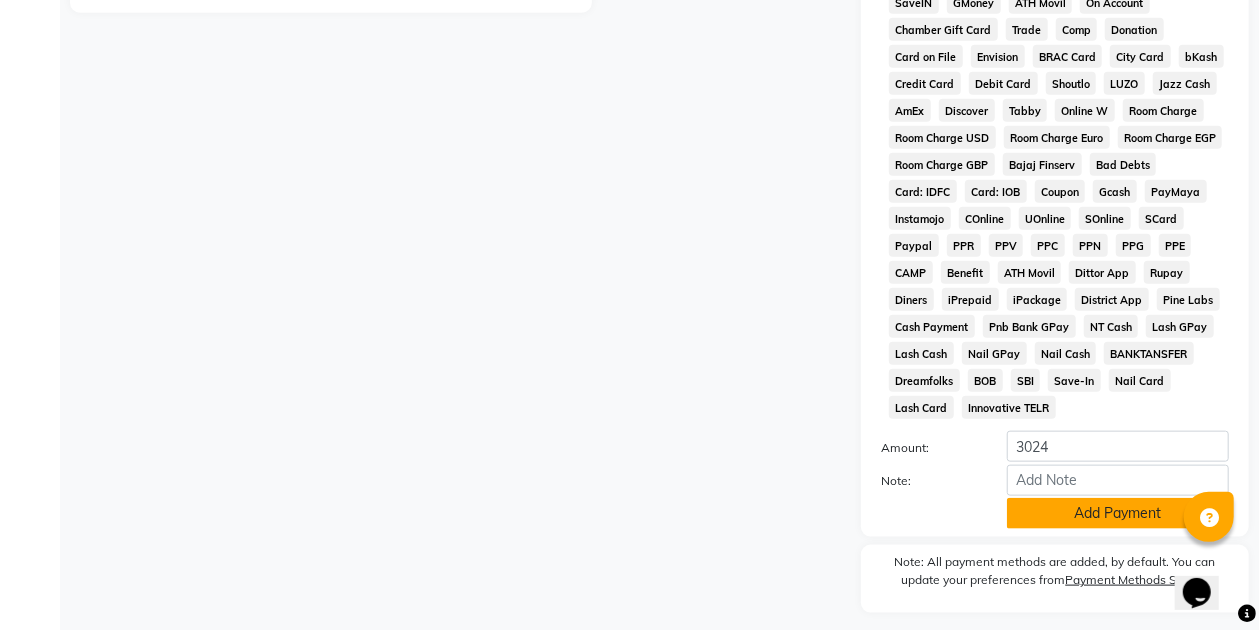 click on "Add Payment" 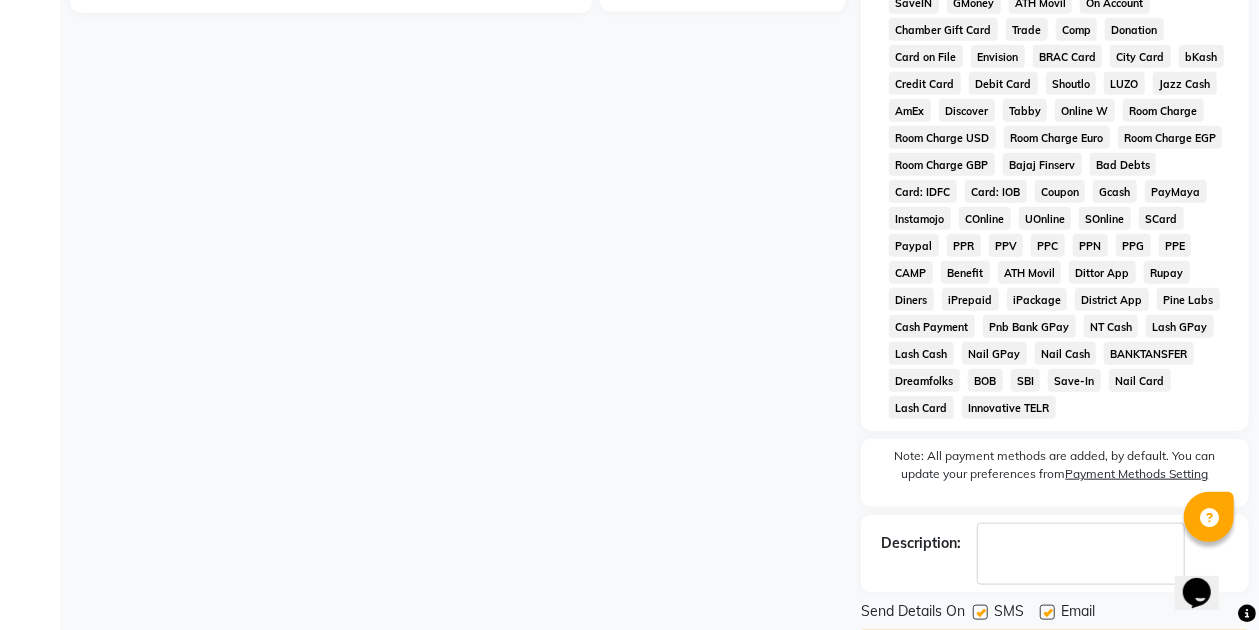scroll, scrollTop: 960, scrollLeft: 0, axis: vertical 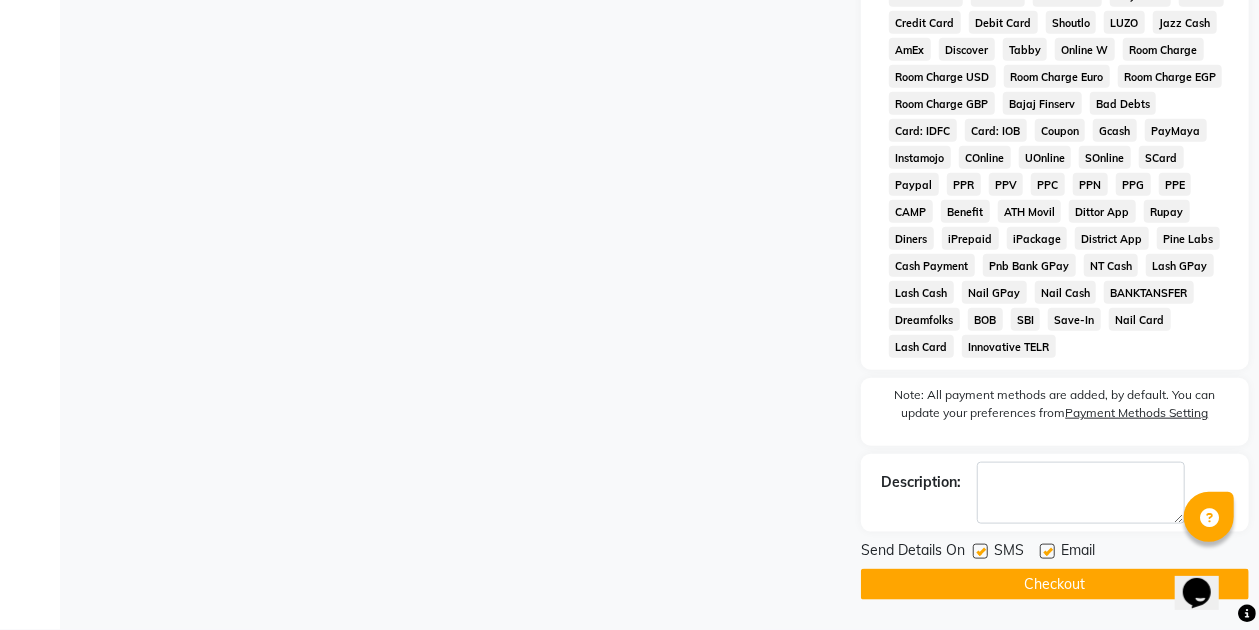 click on "Checkout" 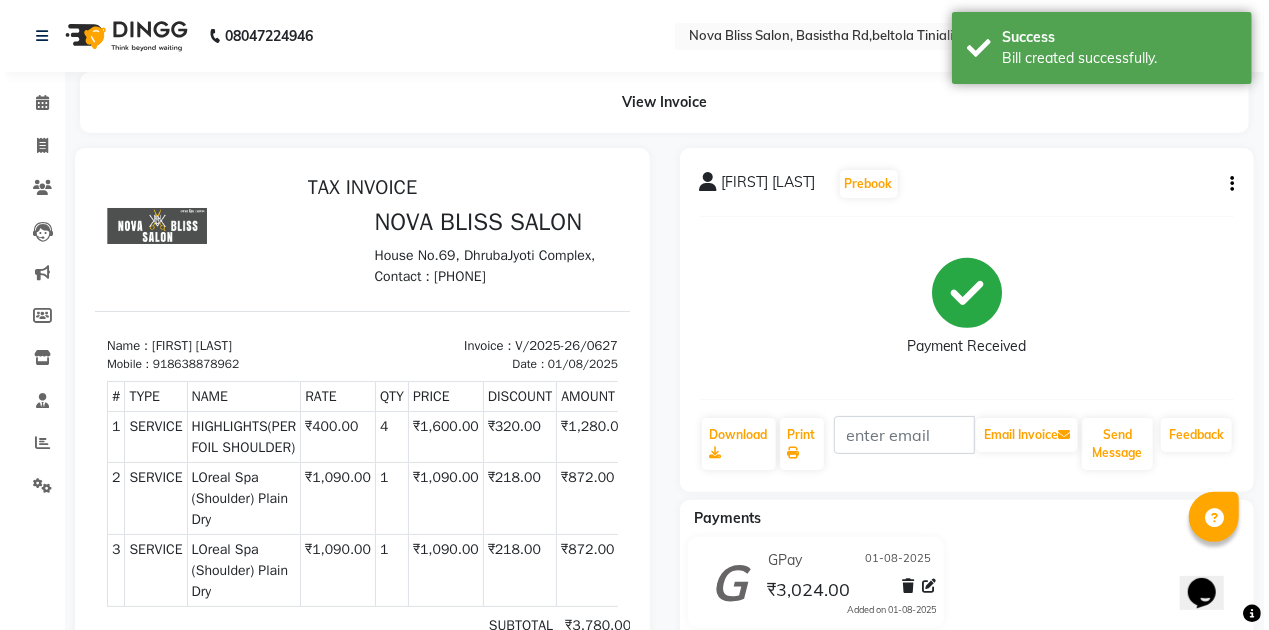 scroll, scrollTop: 0, scrollLeft: 0, axis: both 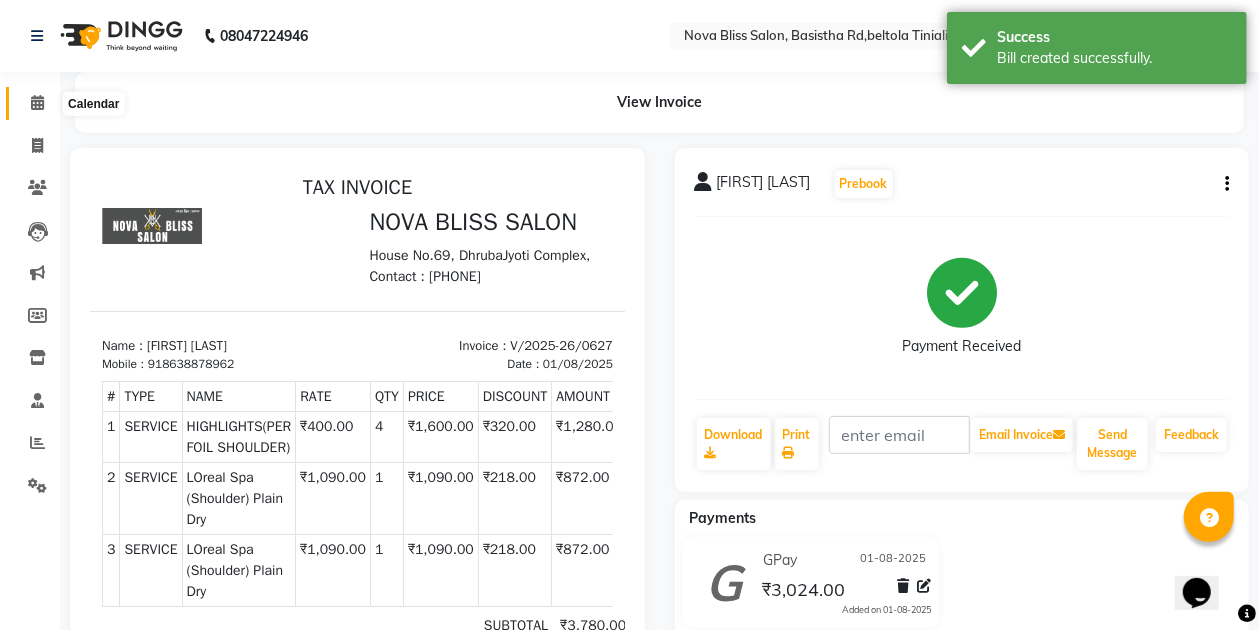 click 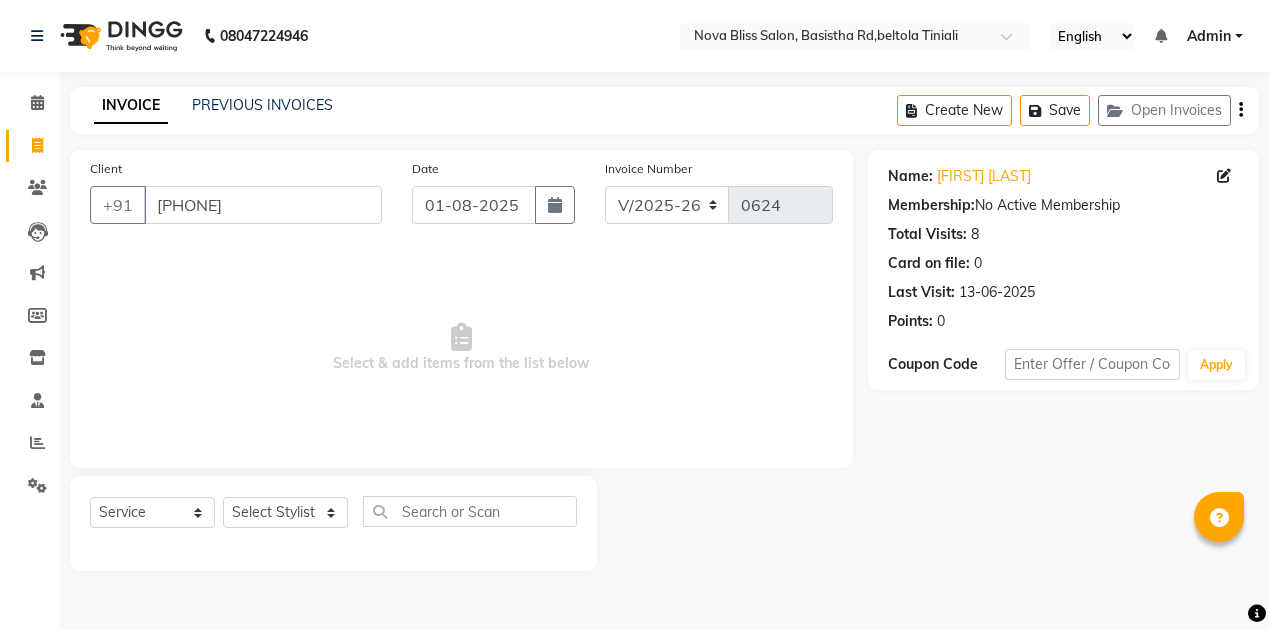 select on "6211" 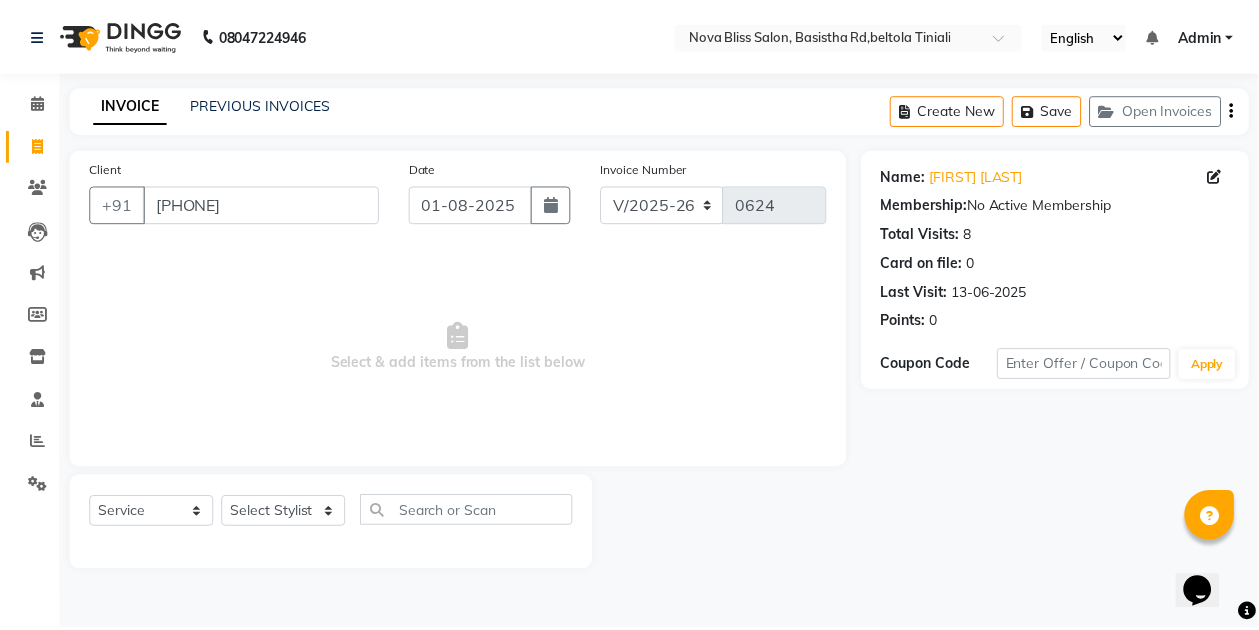 scroll, scrollTop: 0, scrollLeft: 0, axis: both 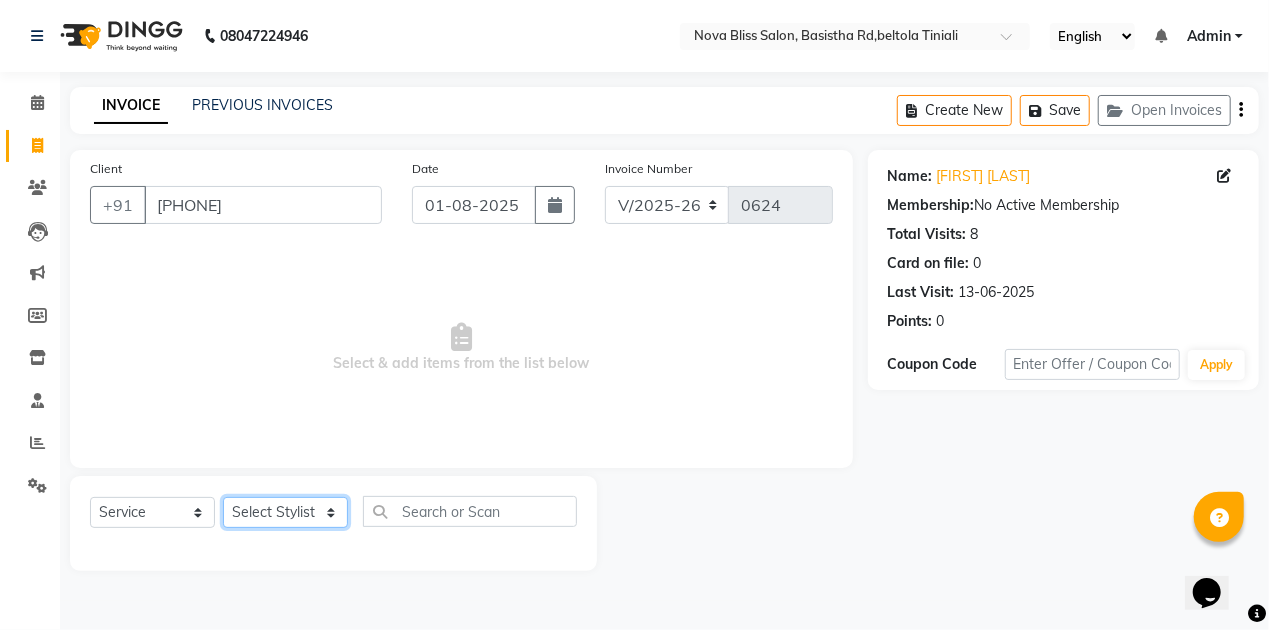 click on "Select Stylist Anuradha singh Bishaya Bhuyan Dip Das Ester jarain  Front Desk Luna kalita monisha mili Pintu Rajak" 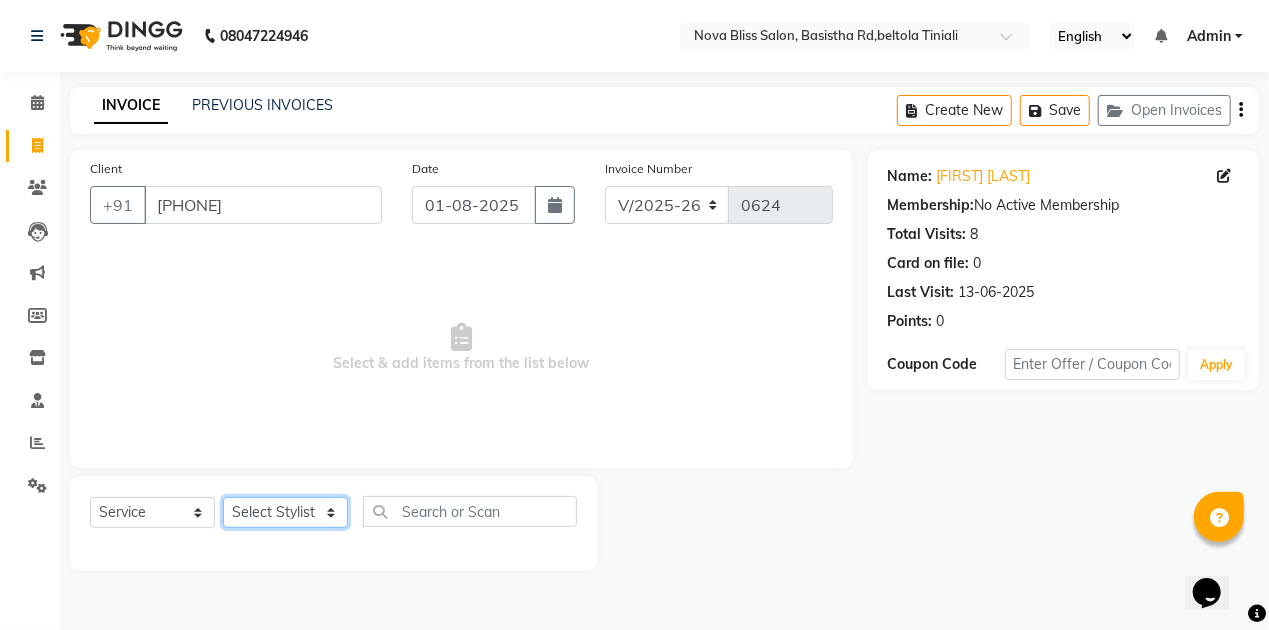 select on "70880" 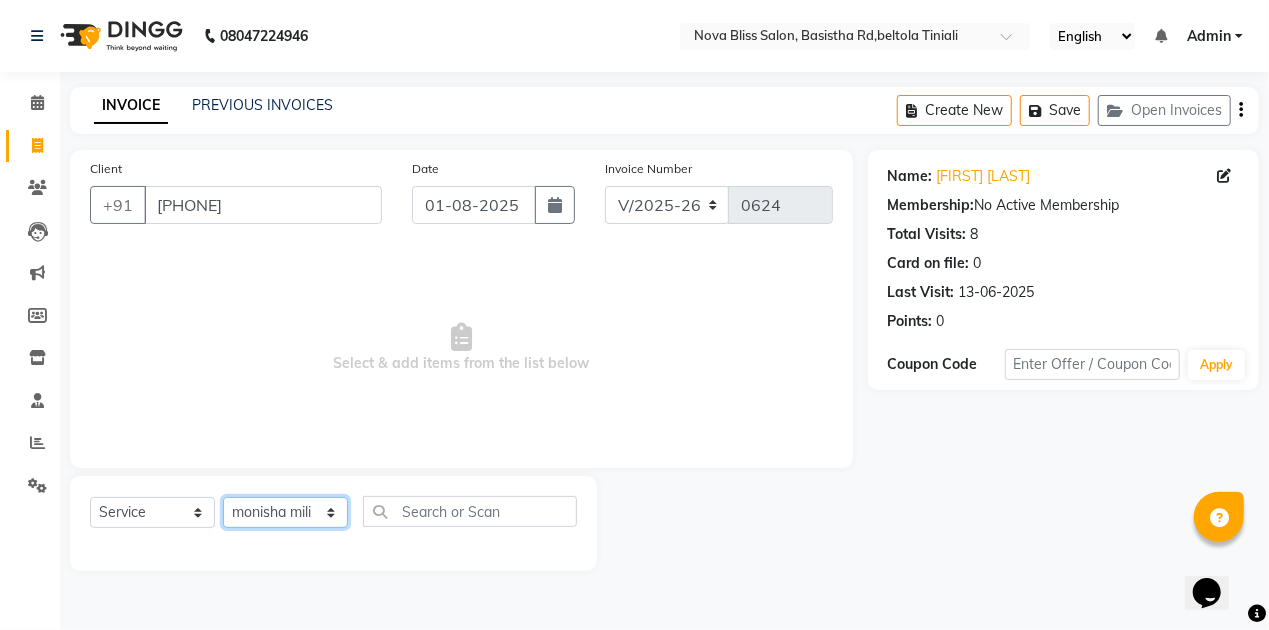 click on "Select Stylist Anuradha singh Bishaya Bhuyan Dip Das Ester jarain  Front Desk Luna kalita monisha mili Pintu Rajak" 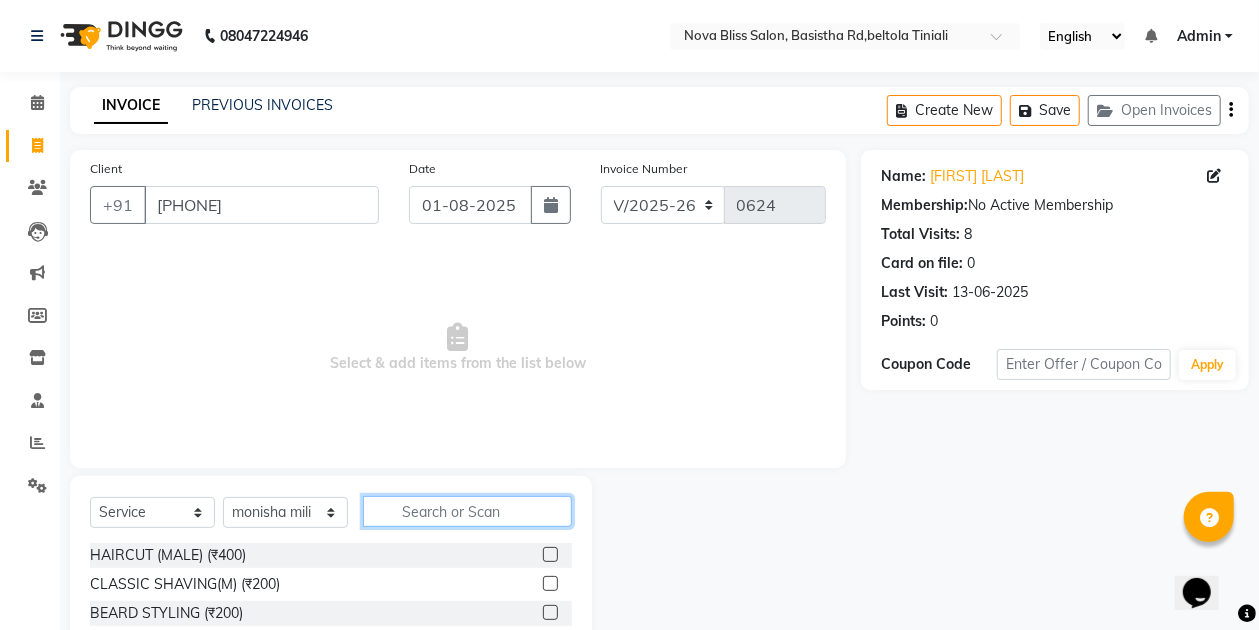 click 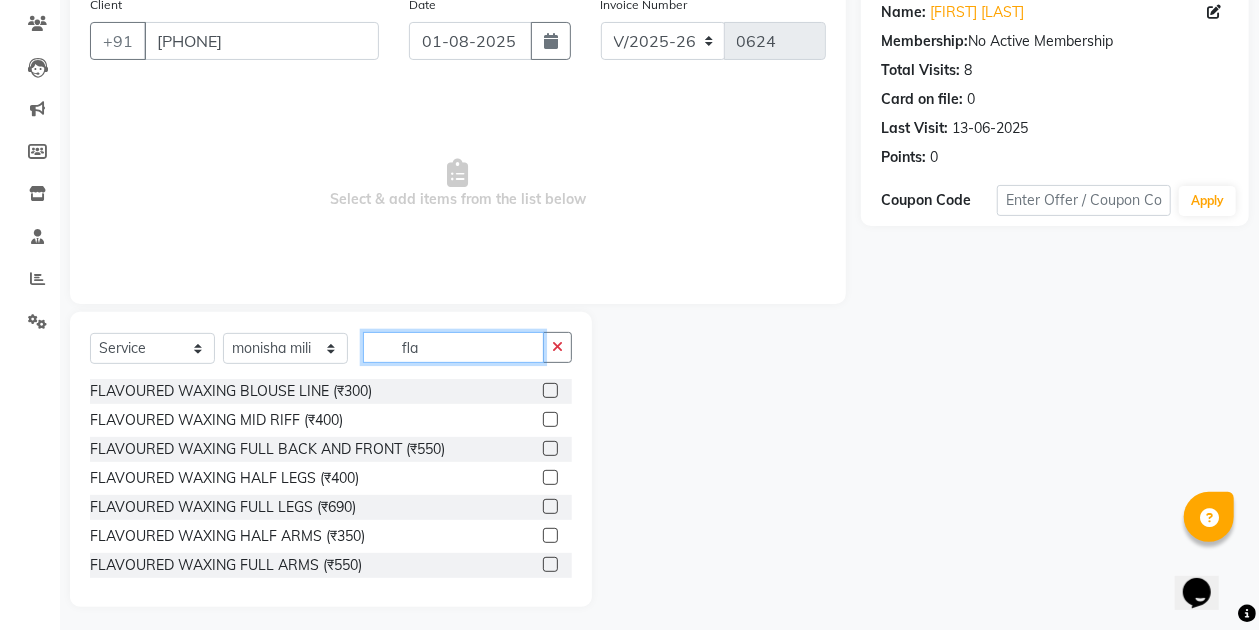scroll, scrollTop: 170, scrollLeft: 0, axis: vertical 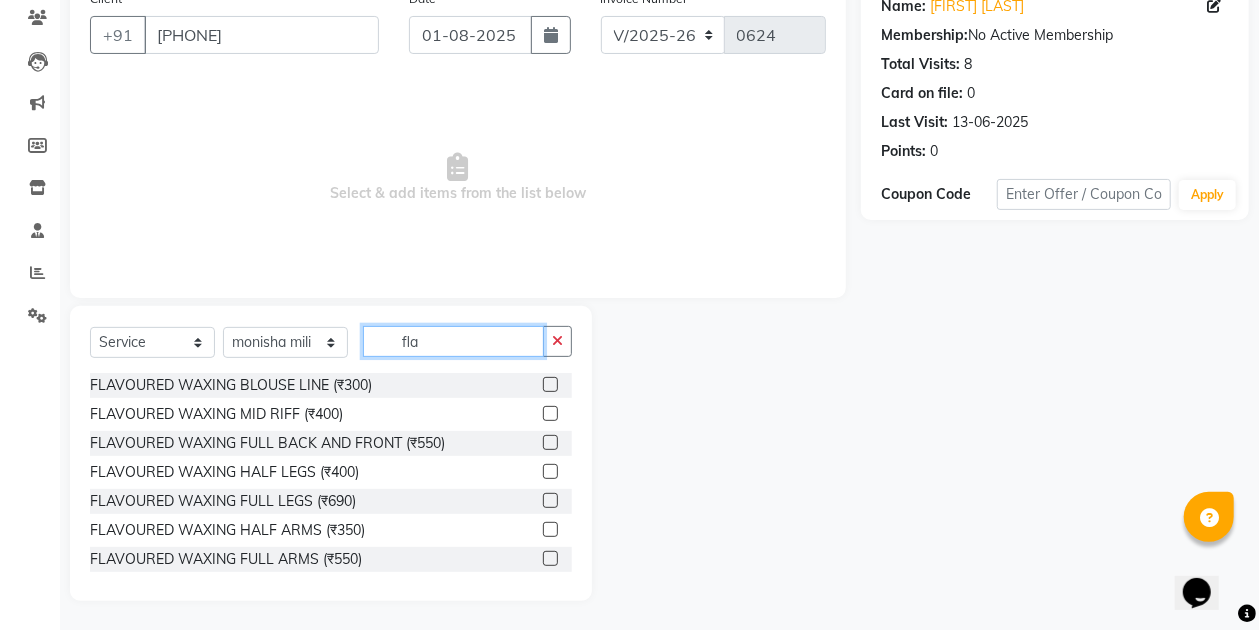 type on "fla" 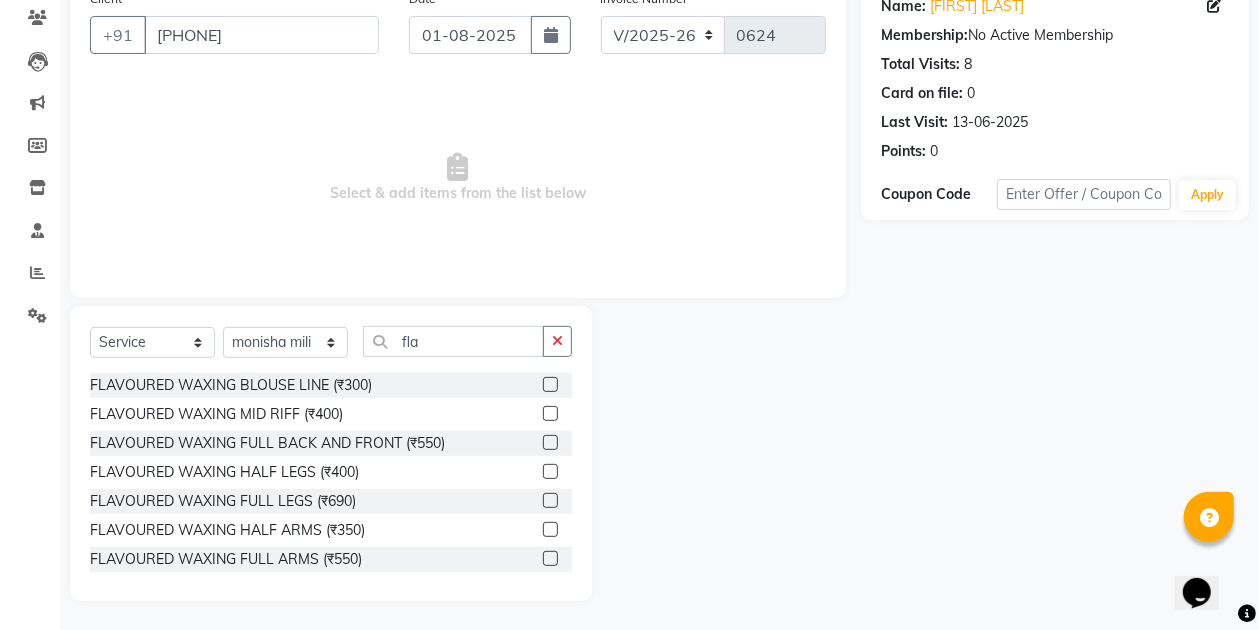 click 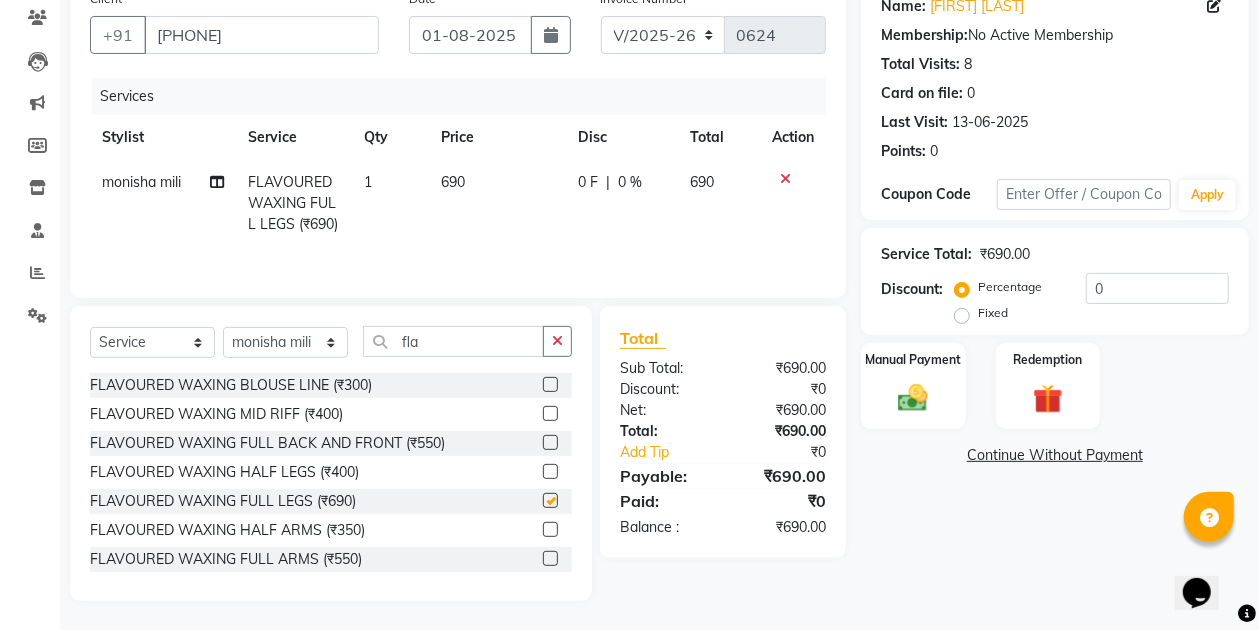 checkbox on "false" 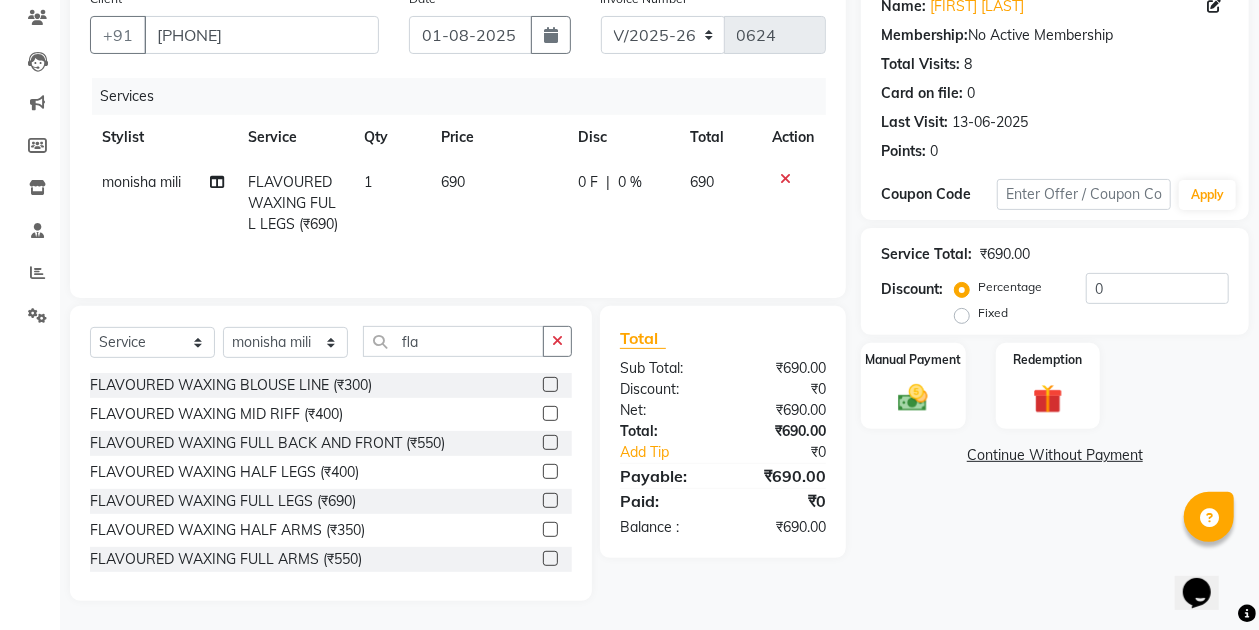 click 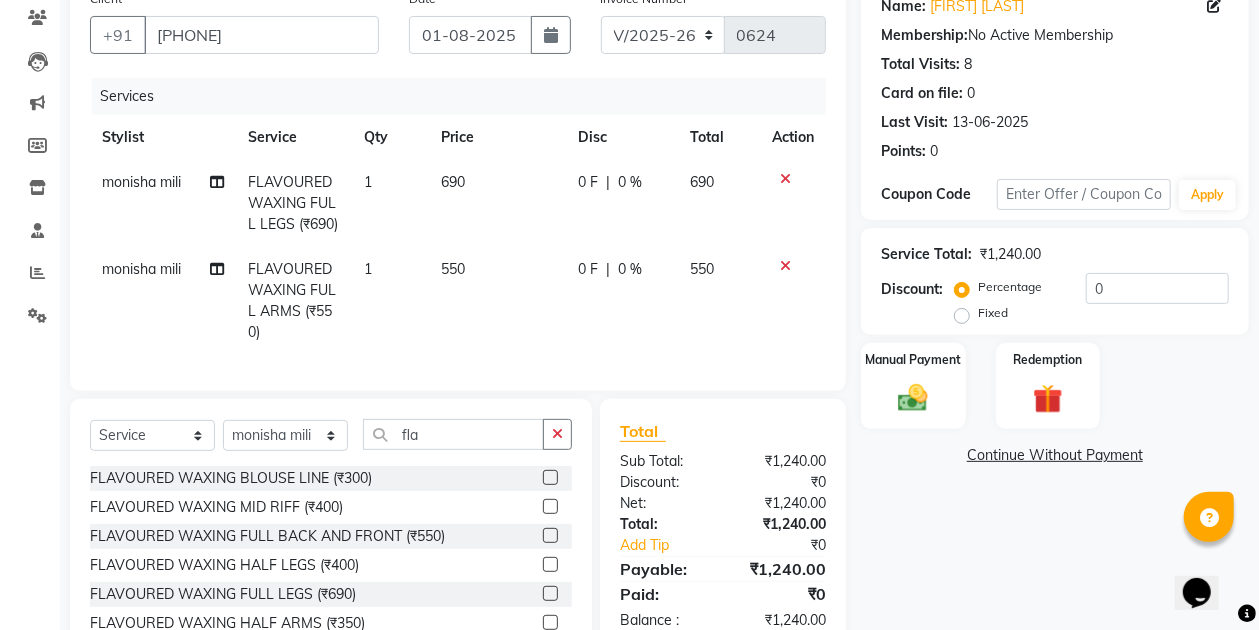 checkbox on "false" 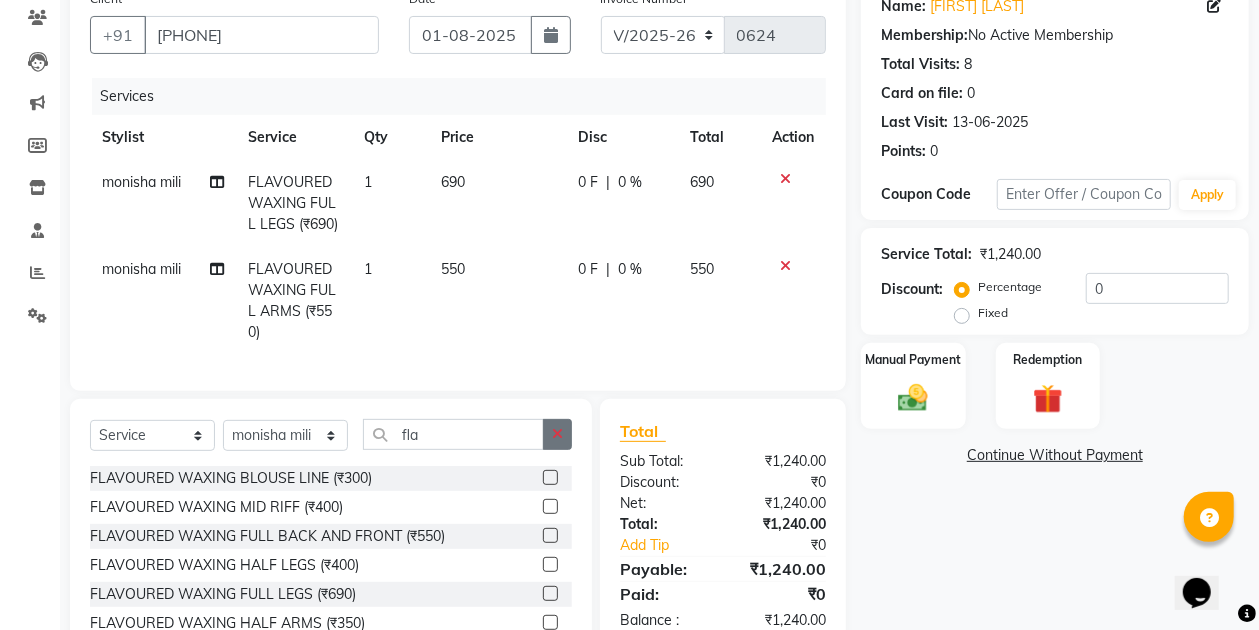 click 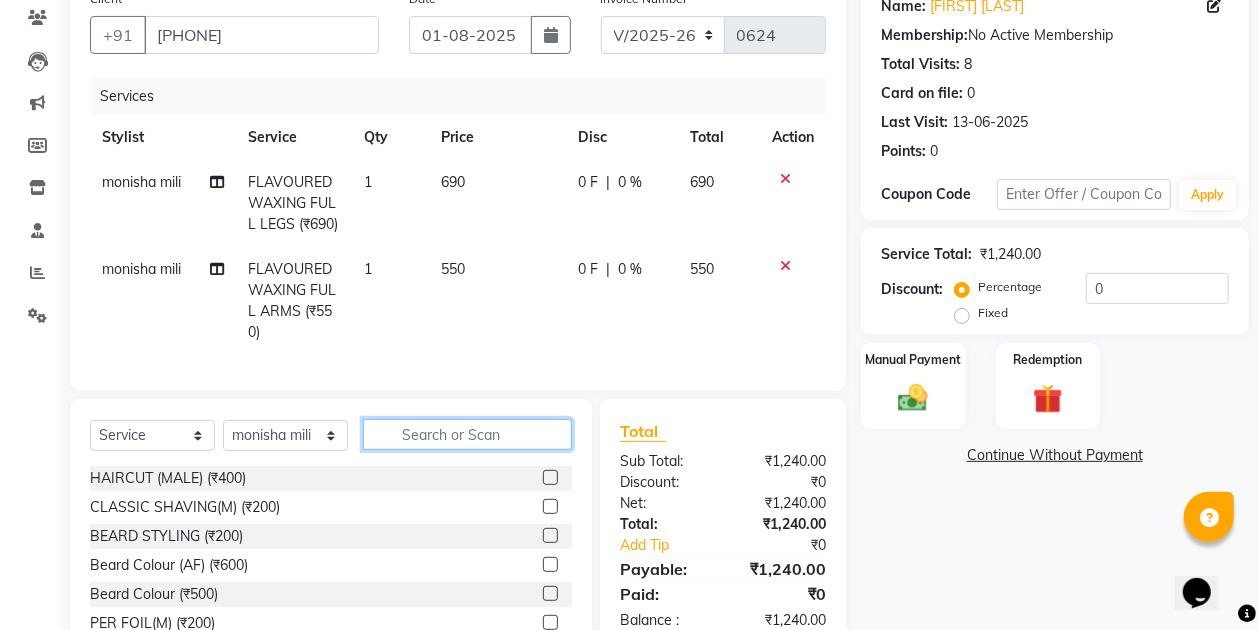 click 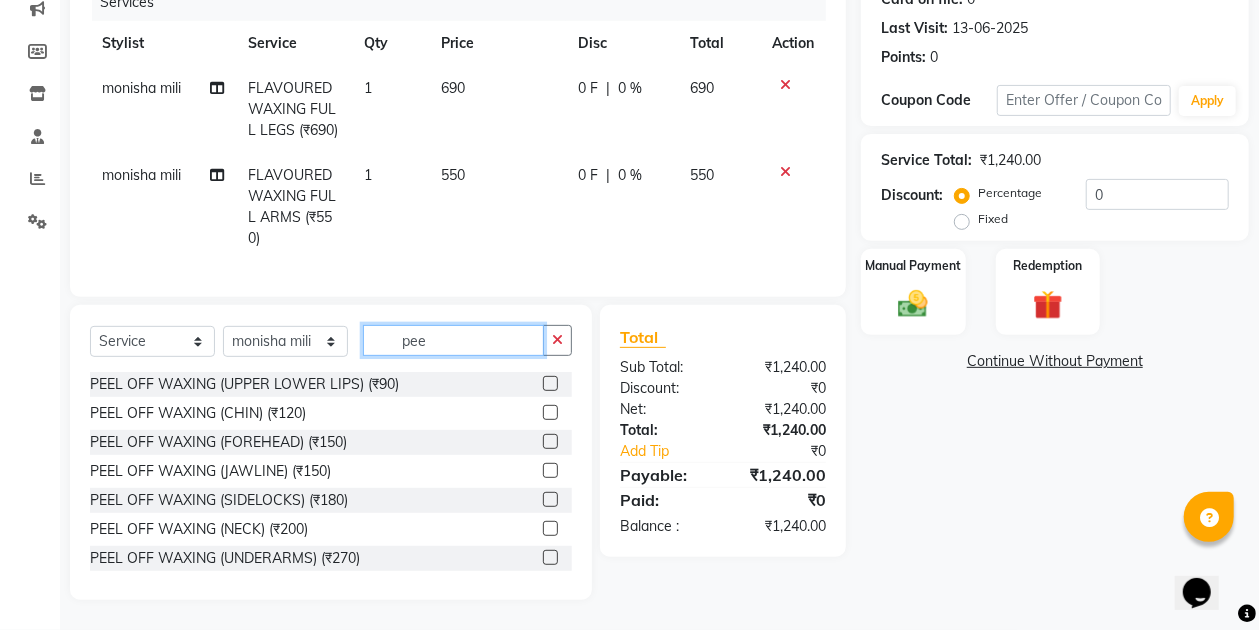 scroll, scrollTop: 294, scrollLeft: 0, axis: vertical 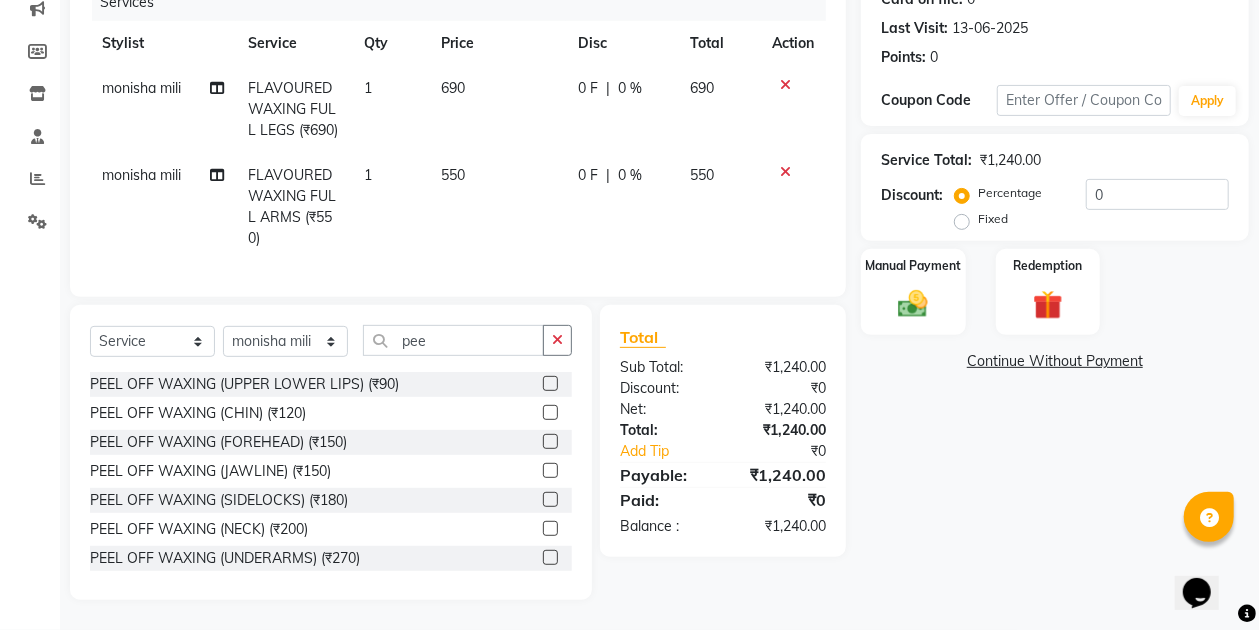 click 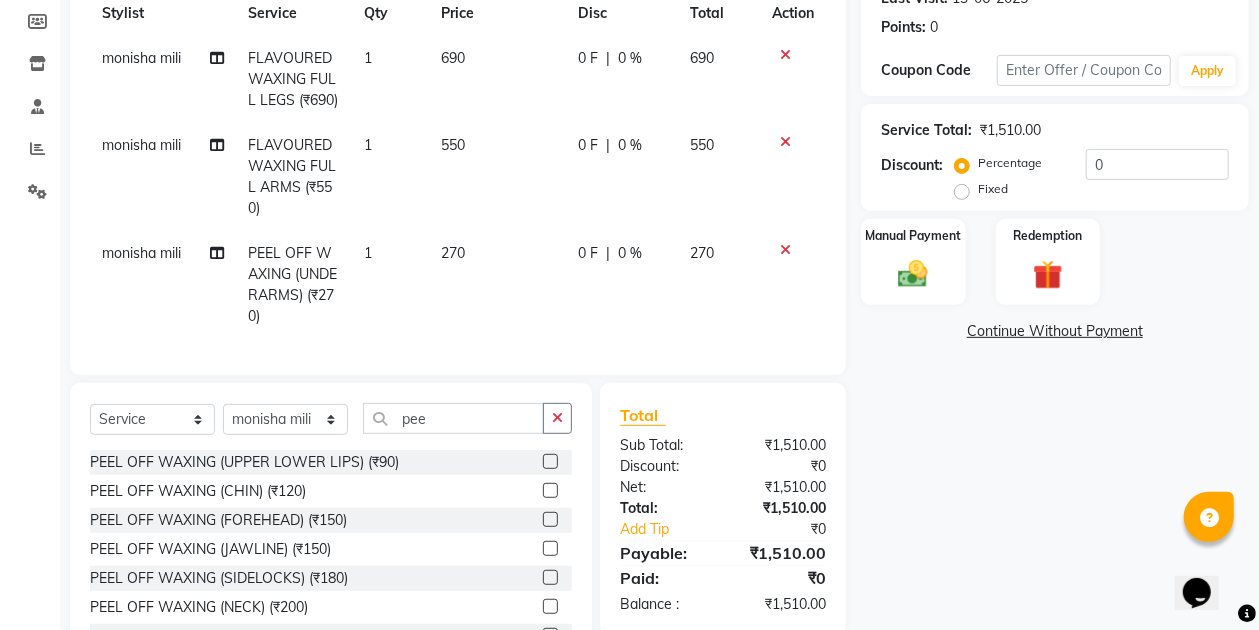 checkbox on "false" 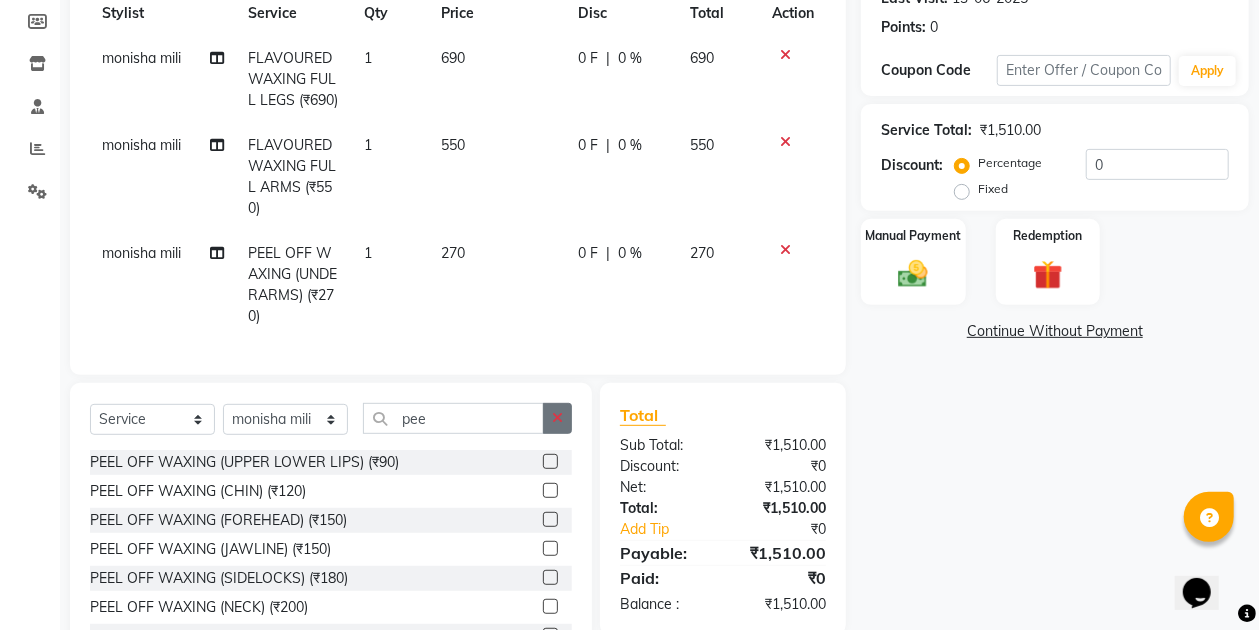 click 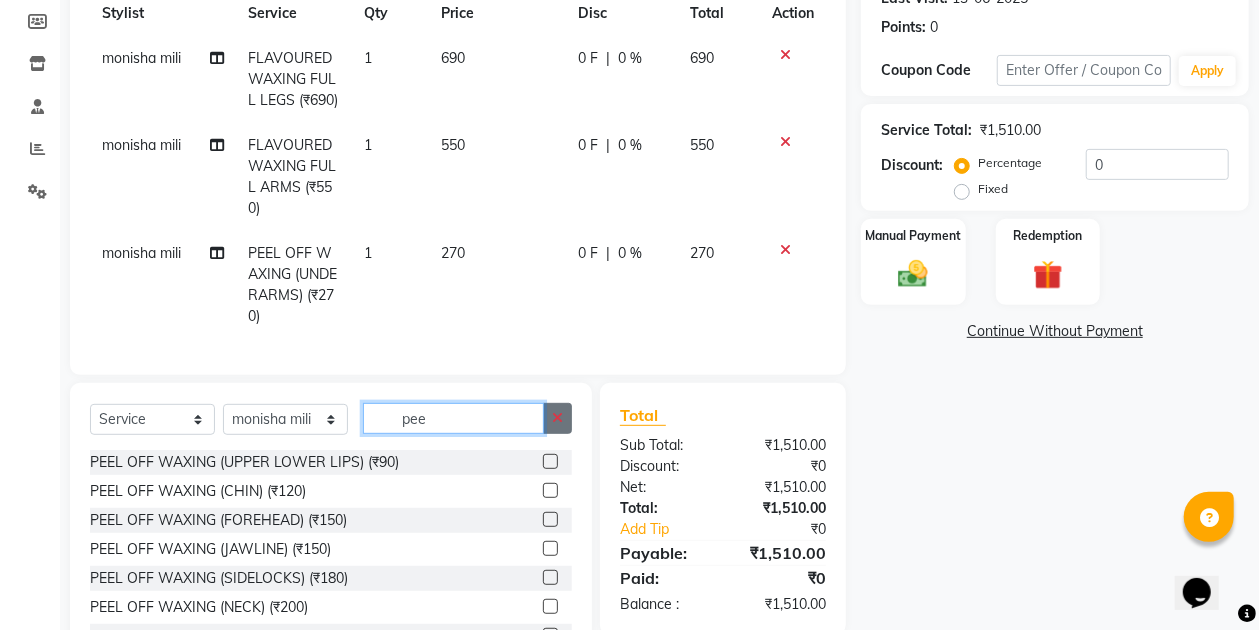 type 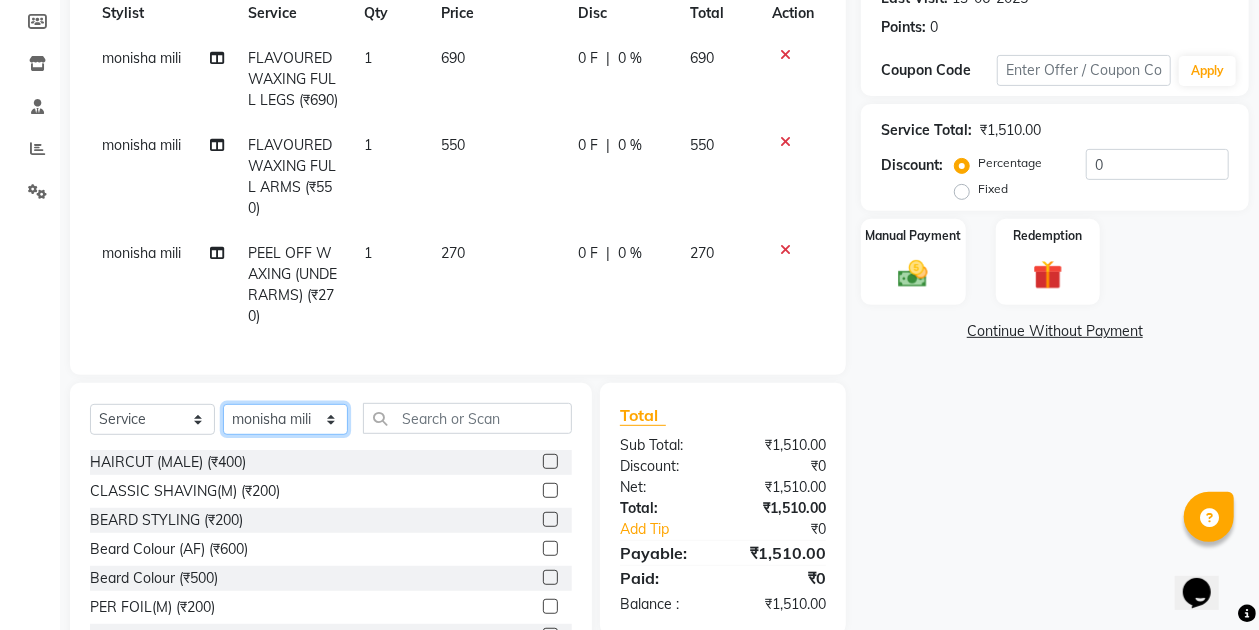 click on "Select Stylist Anuradha singh Bishaya Bhuyan Dip Das Ester jarain  Front Desk Luna kalita monisha mili Pintu Rajak" 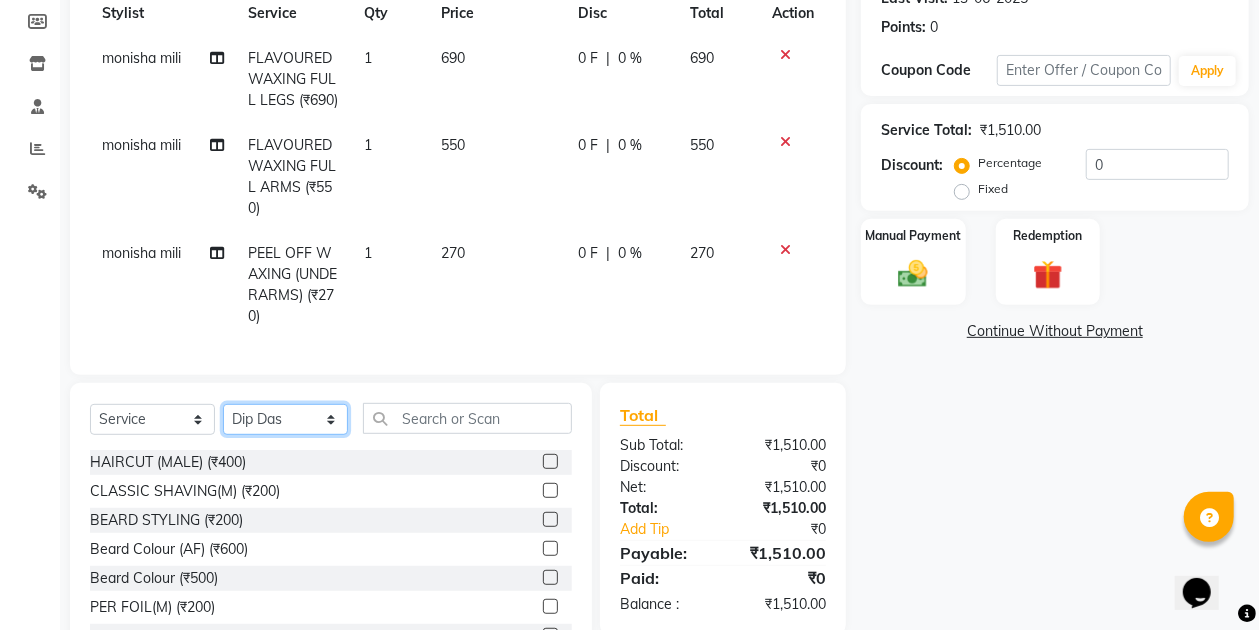 click on "Select Stylist Anuradha singh Bishaya Bhuyan Dip Das Ester jarain  Front Desk Luna kalita monisha mili Pintu Rajak" 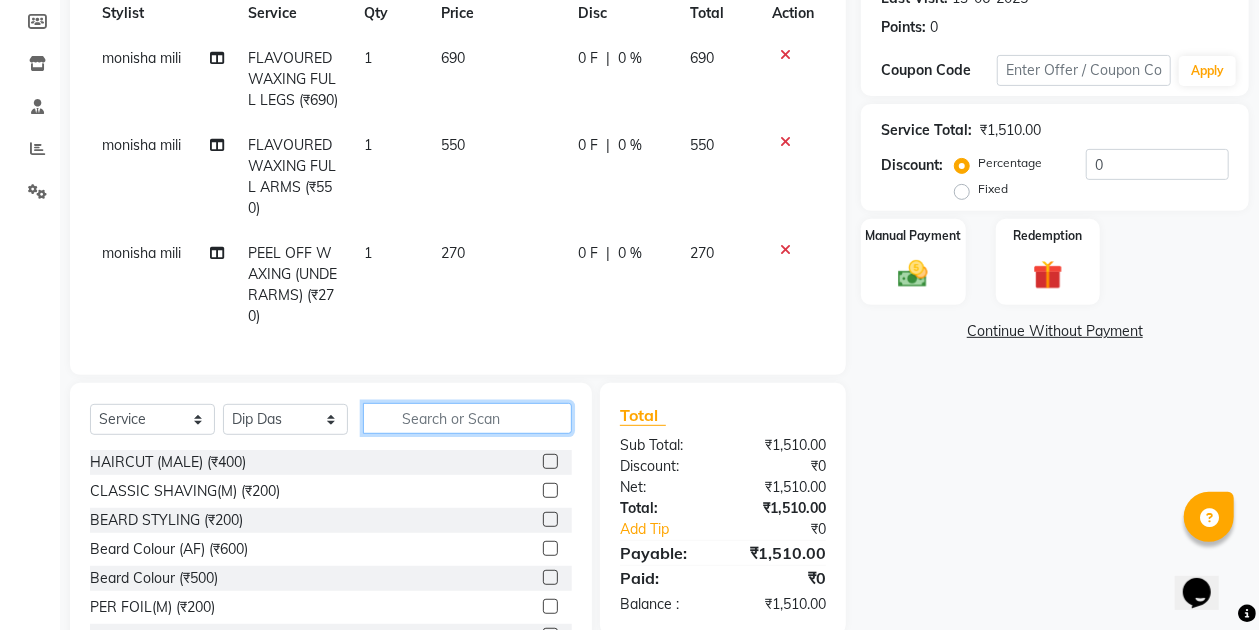 click 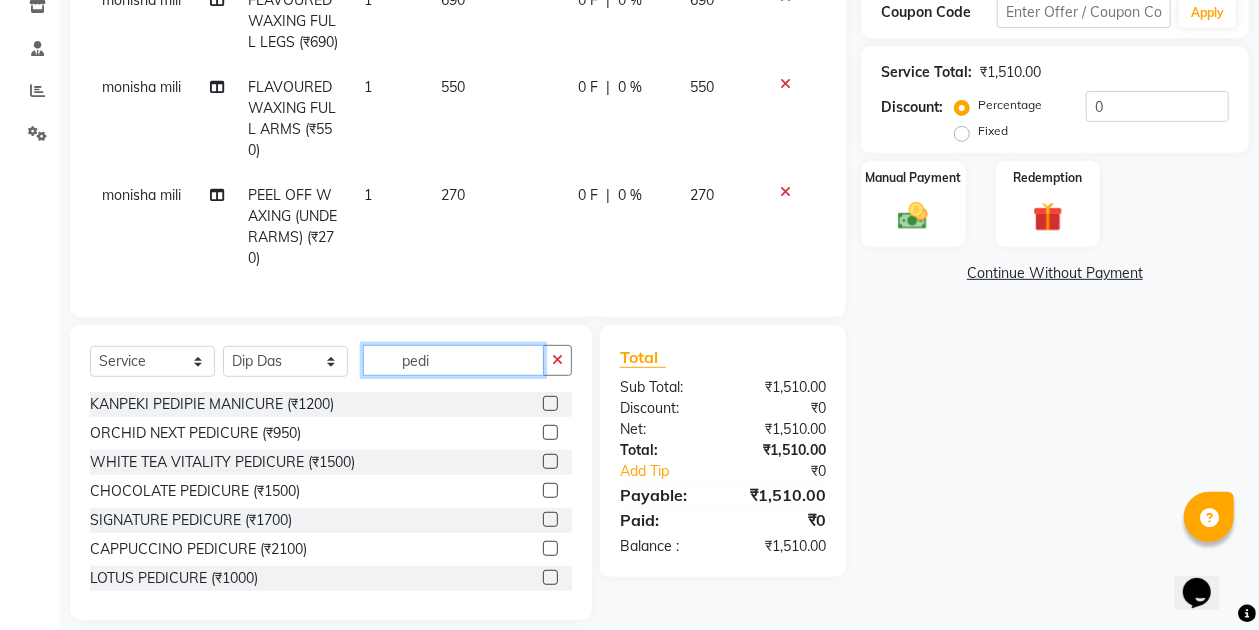 scroll, scrollTop: 402, scrollLeft: 0, axis: vertical 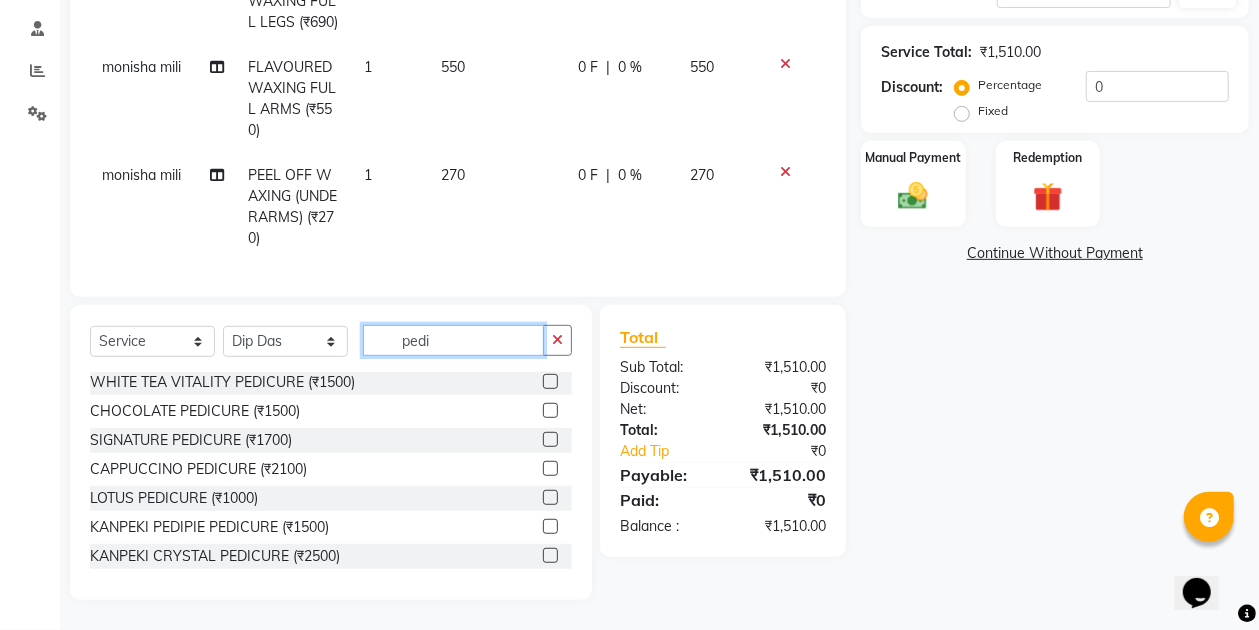type on "pedi" 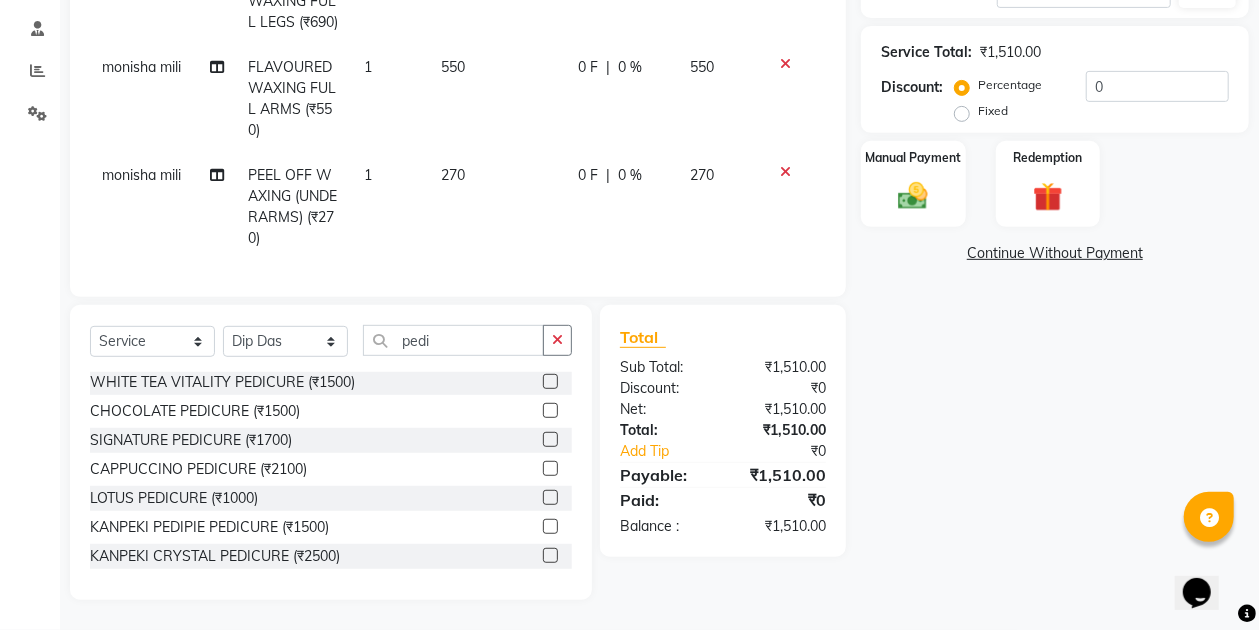 click 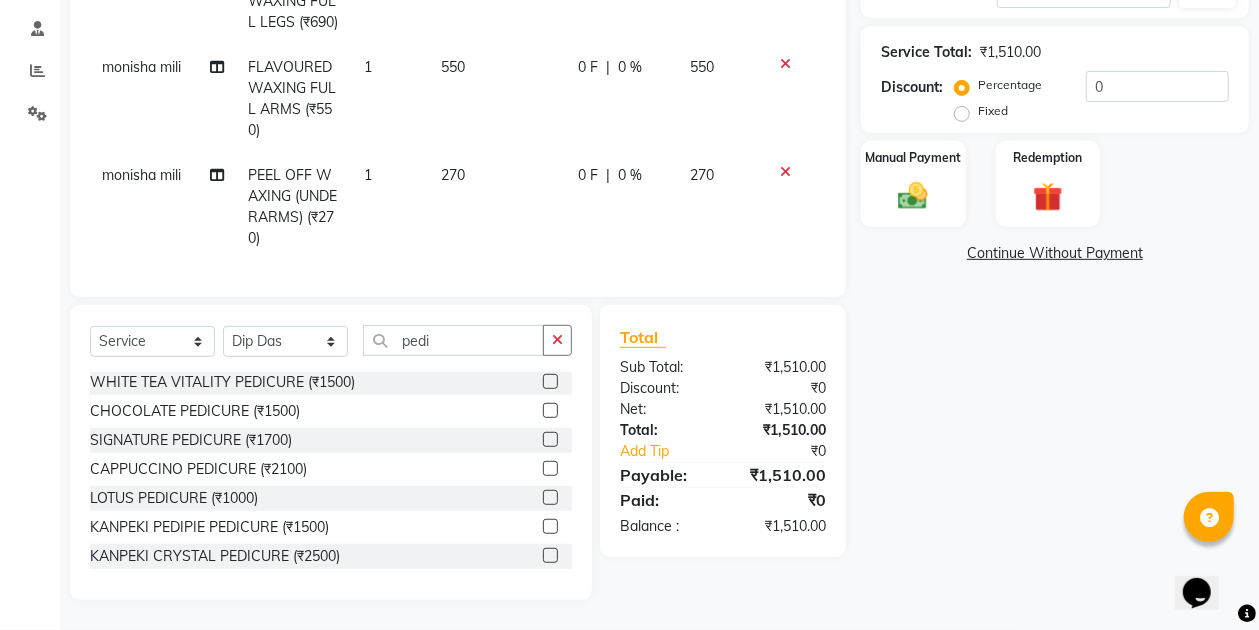 click at bounding box center (549, 556) 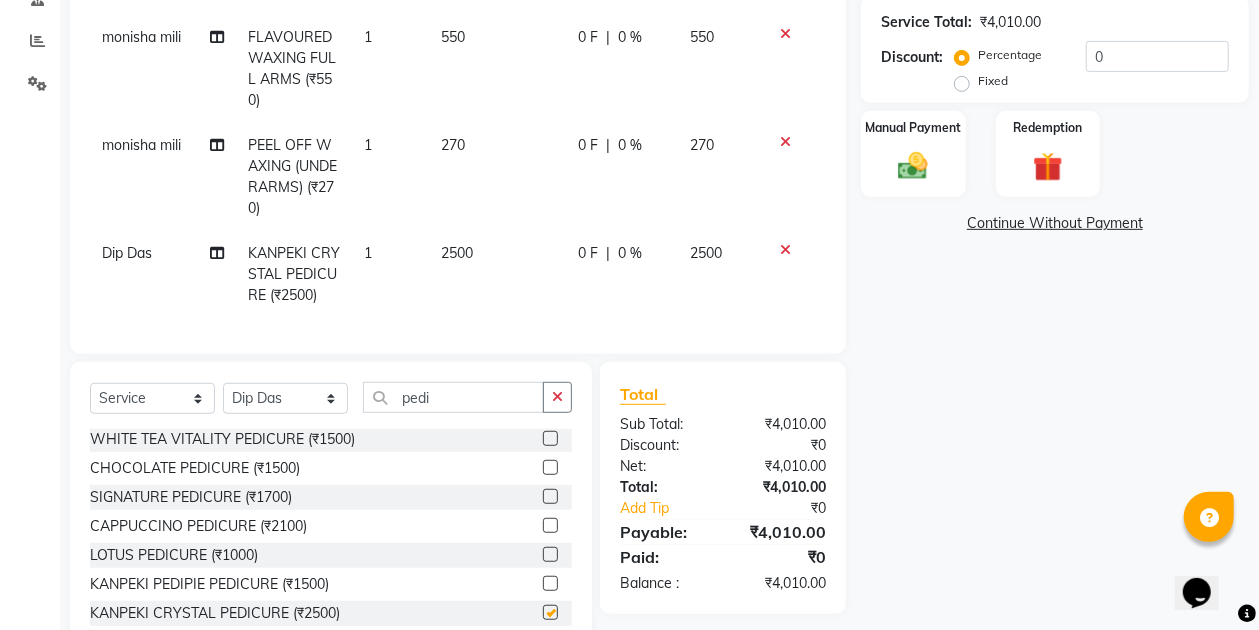 checkbox on "false" 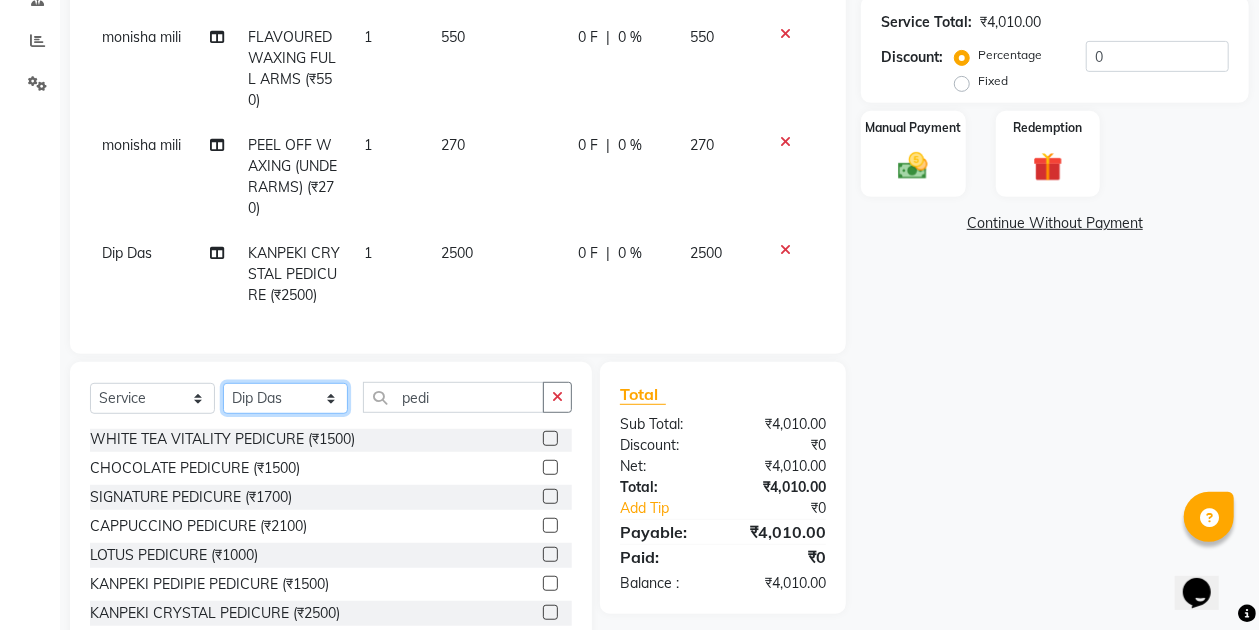 click on "Select Stylist Anuradha singh Bishaya Bhuyan Dip Das Ester jarain  Front Desk Luna kalita monisha mili Pintu Rajak" 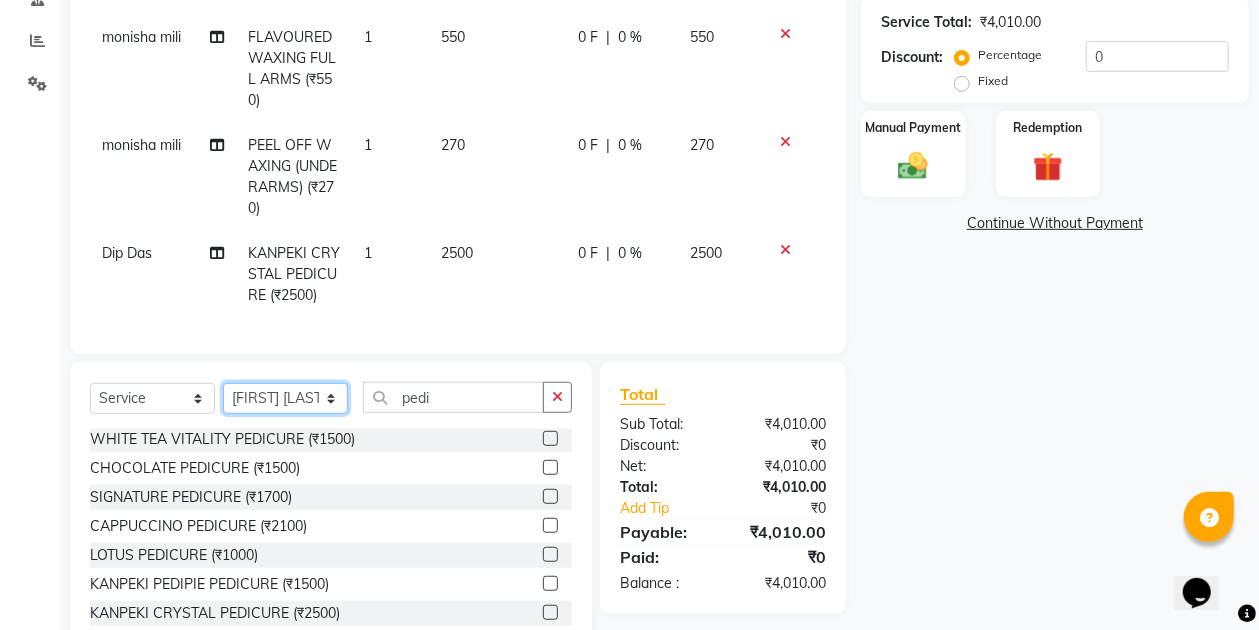 click on "Select Stylist Anuradha singh Bishaya Bhuyan Dip Das Ester jarain  Front Desk Luna kalita monisha mili Pintu Rajak" 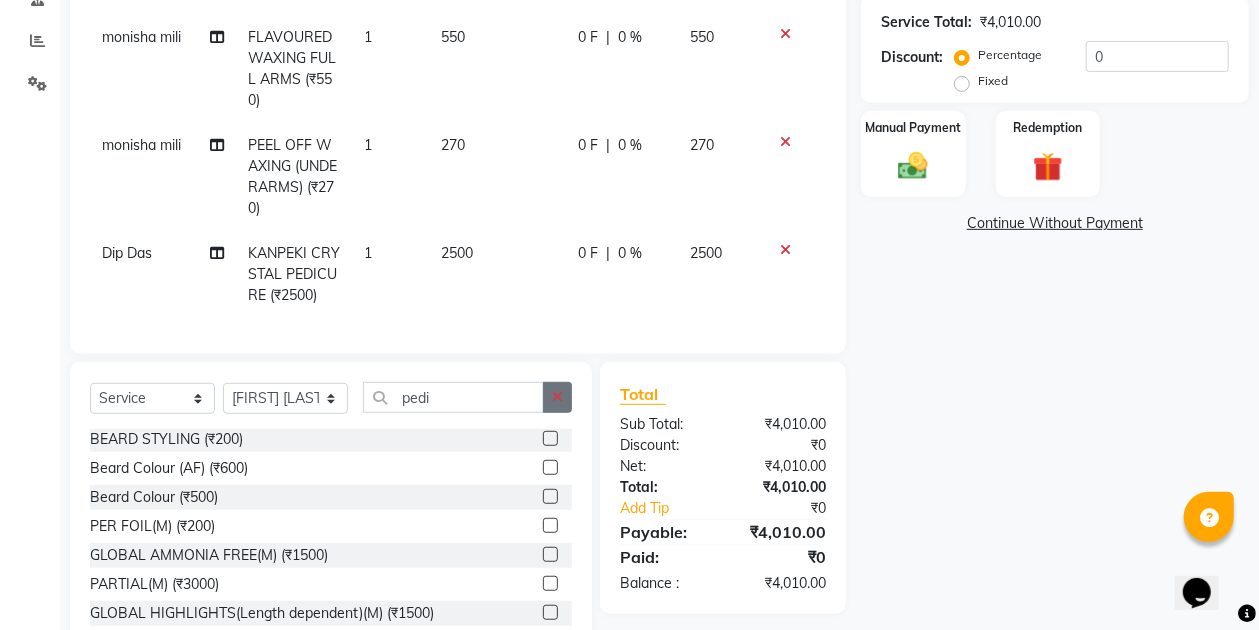 click 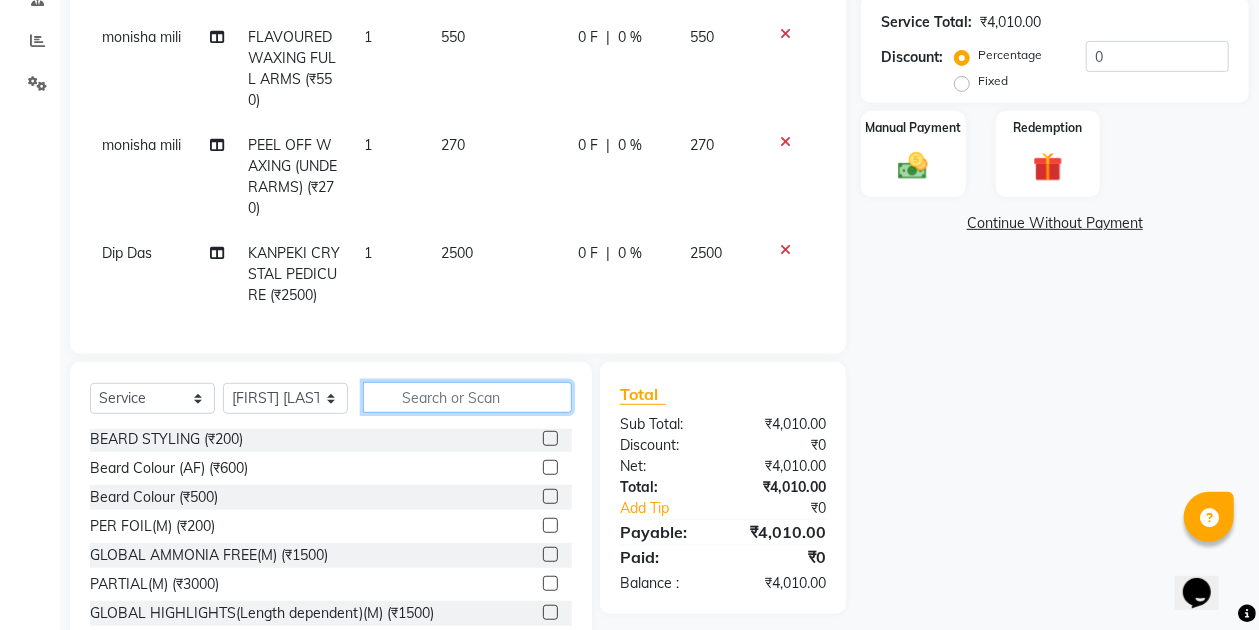 click 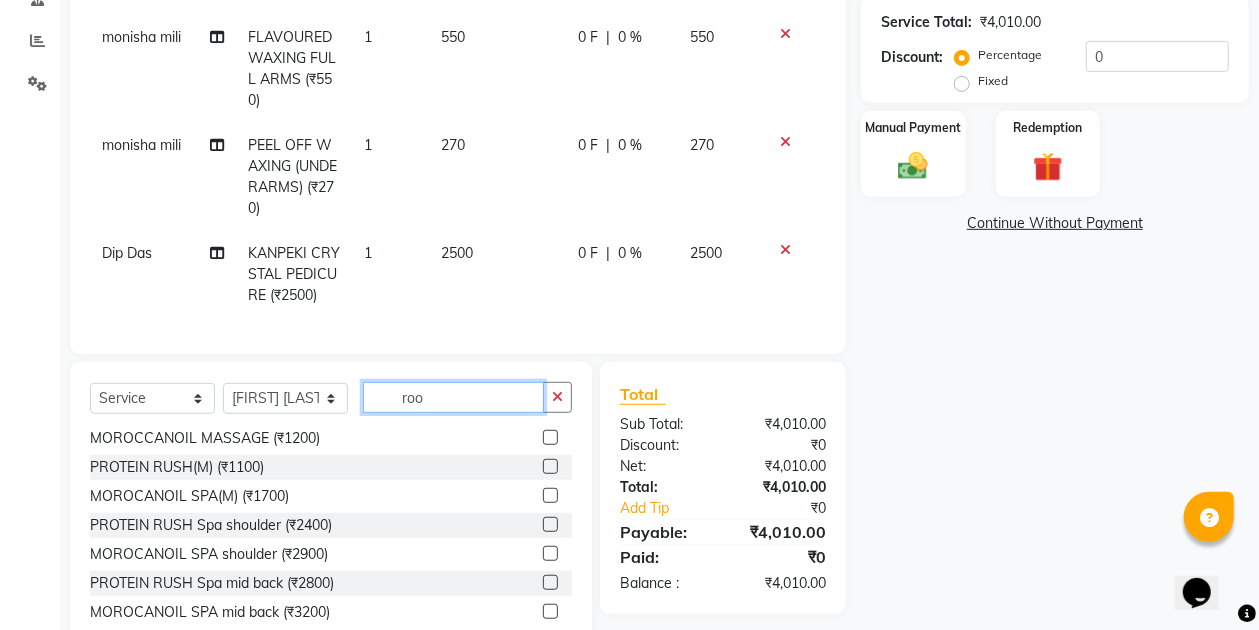 scroll, scrollTop: 0, scrollLeft: 0, axis: both 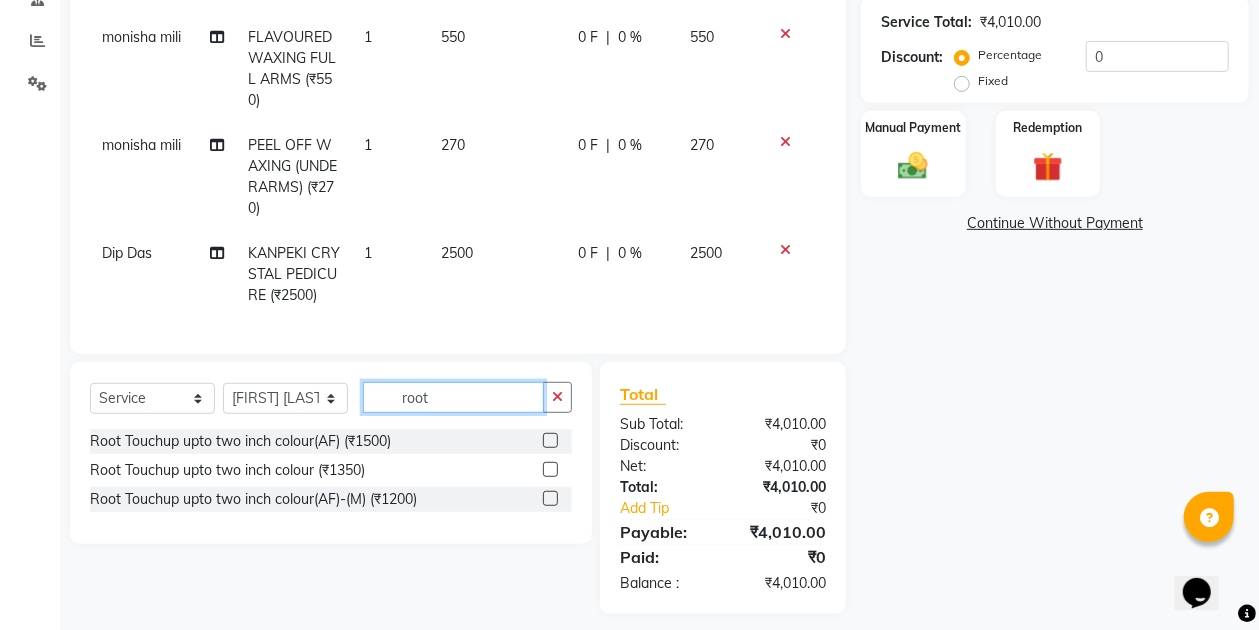 type on "root" 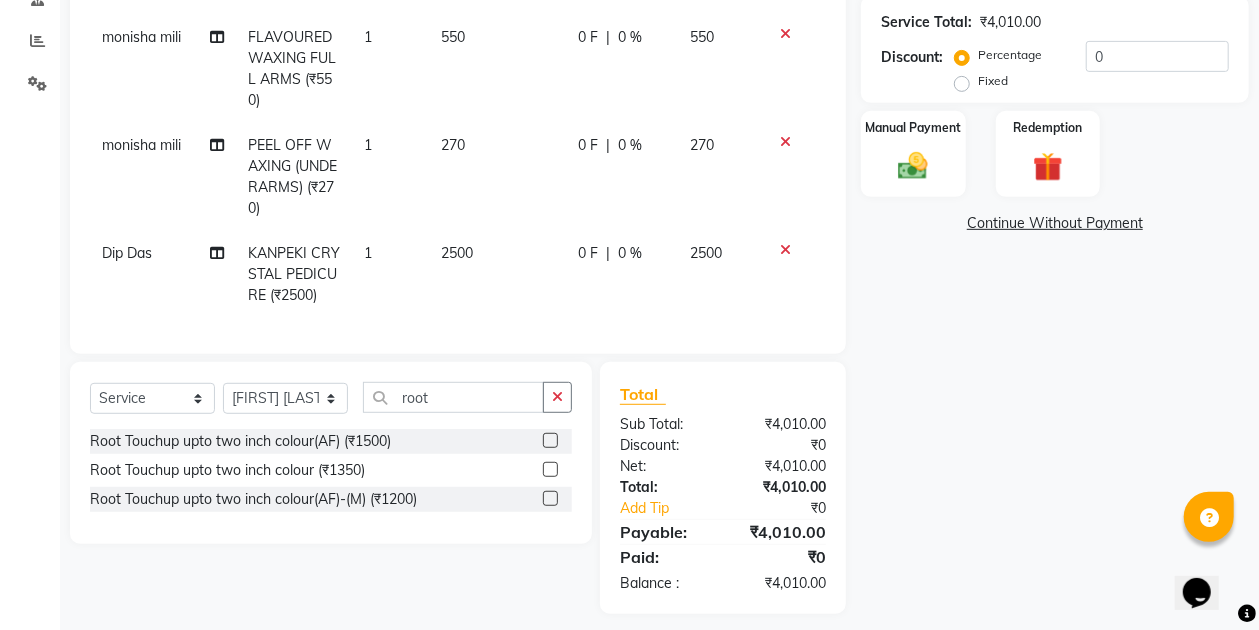 click 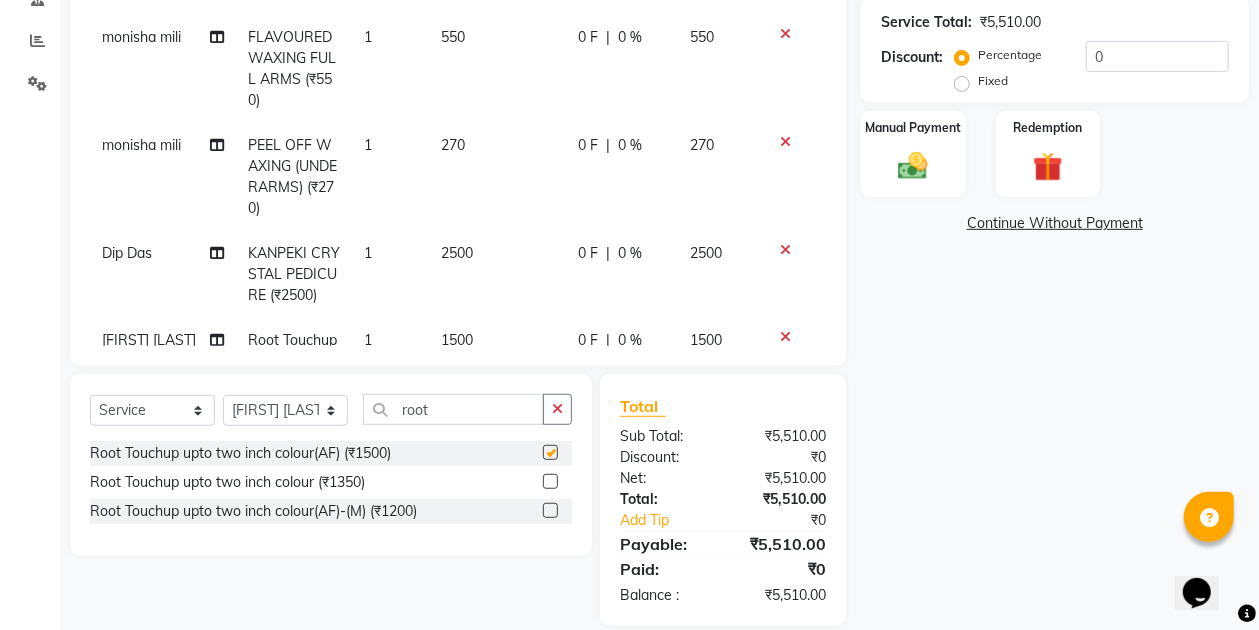 checkbox on "false" 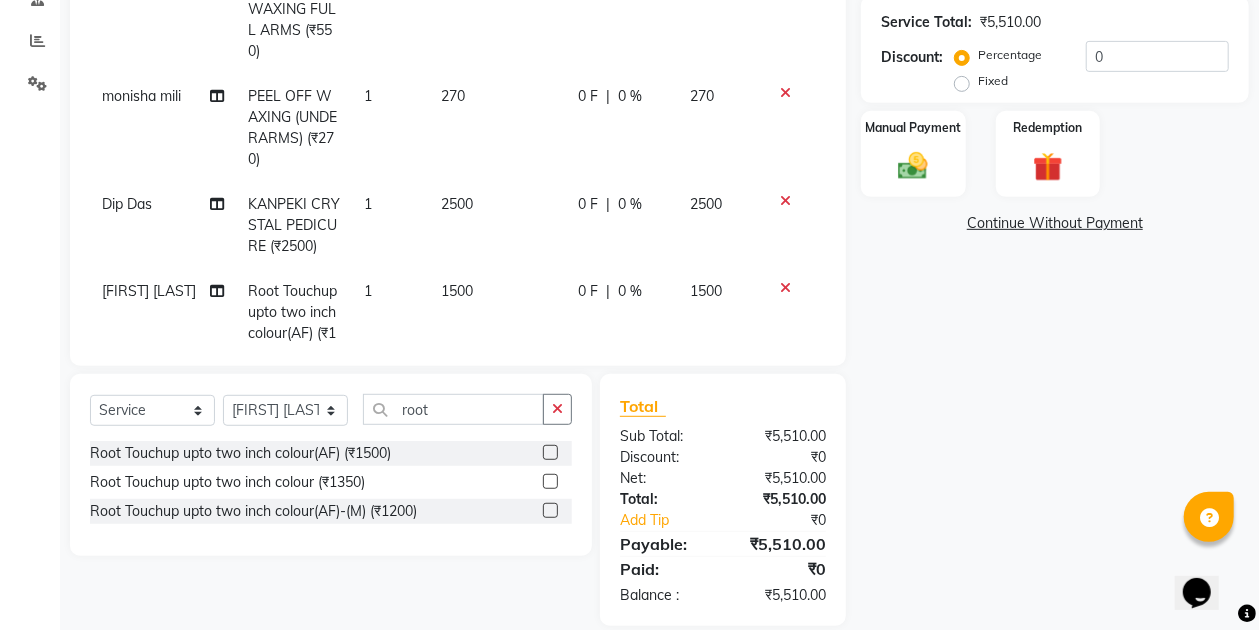 scroll, scrollTop: 127, scrollLeft: 0, axis: vertical 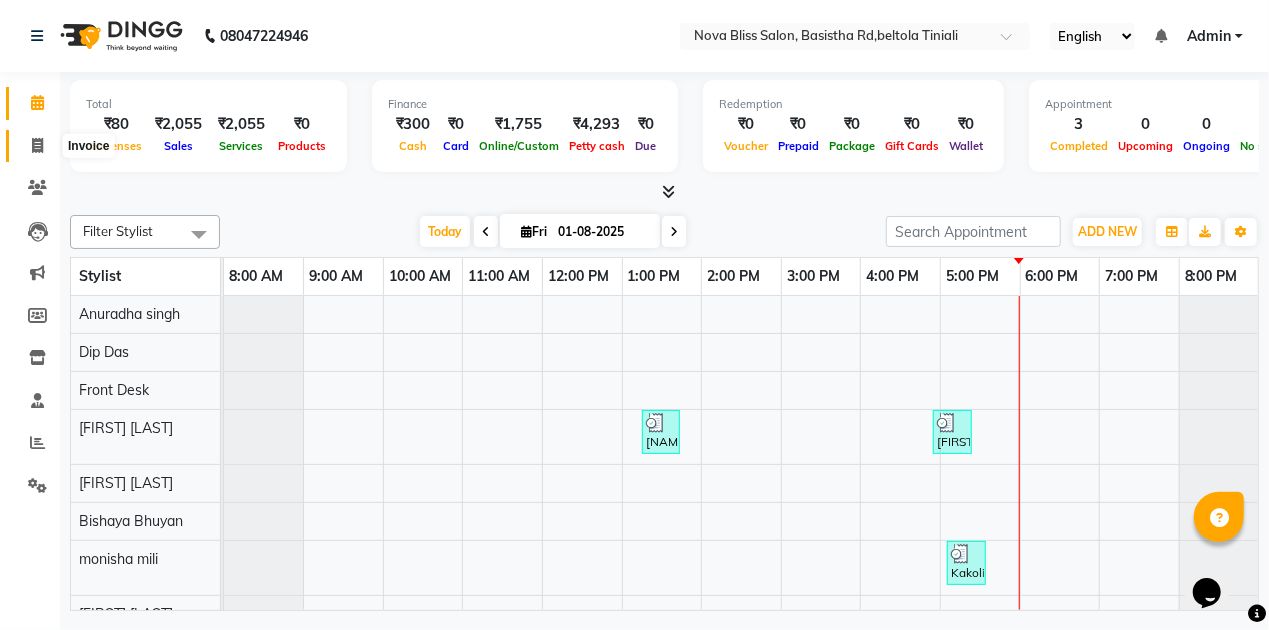 click 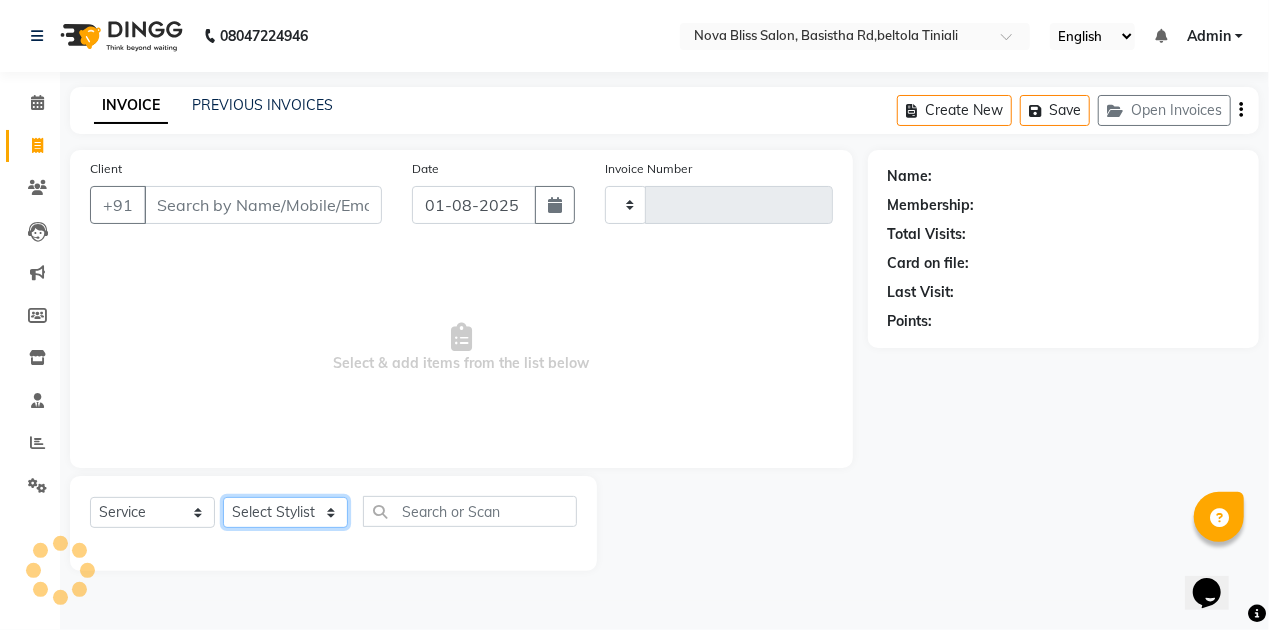 click on "Select Stylist" 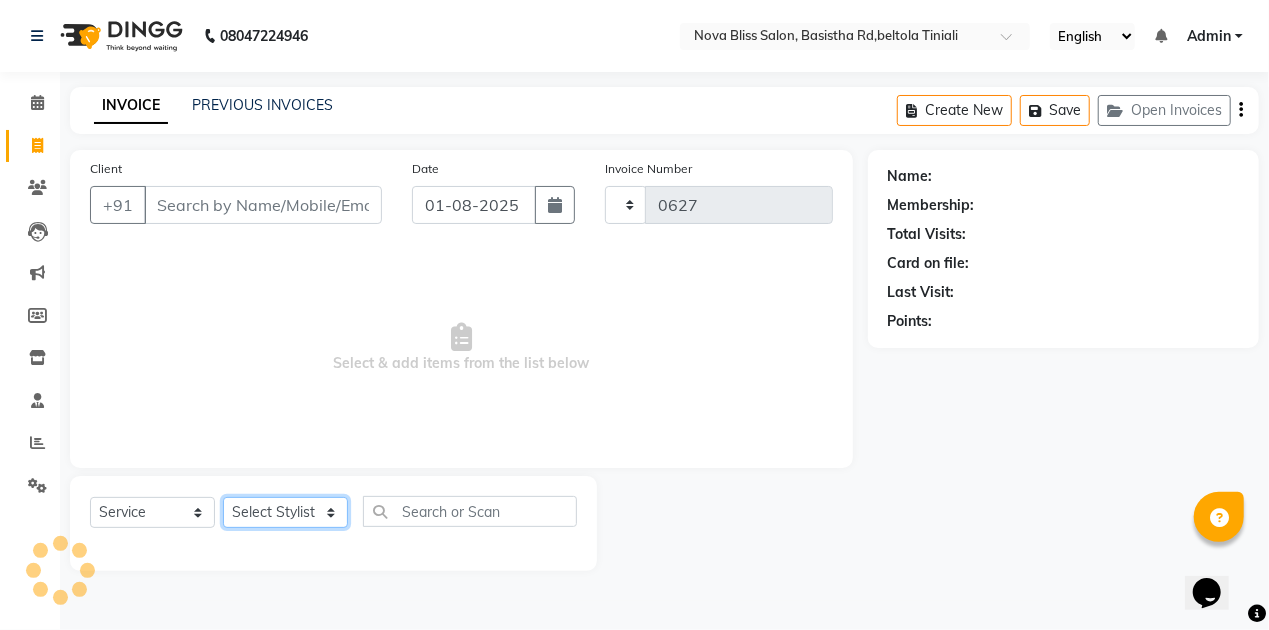 select on "6211" 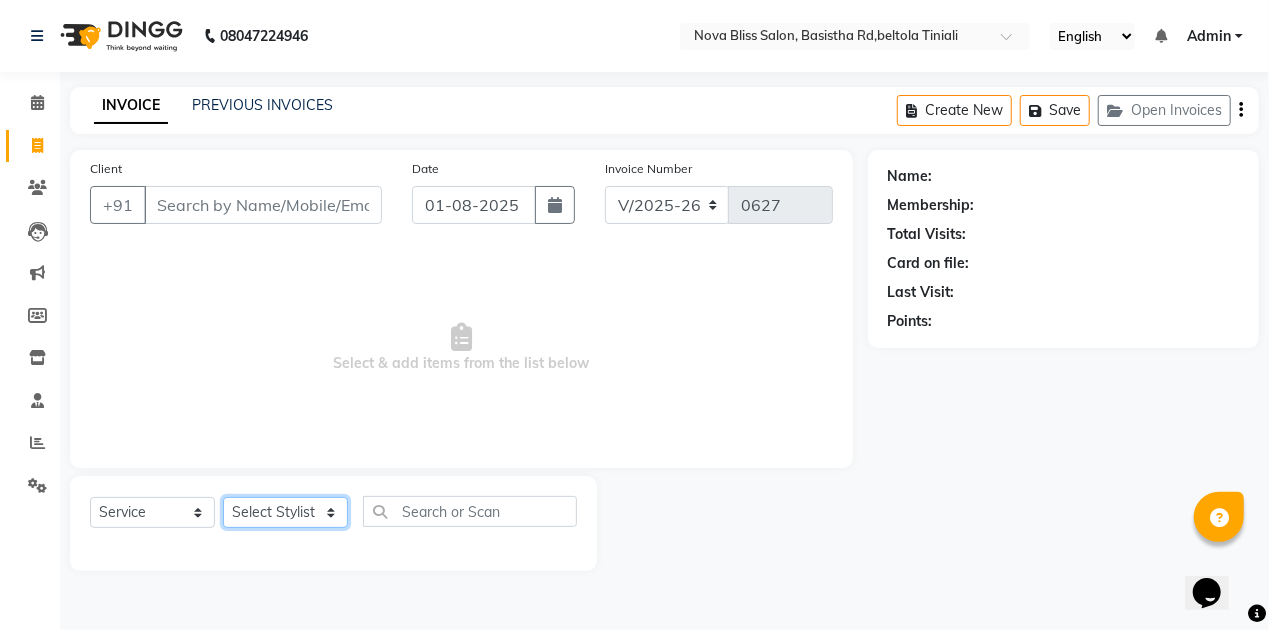 select on "53816" 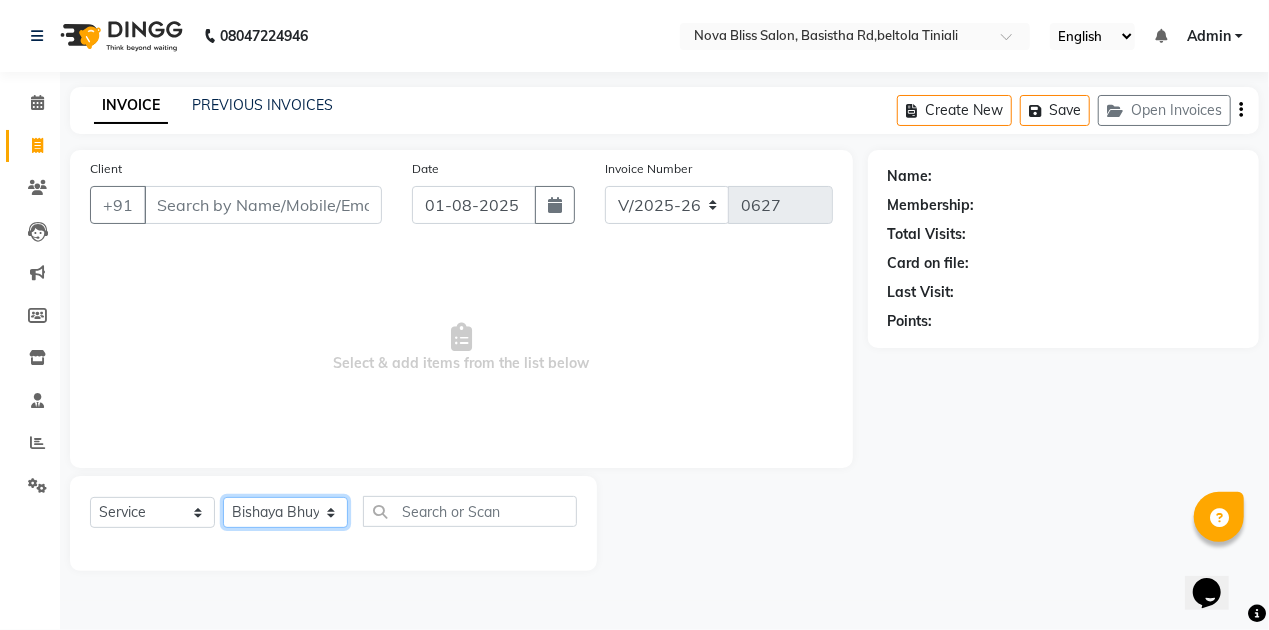 click on "Select Stylist Anuradha singh Bishaya Bhuyan Dip Das Ester jarain  Front Desk Luna kalita monisha mili Pintu Rajak" 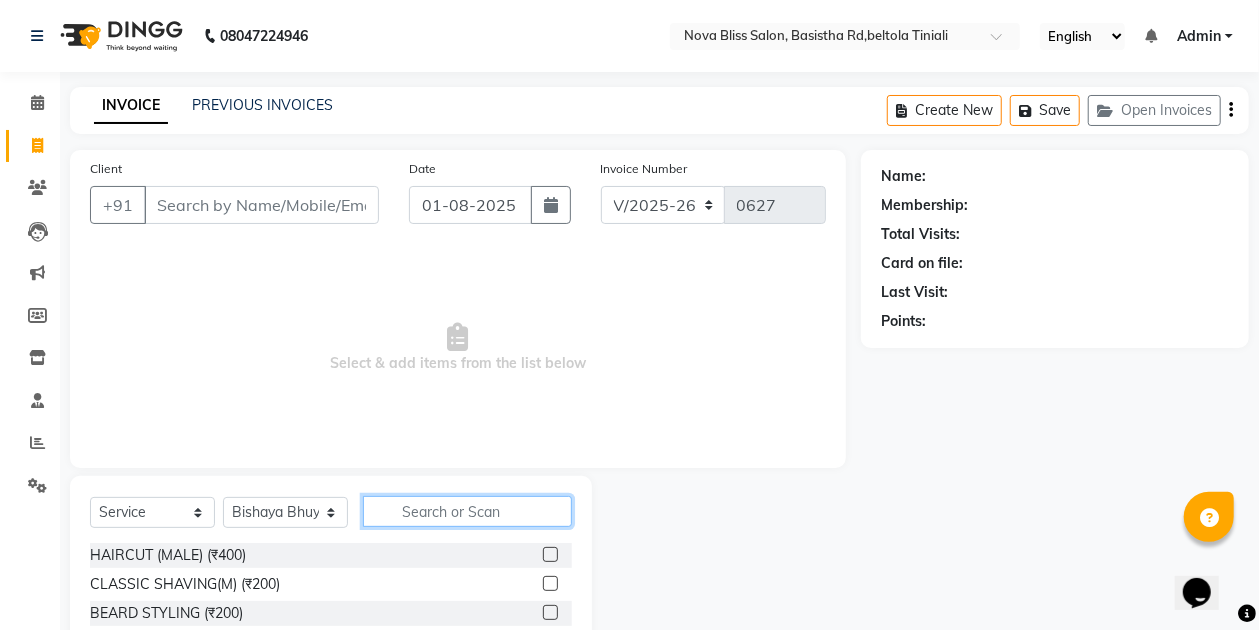click 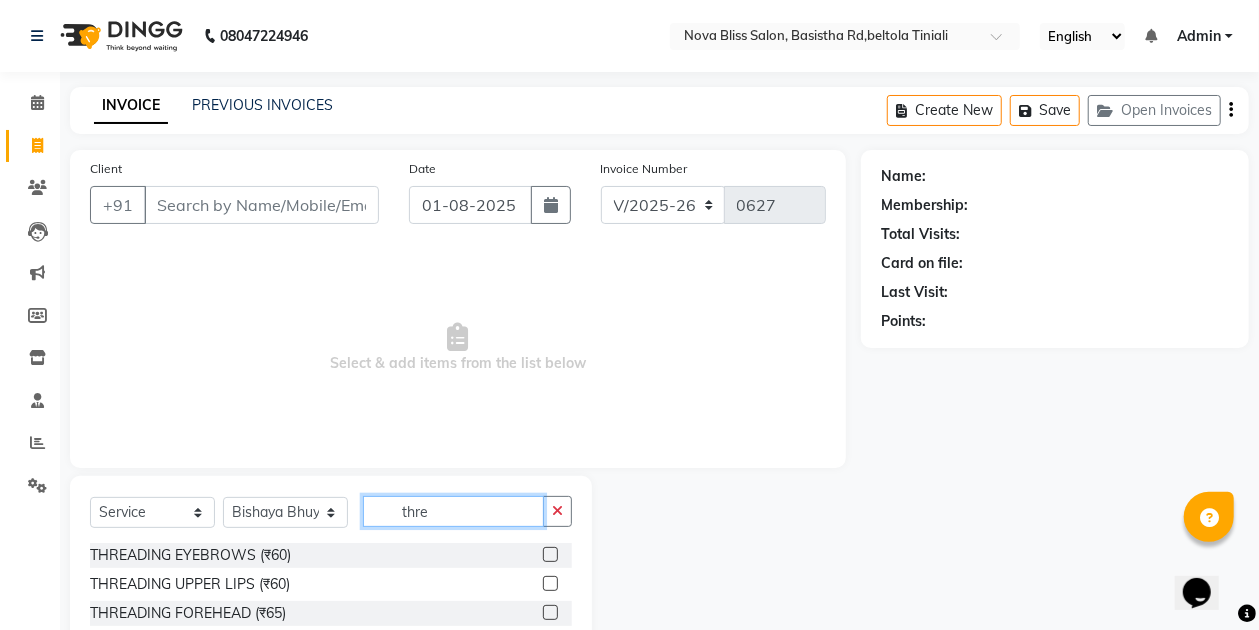 type on "thre" 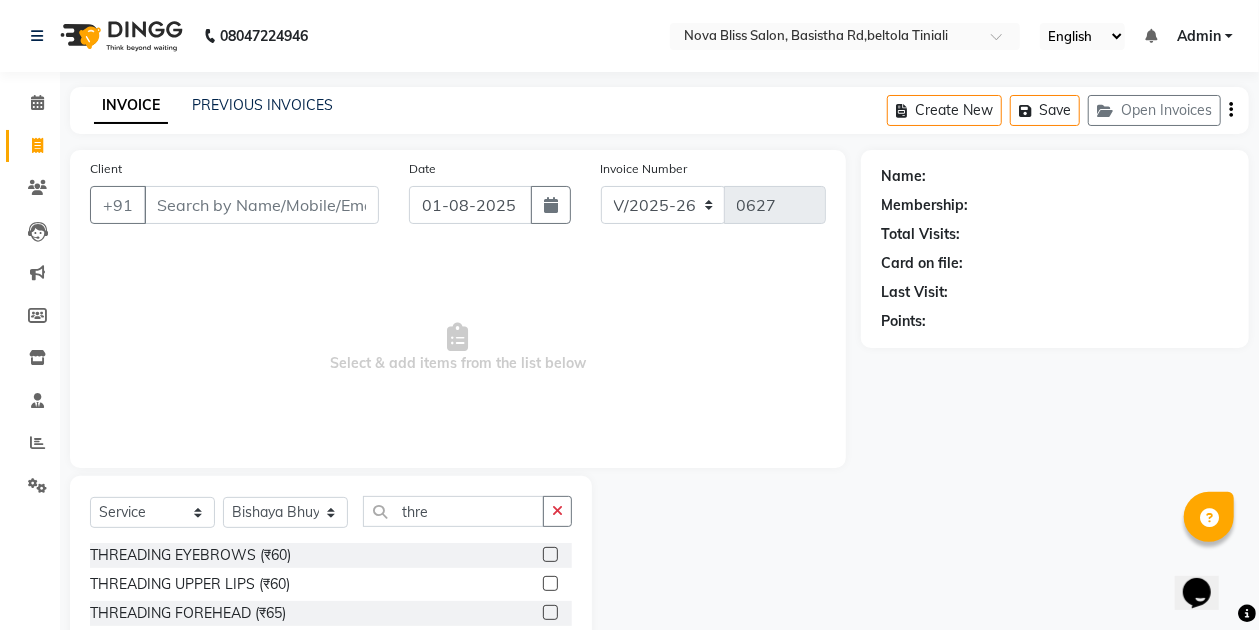click on "THREADING EYEBROWS (₹60)" 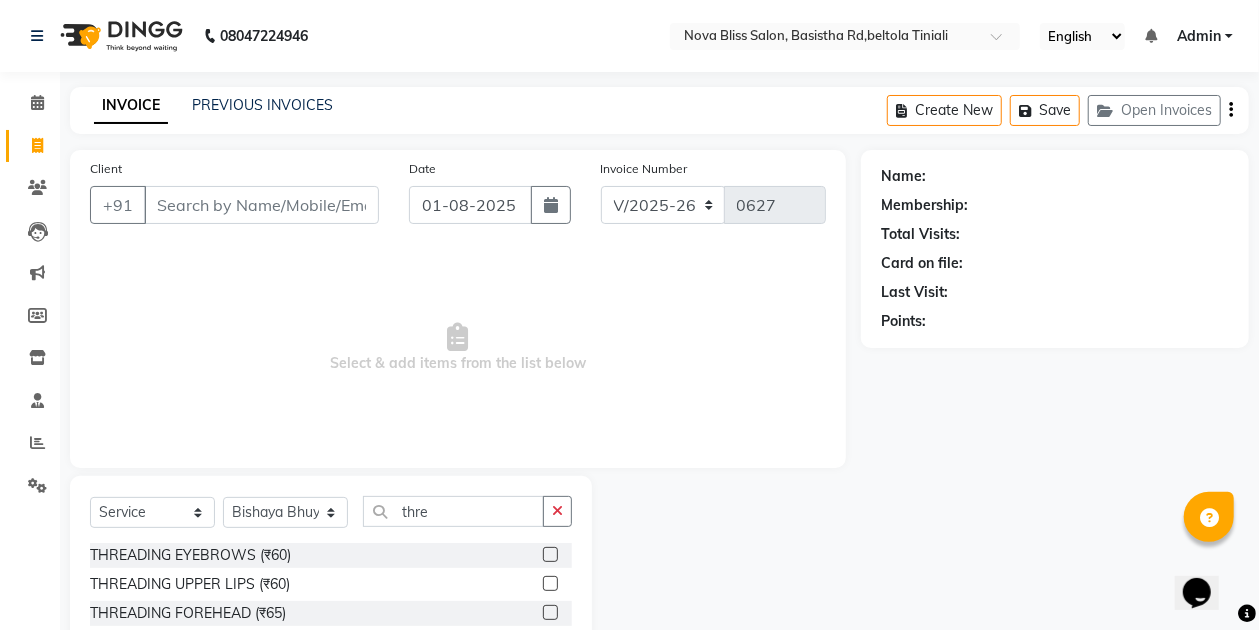 click 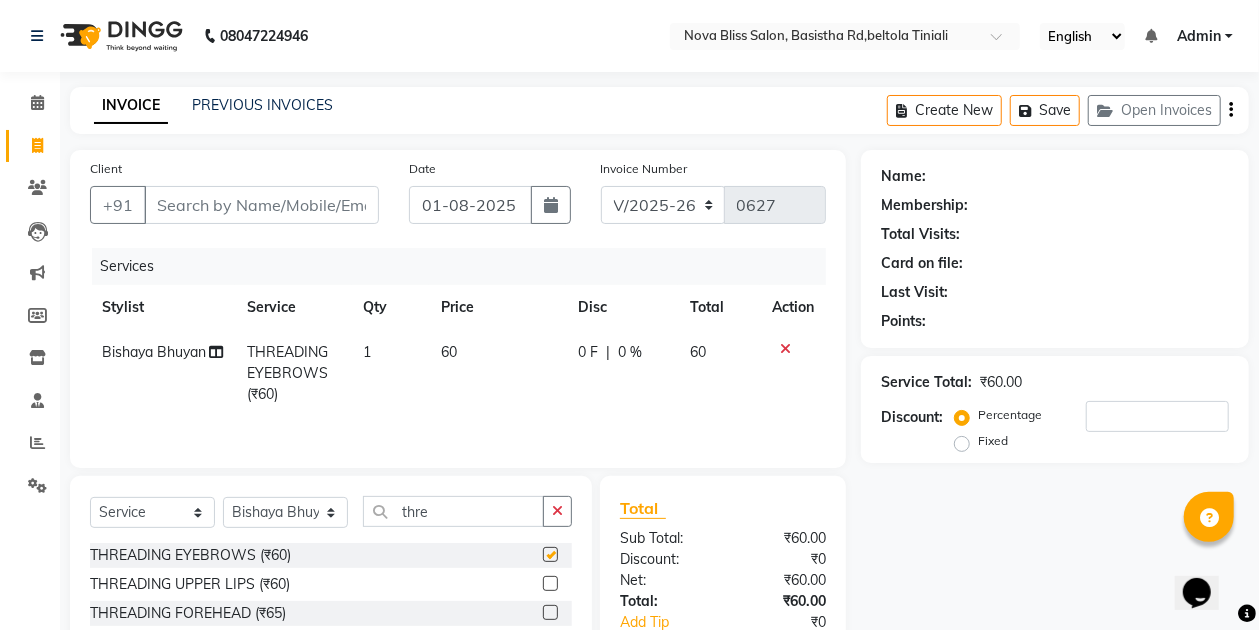 checkbox on "false" 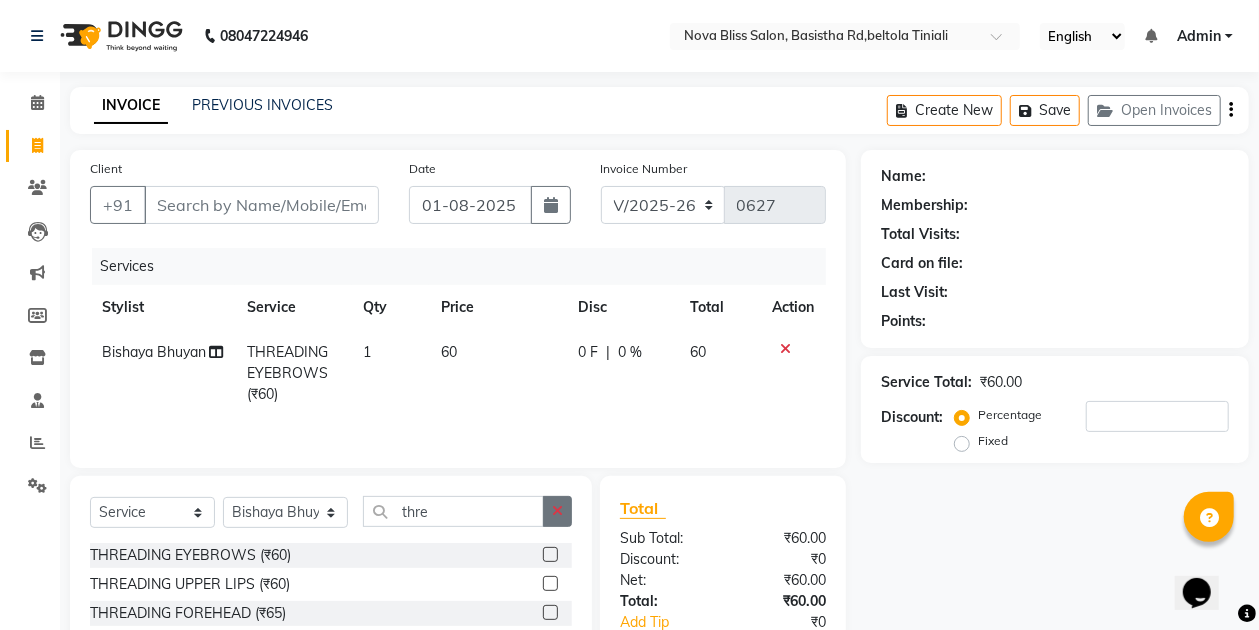 click 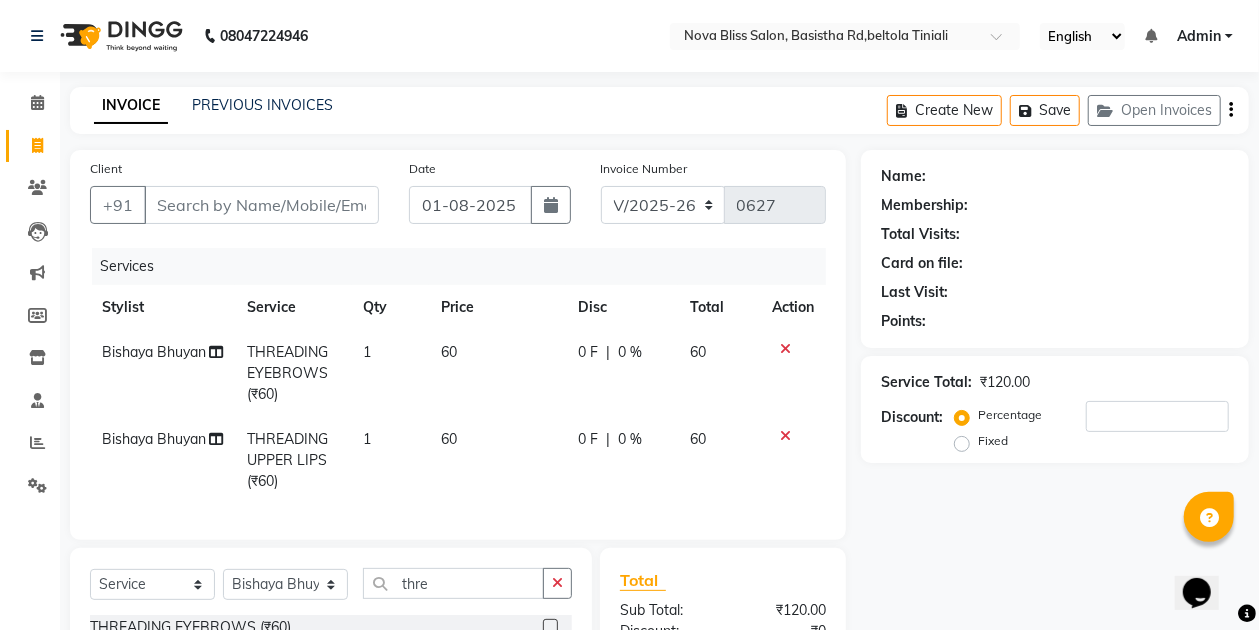 checkbox on "false" 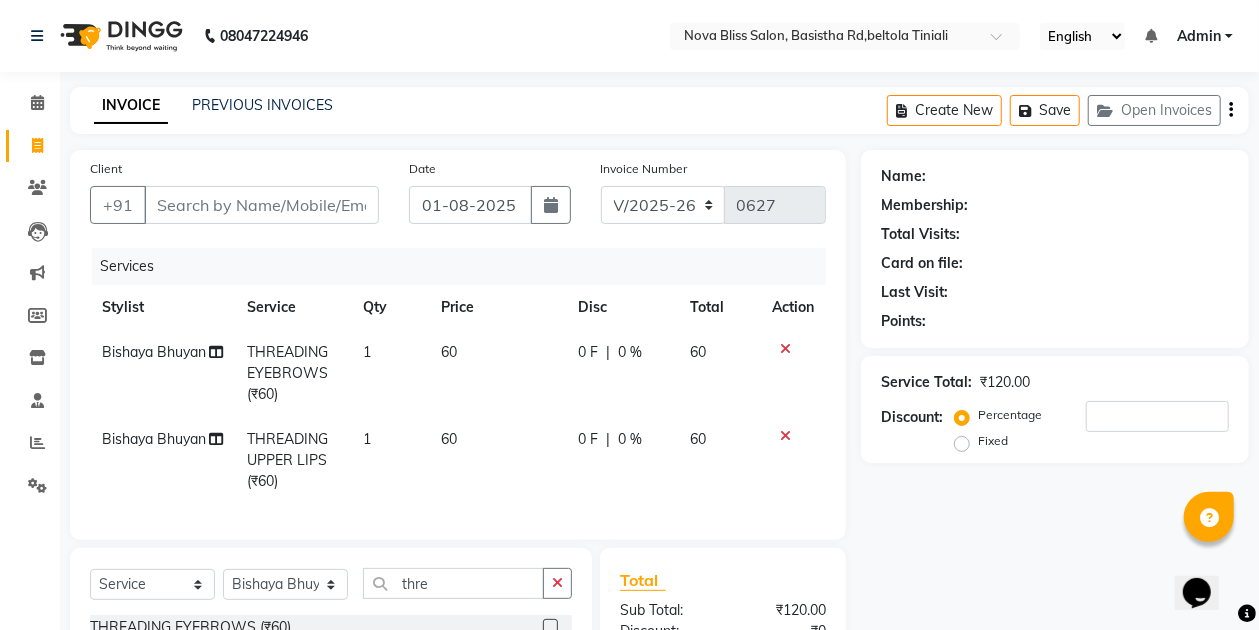 scroll, scrollTop: 133, scrollLeft: 0, axis: vertical 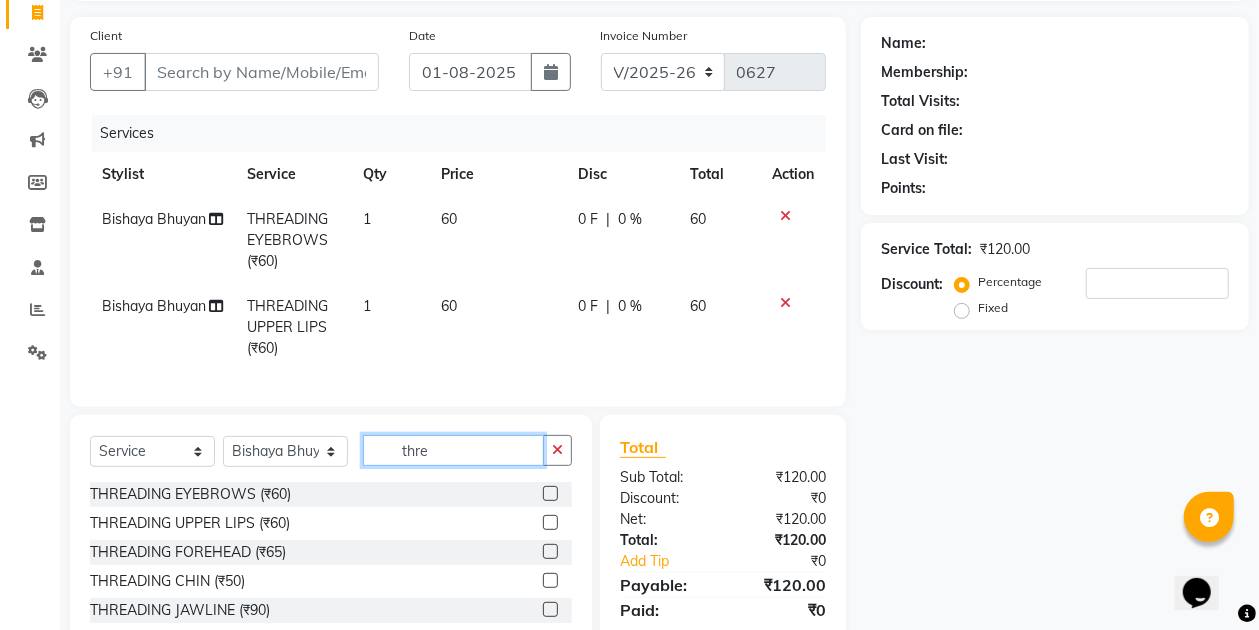 click on "thre" 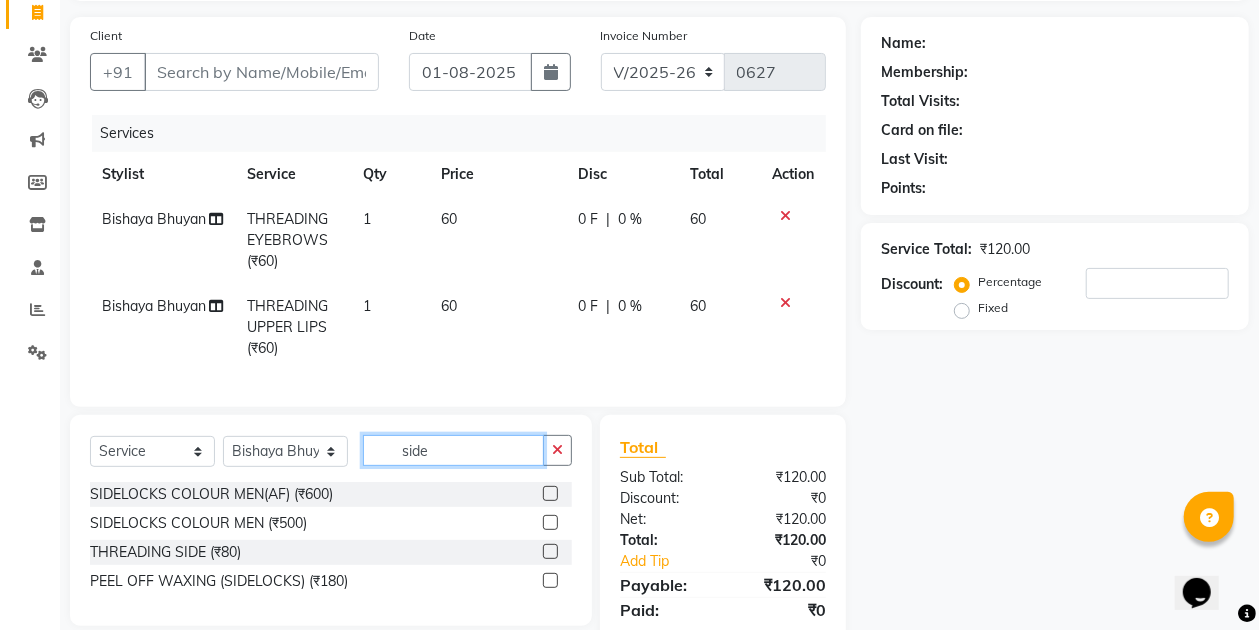 type on "side" 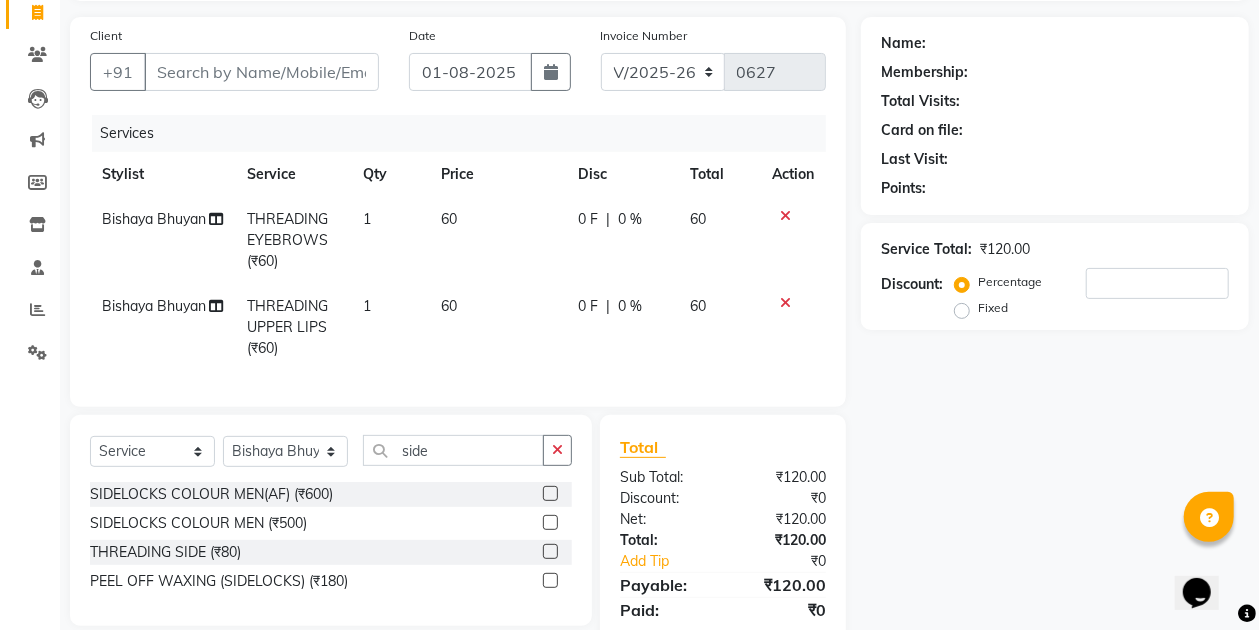 click 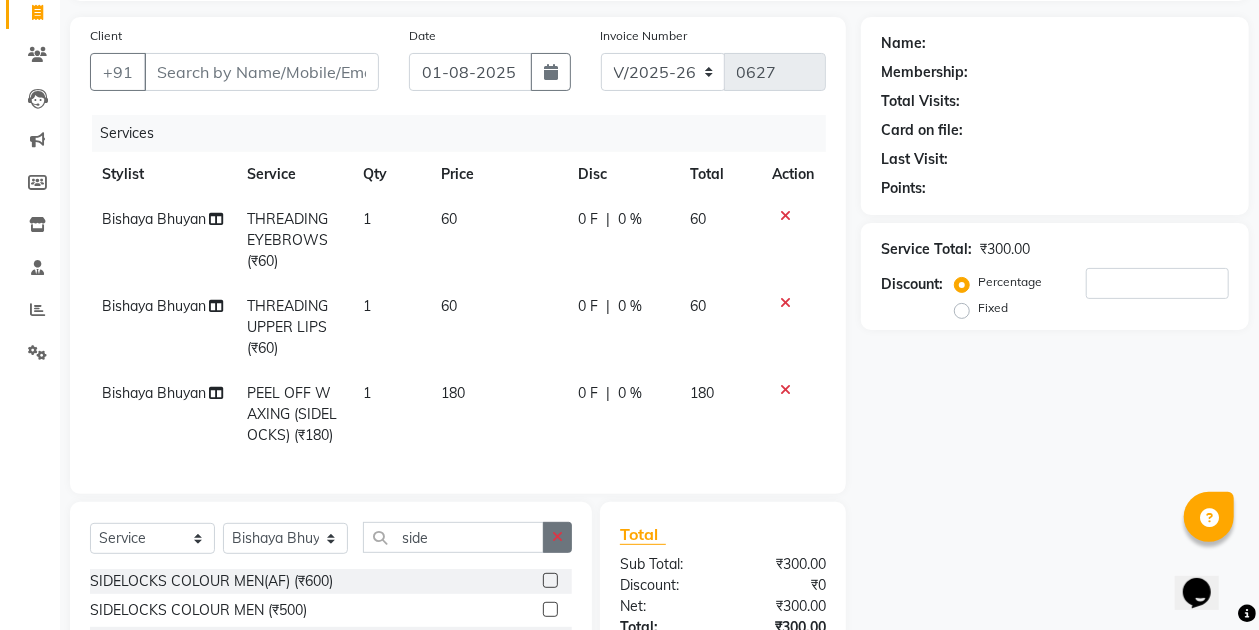 checkbox on "false" 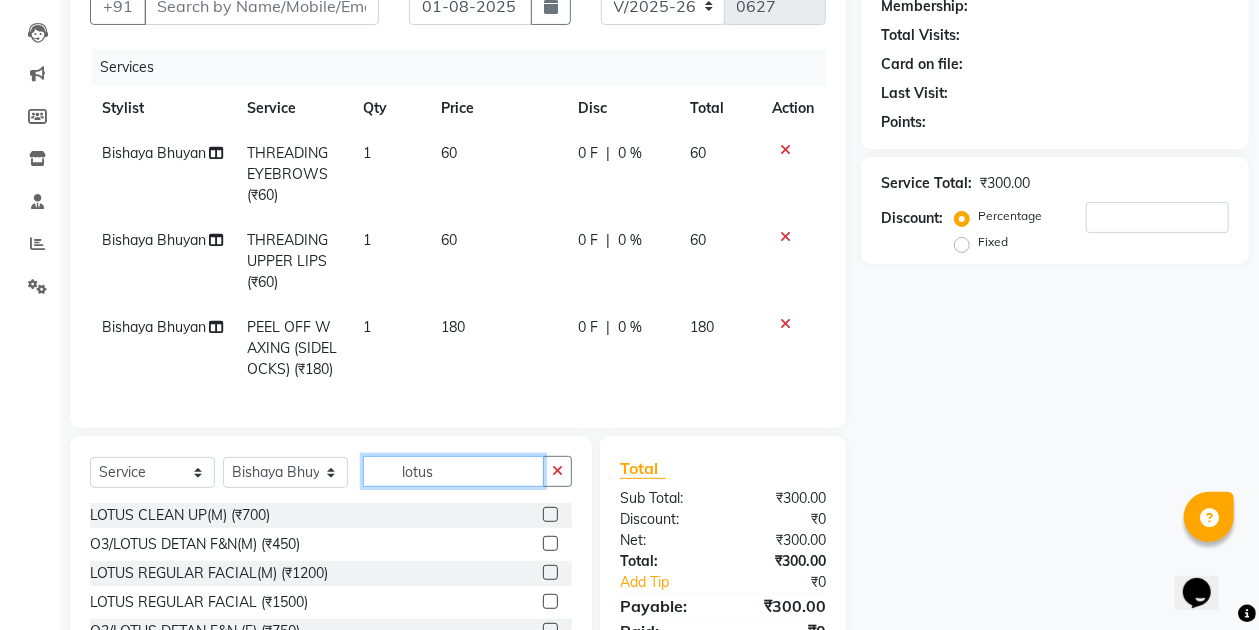 scroll, scrollTop: 200, scrollLeft: 0, axis: vertical 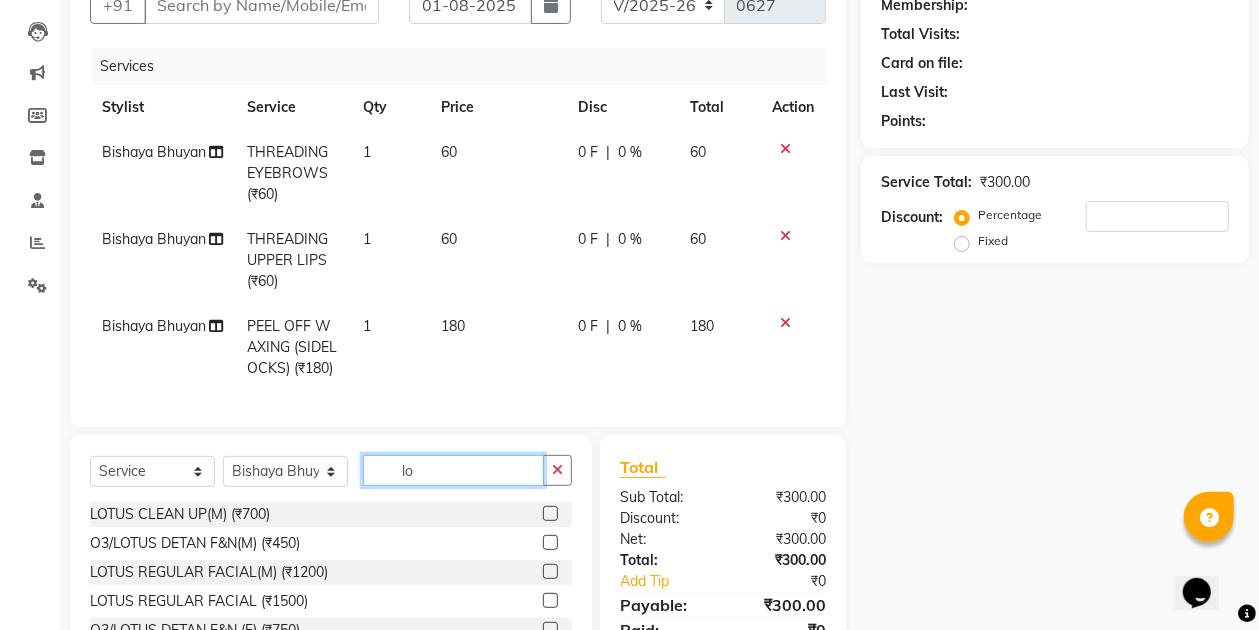type on "l" 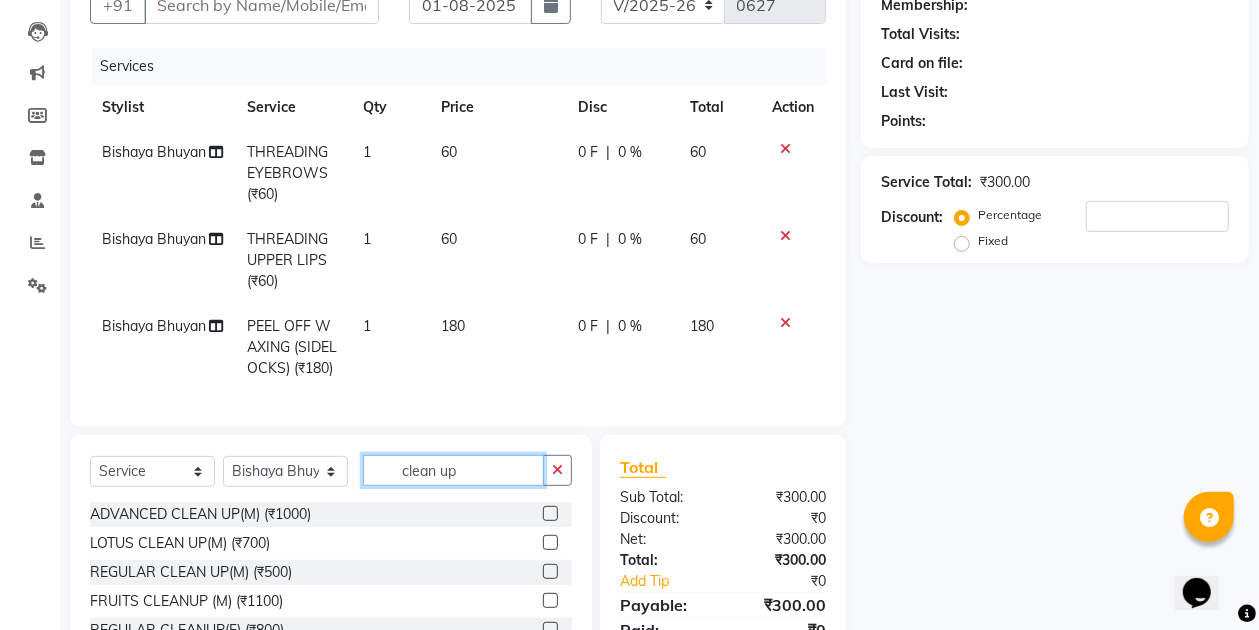 scroll, scrollTop: 61, scrollLeft: 0, axis: vertical 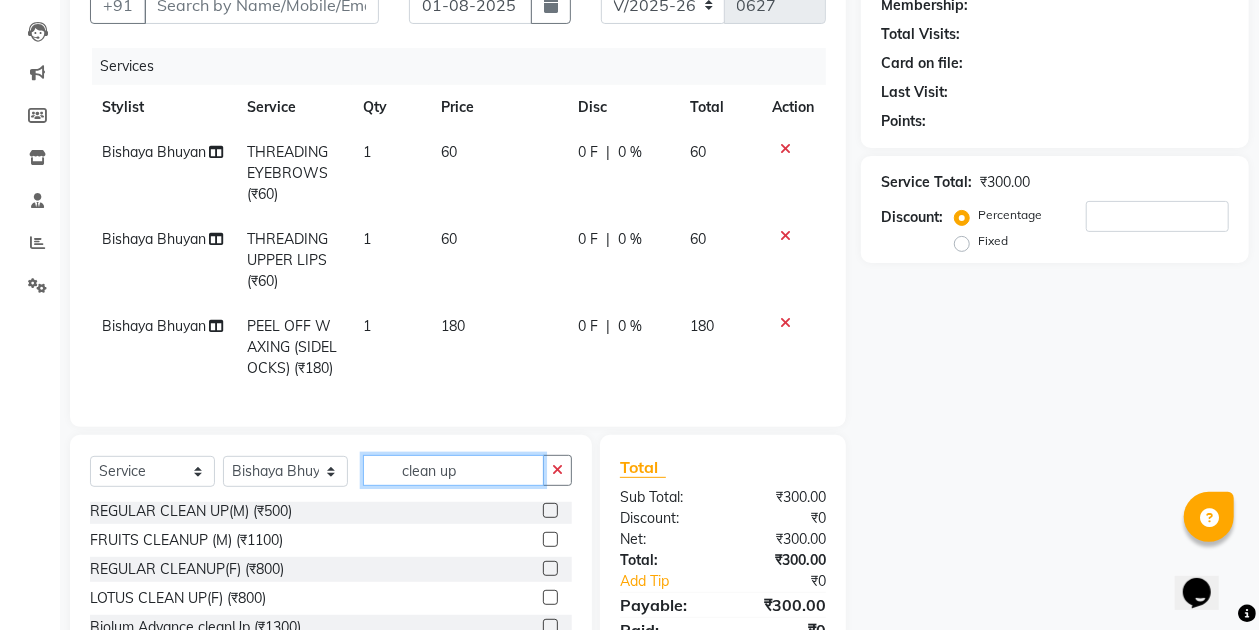type on "clean up" 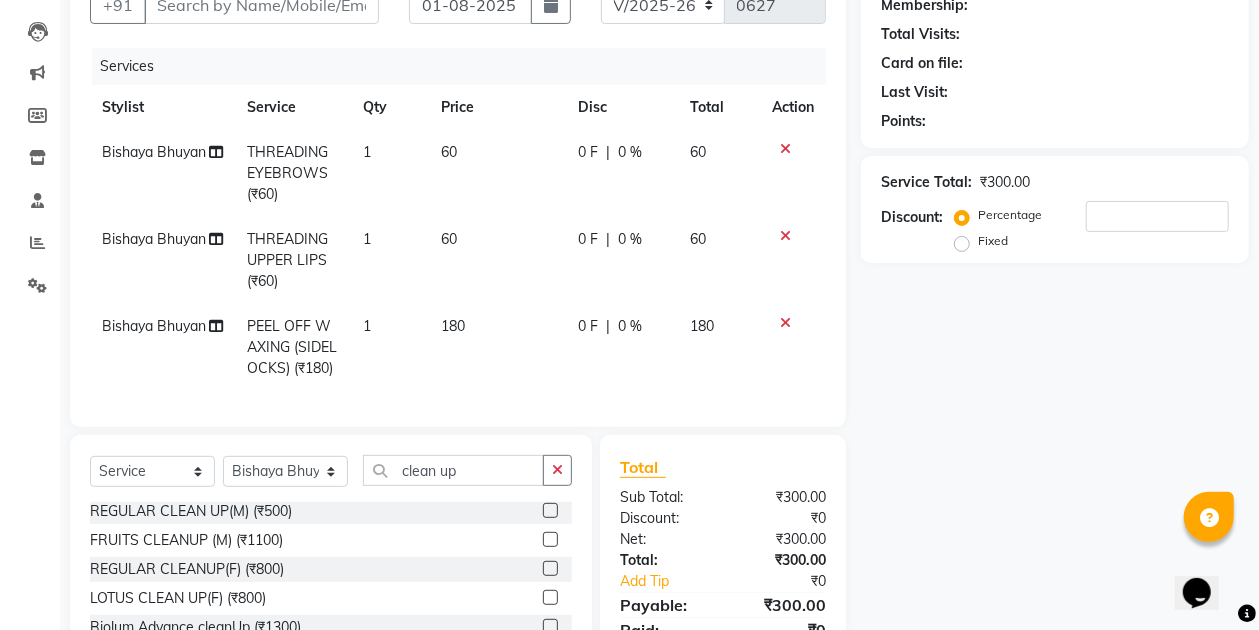 click 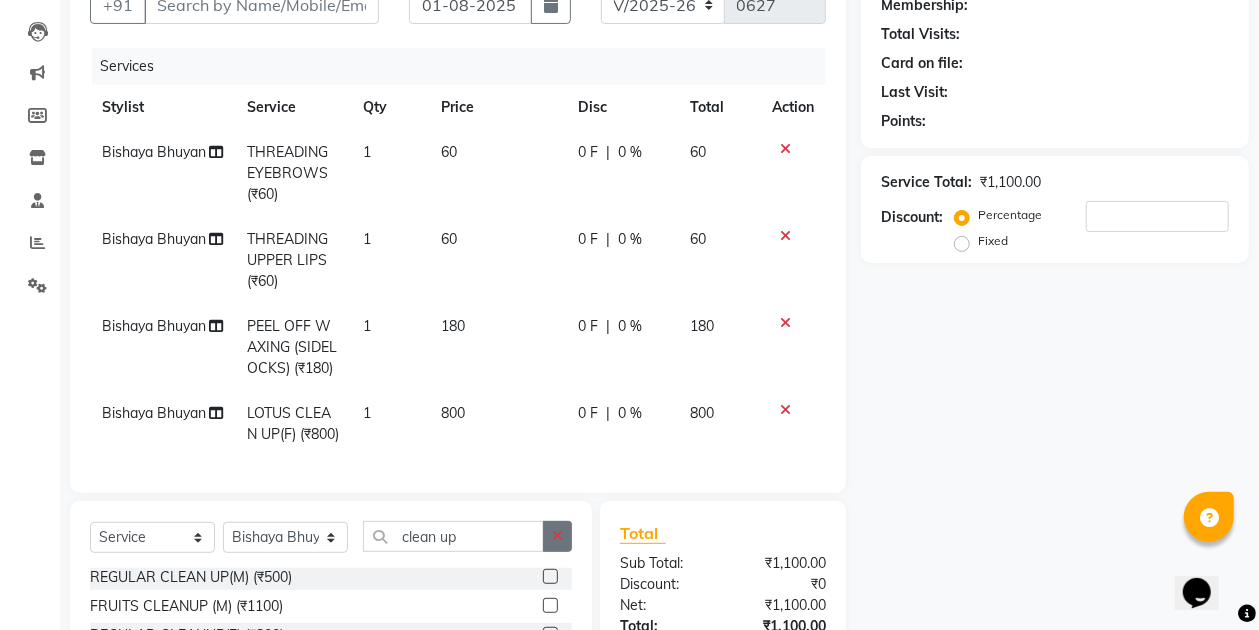 checkbox on "false" 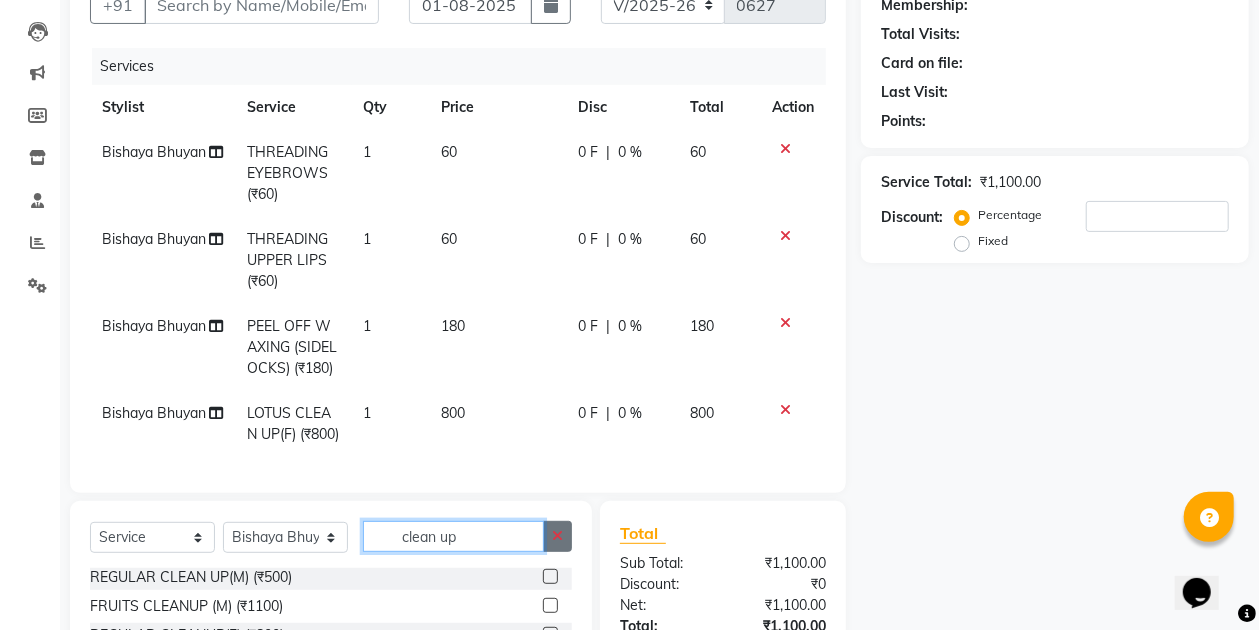 type 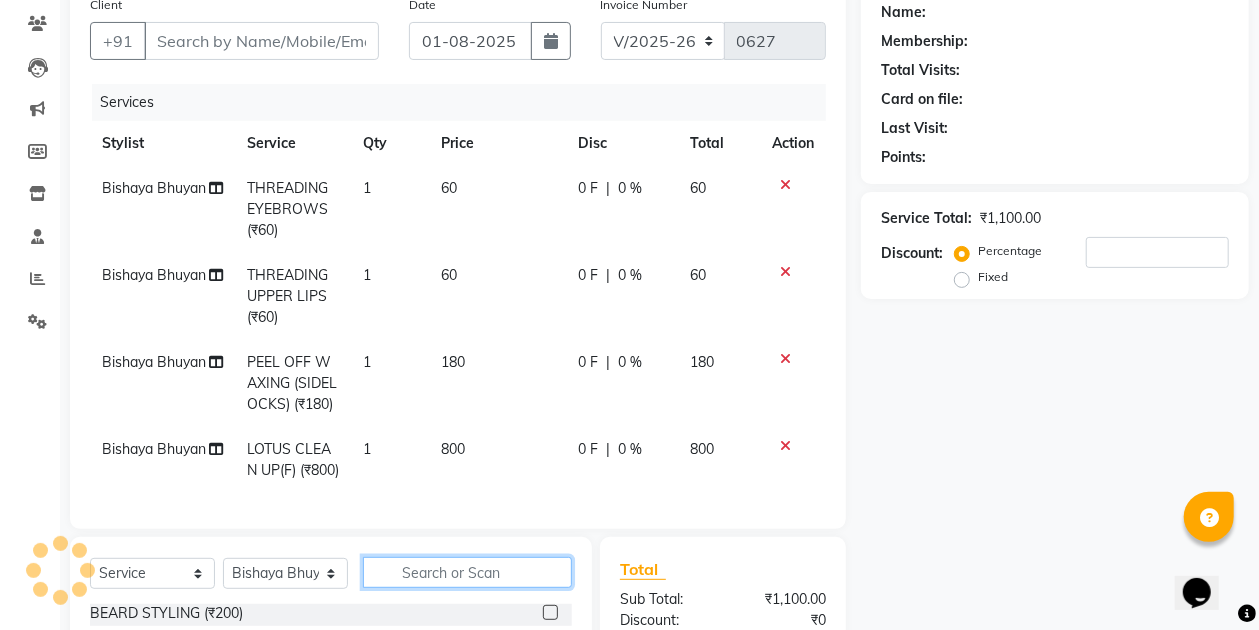 scroll, scrollTop: 133, scrollLeft: 0, axis: vertical 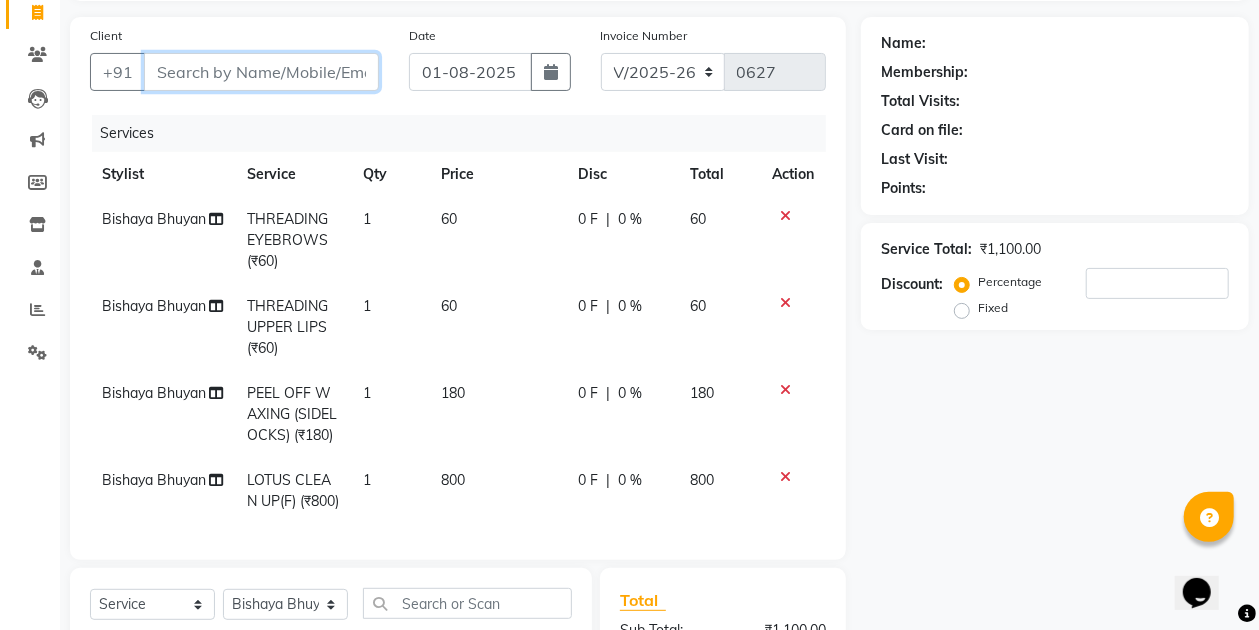click on "Client" at bounding box center [261, 72] 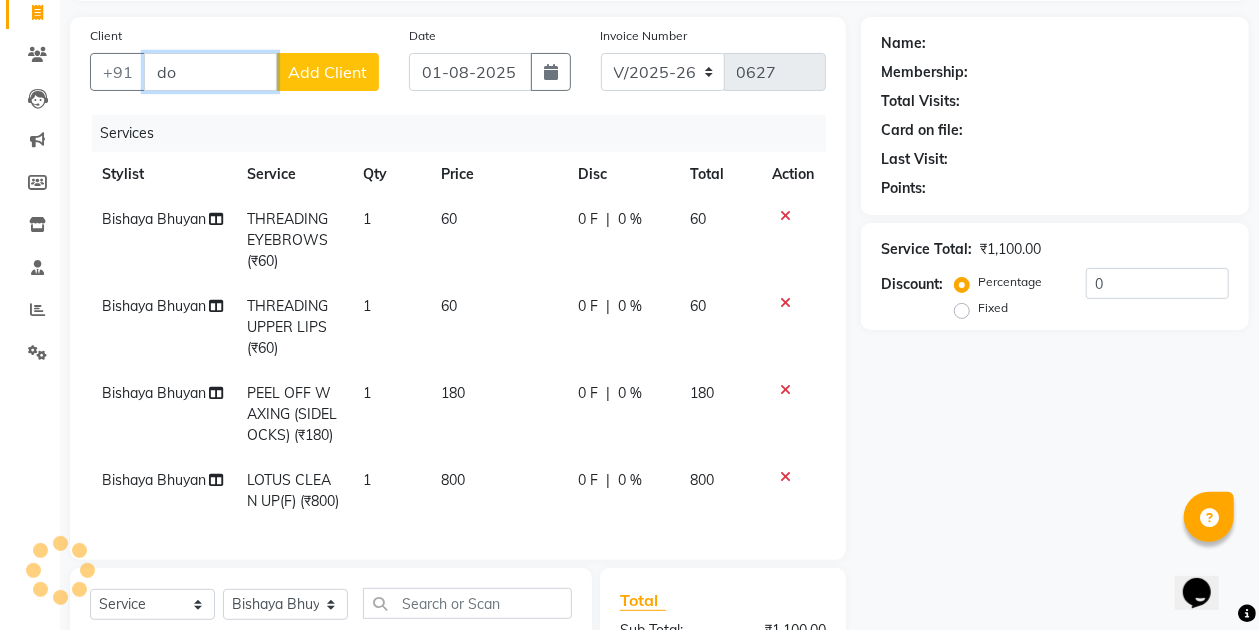 type on "d" 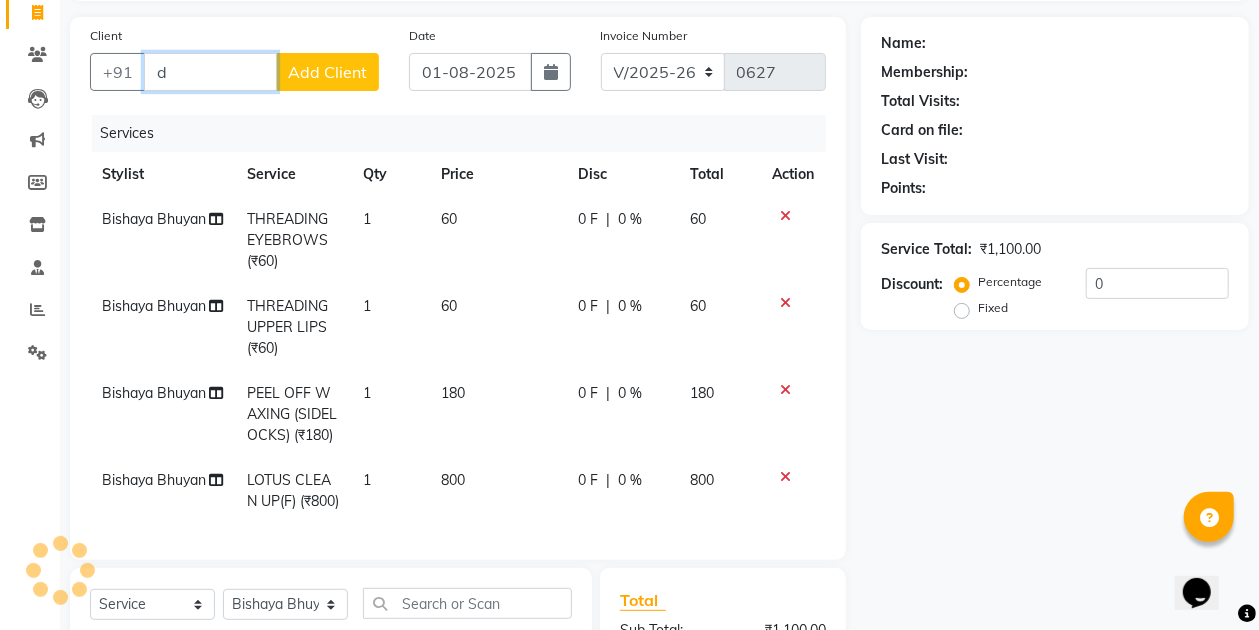 type 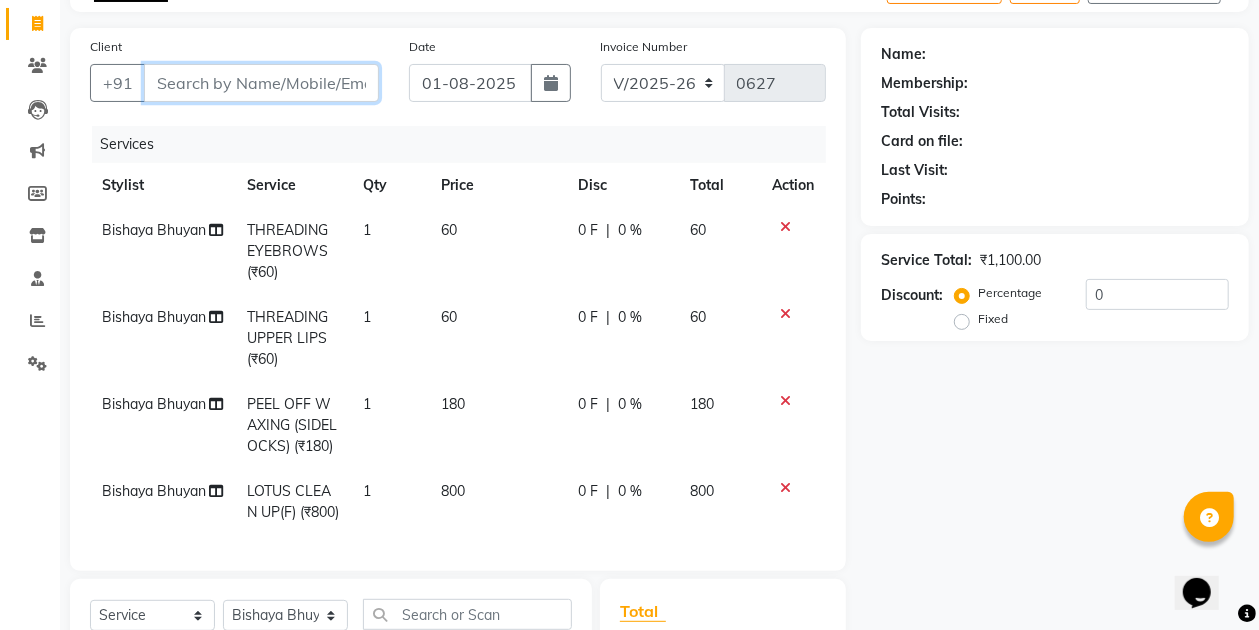 scroll, scrollTop: 0, scrollLeft: 0, axis: both 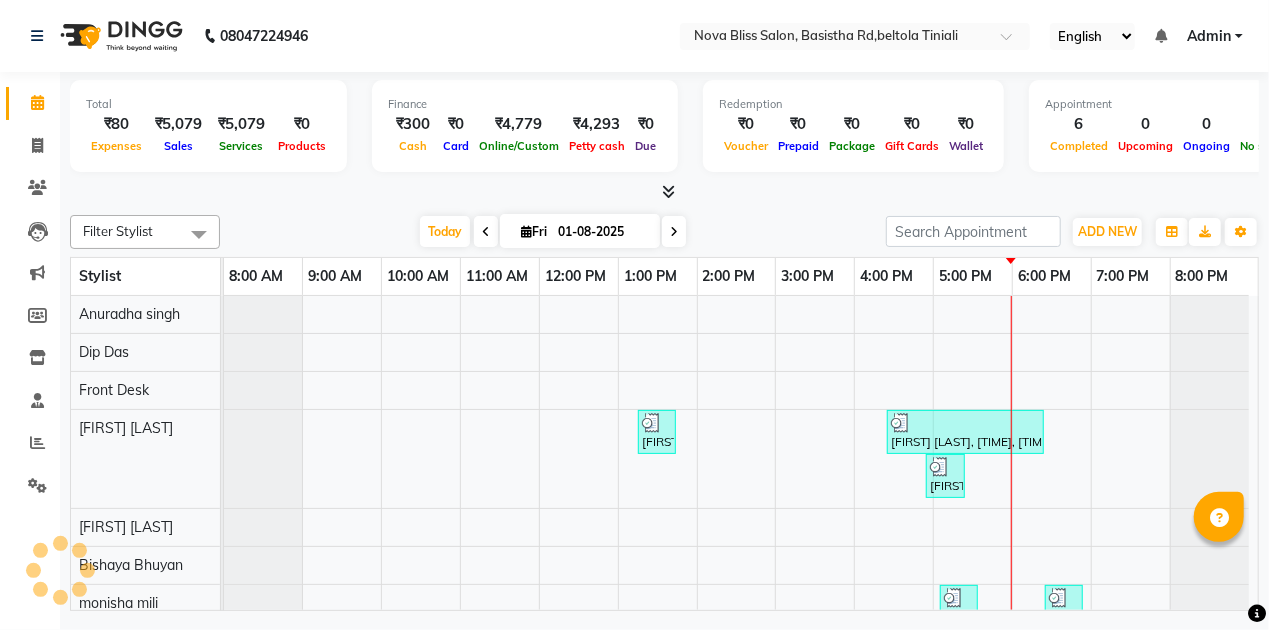 select on "en" 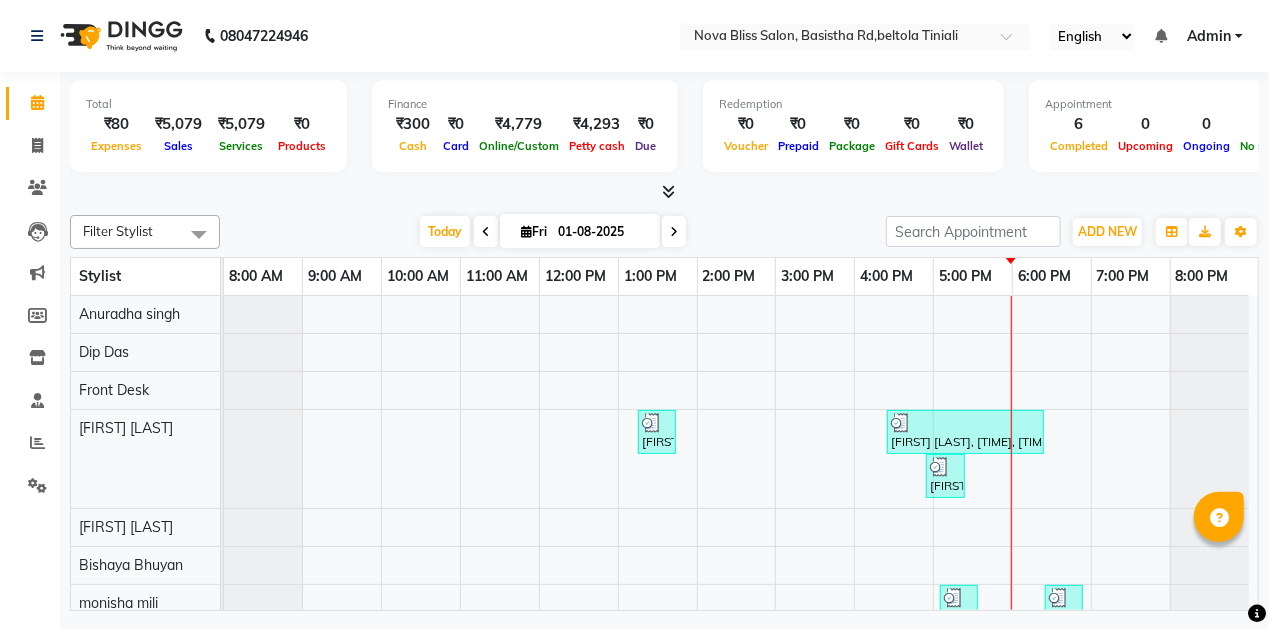 scroll, scrollTop: 0, scrollLeft: 0, axis: both 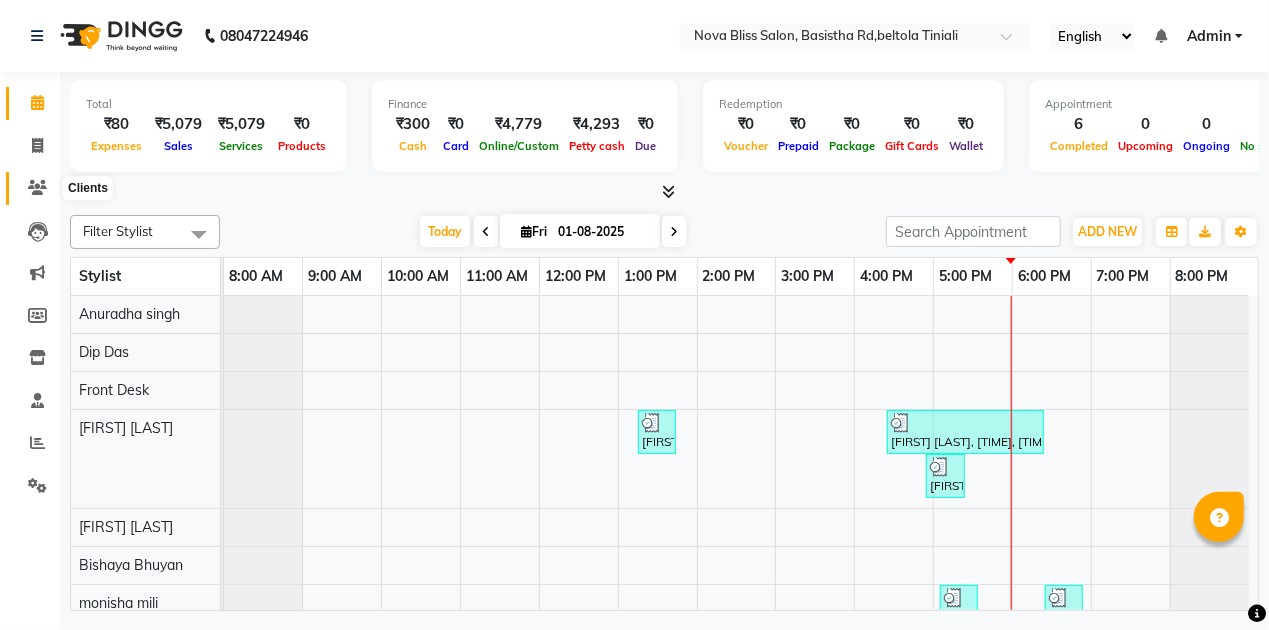 click 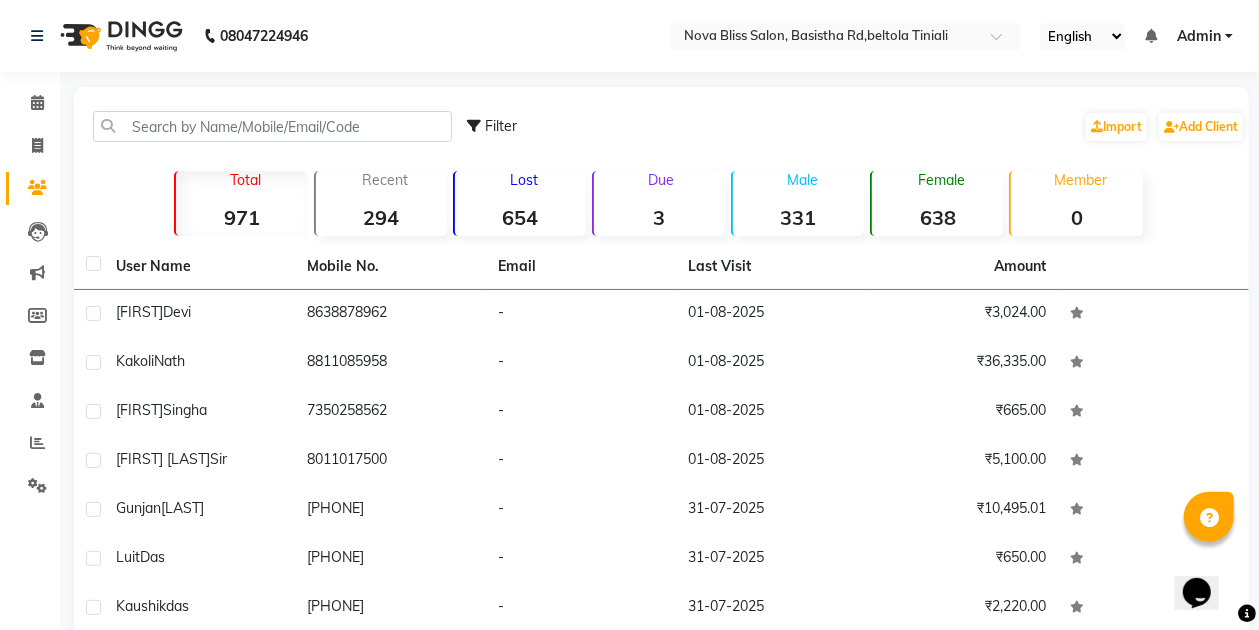 scroll, scrollTop: 0, scrollLeft: 0, axis: both 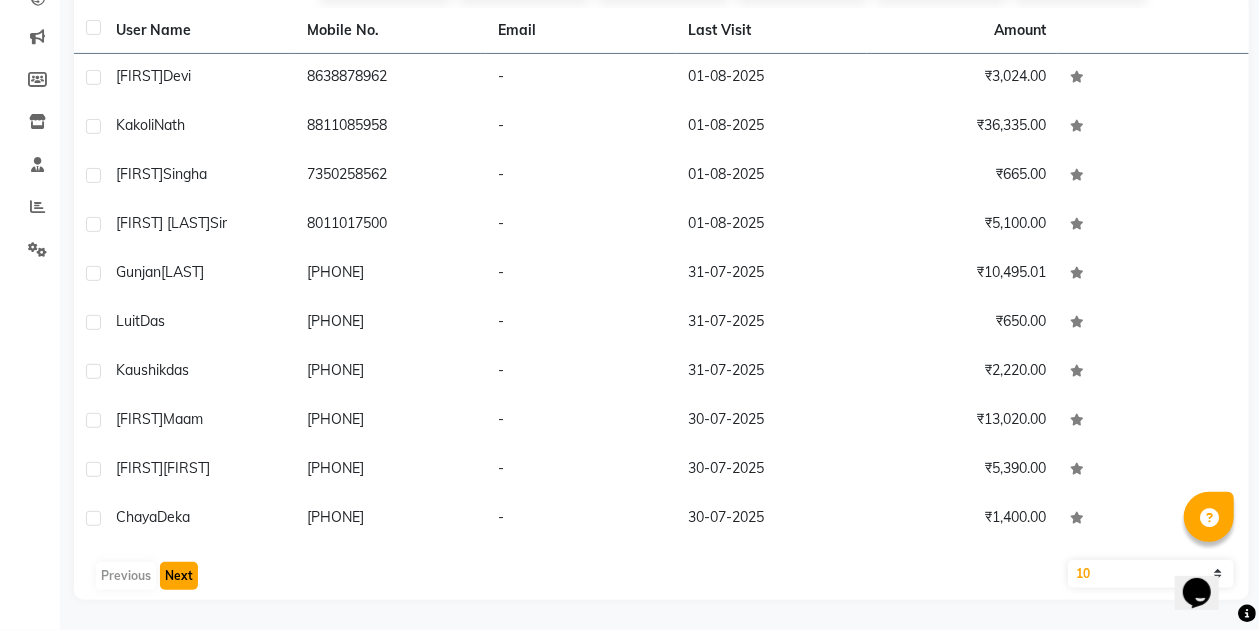 click on "Next" 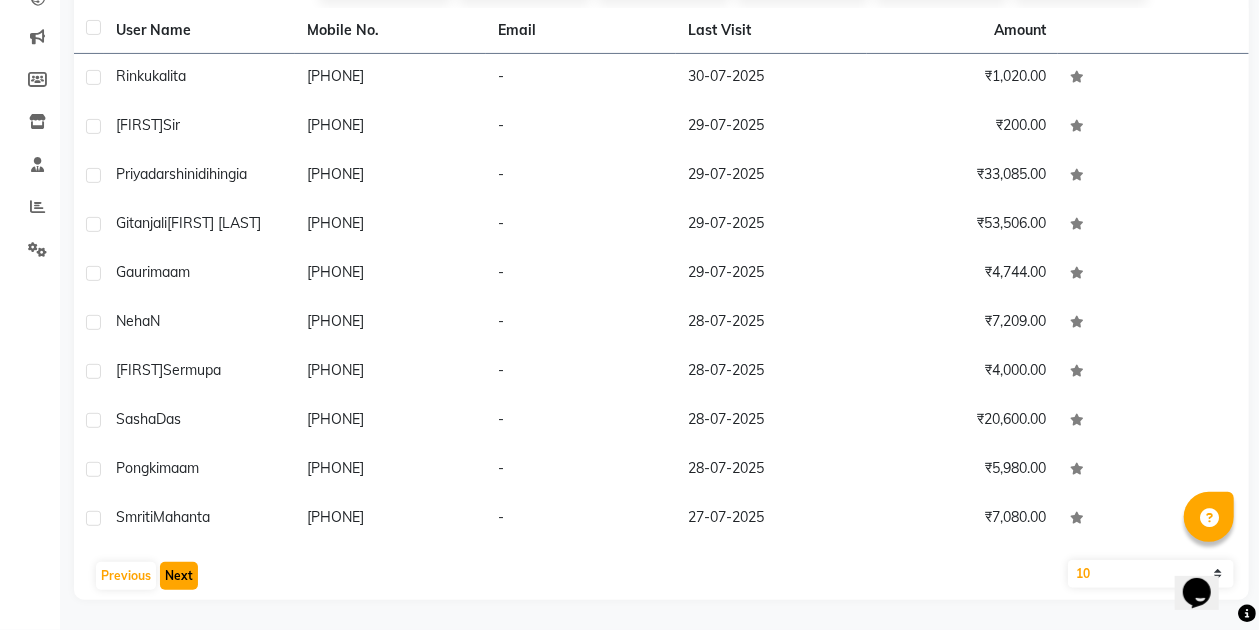 click on "Next" 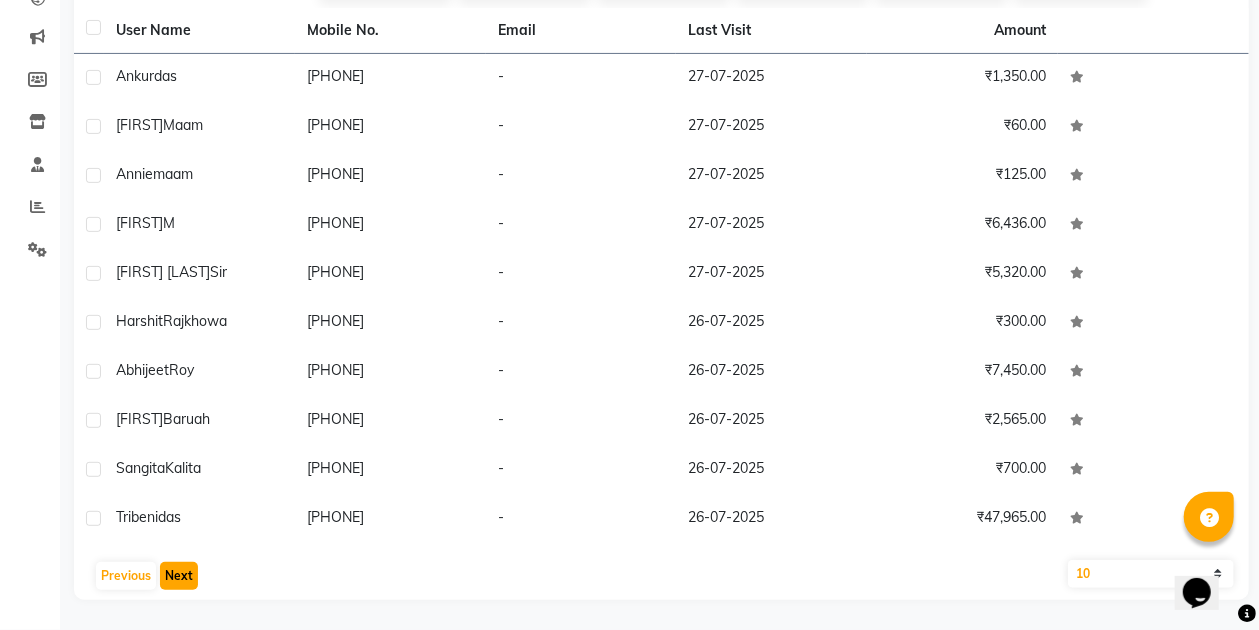 click on "Next" 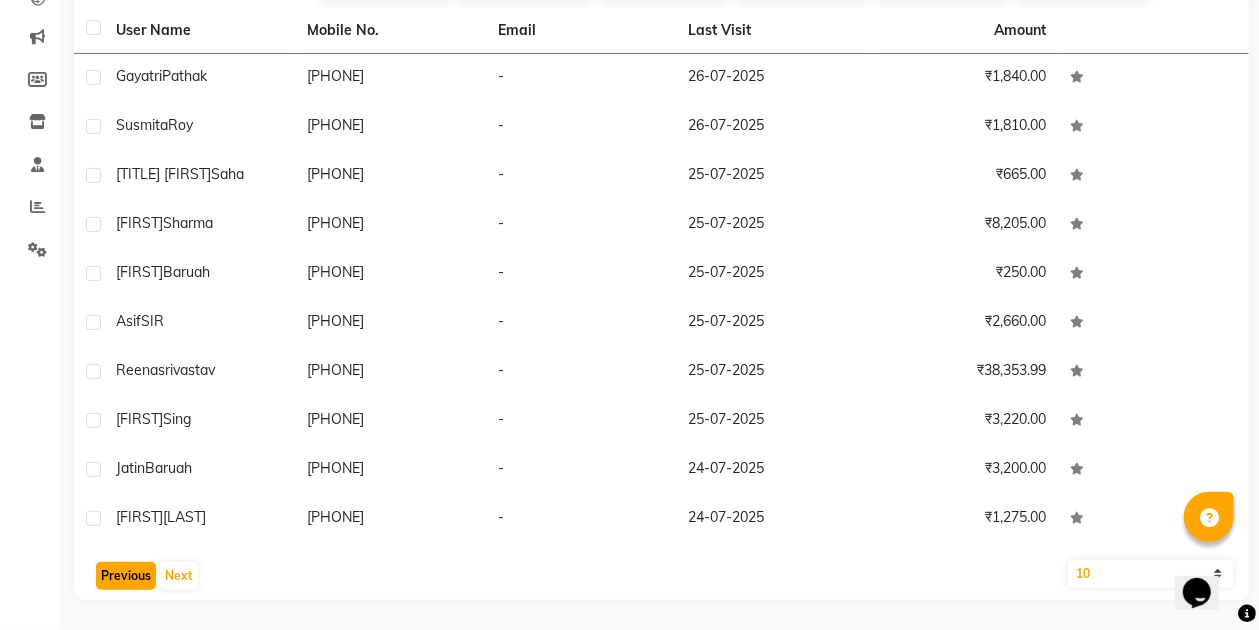 click on "Previous" 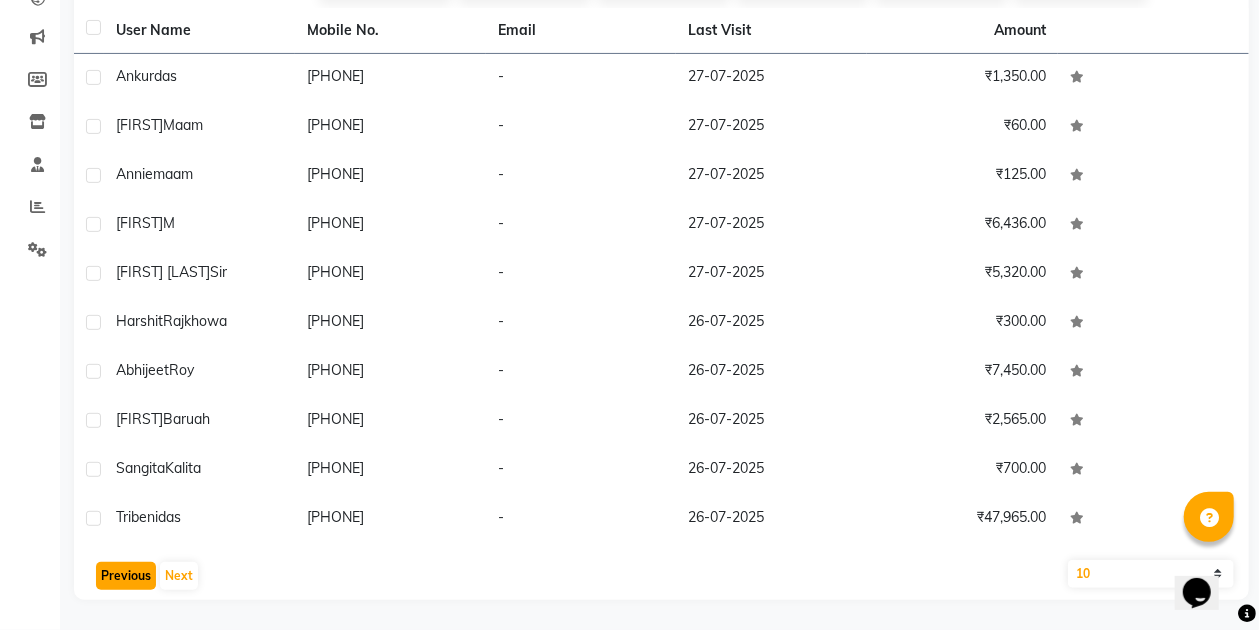 click on "Previous" 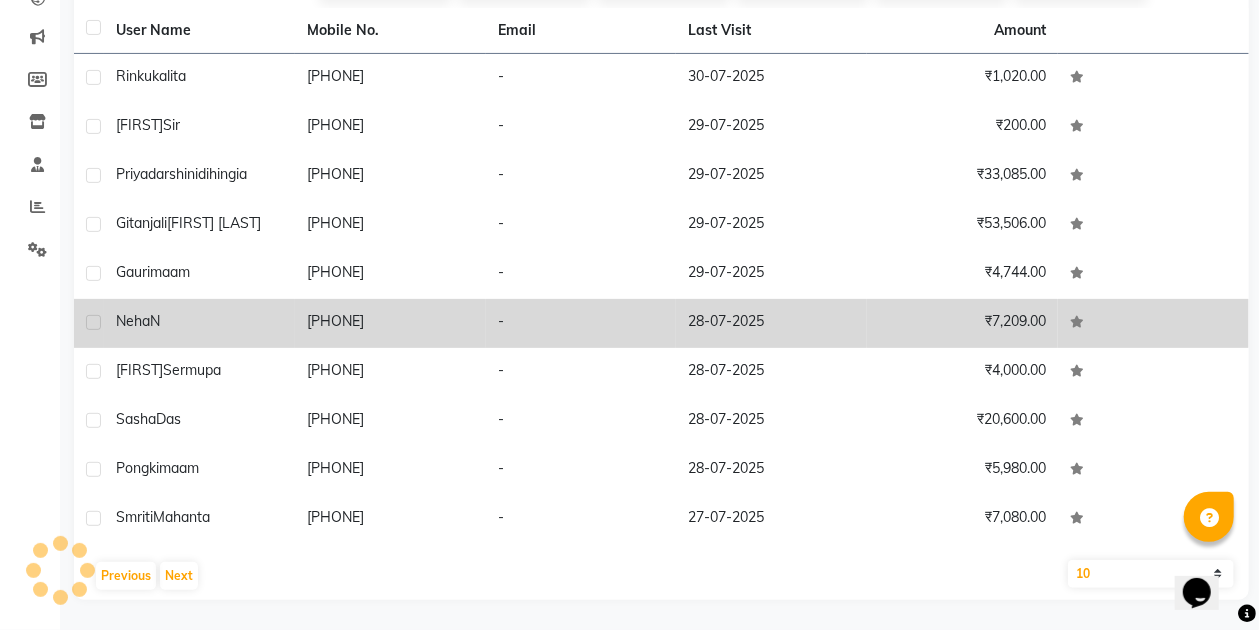 click on "28-07-2025" 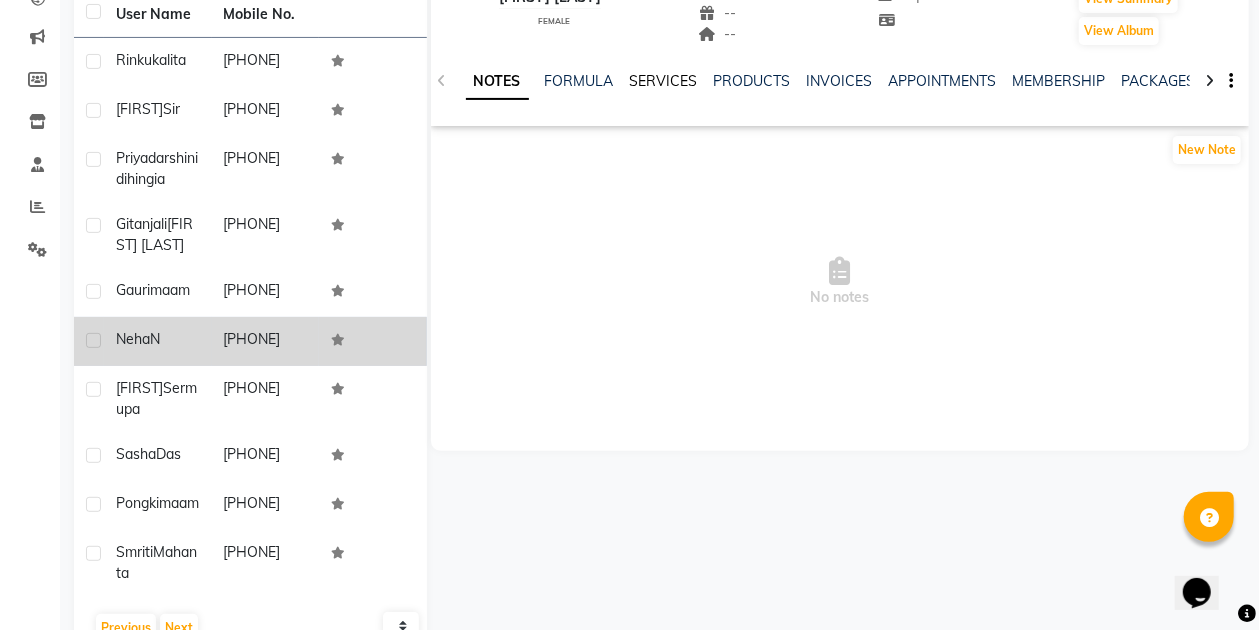 click on "SERVICES" 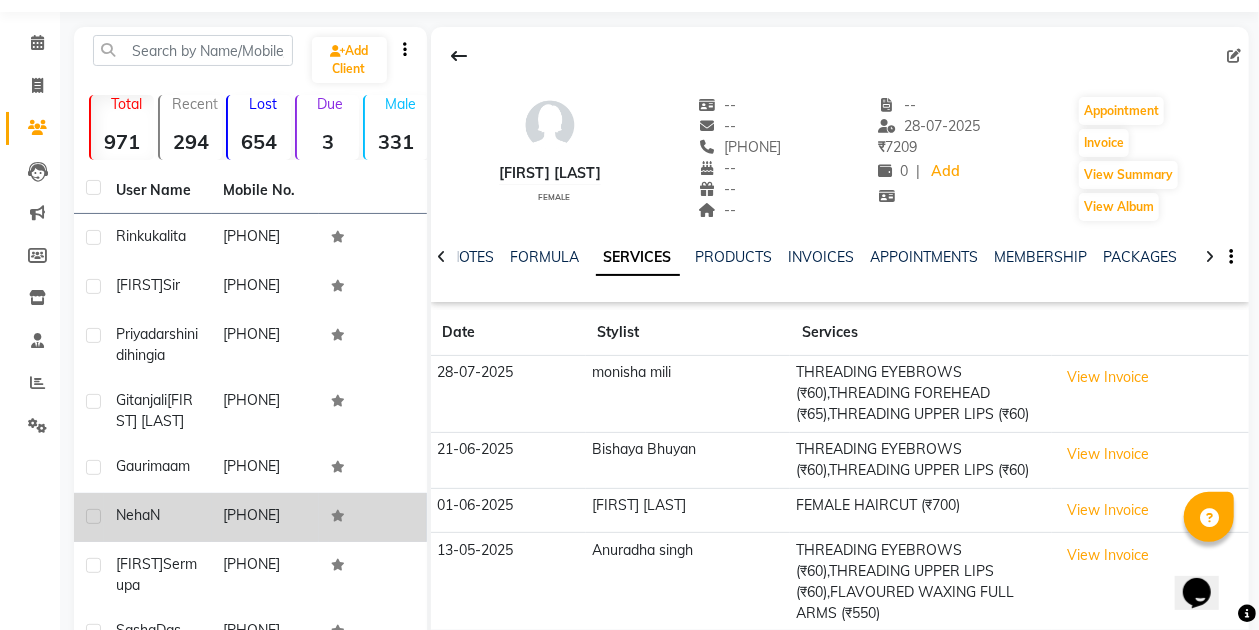 scroll, scrollTop: 36, scrollLeft: 0, axis: vertical 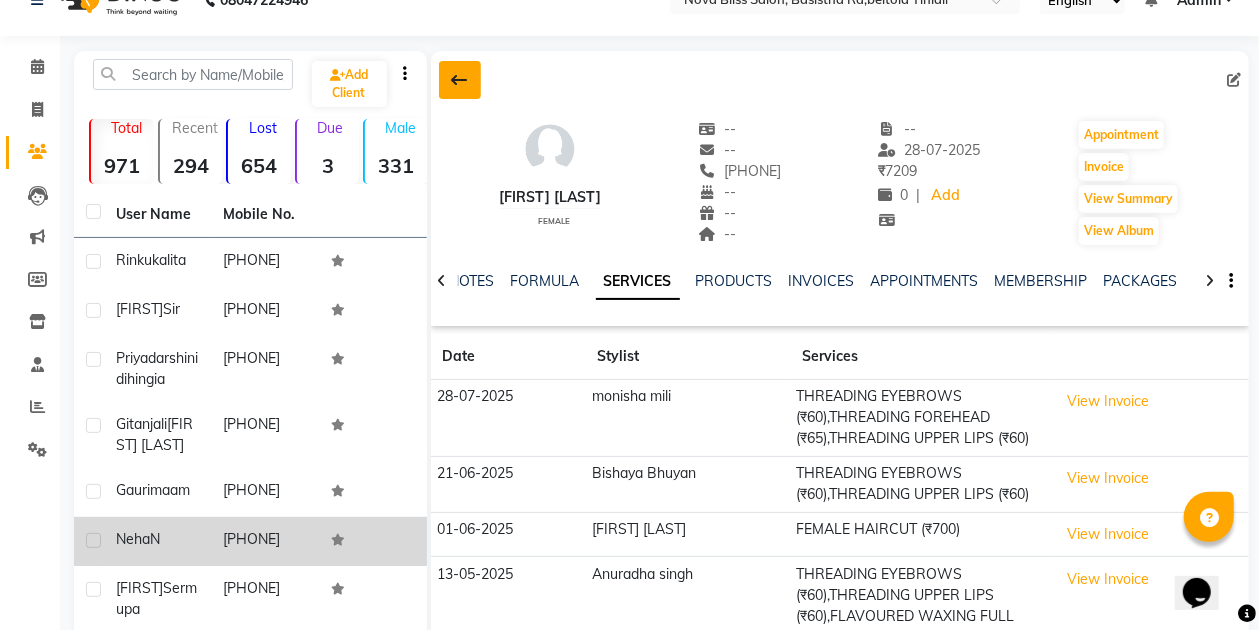 click 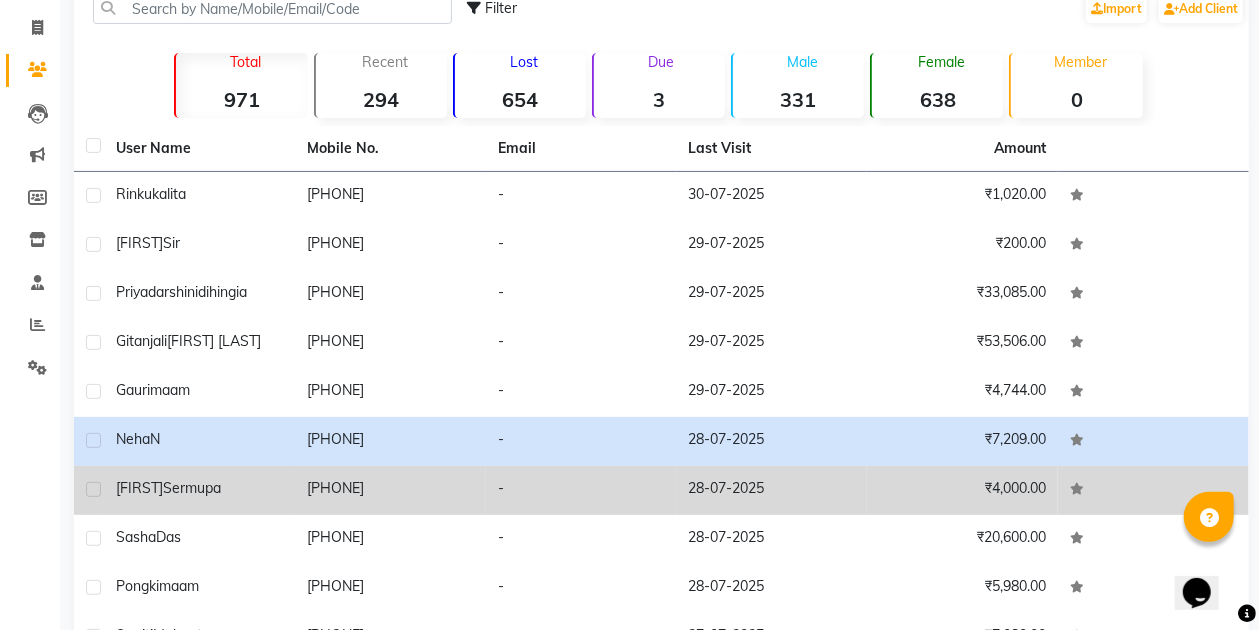 scroll, scrollTop: 236, scrollLeft: 0, axis: vertical 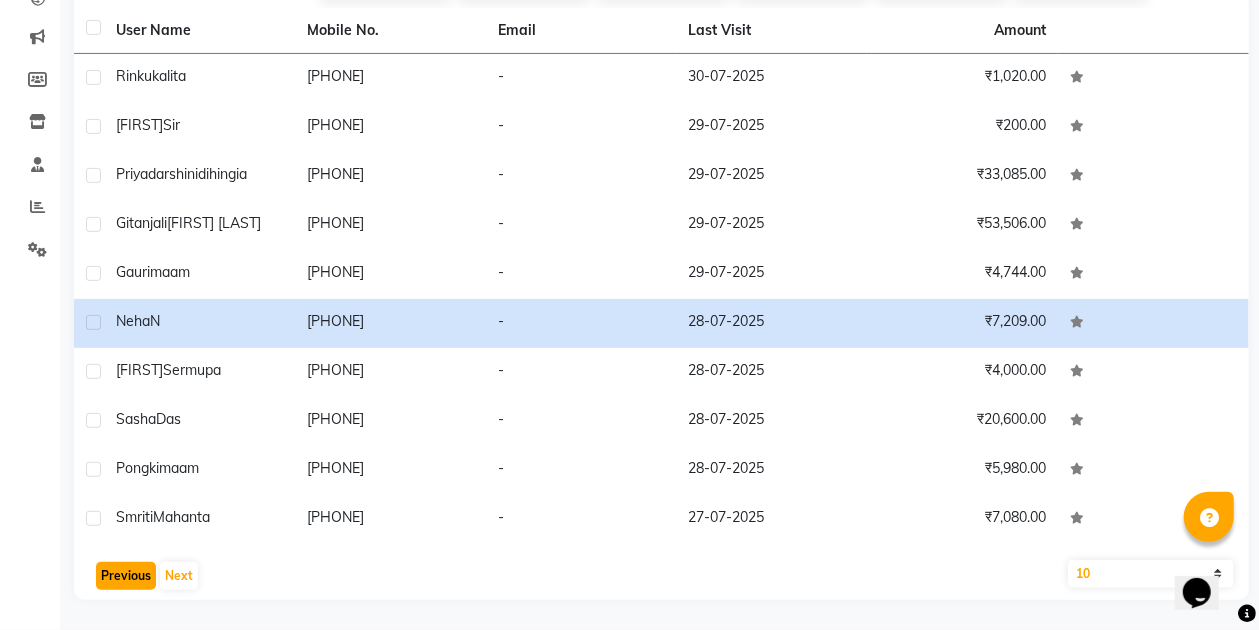 click on "Previous" 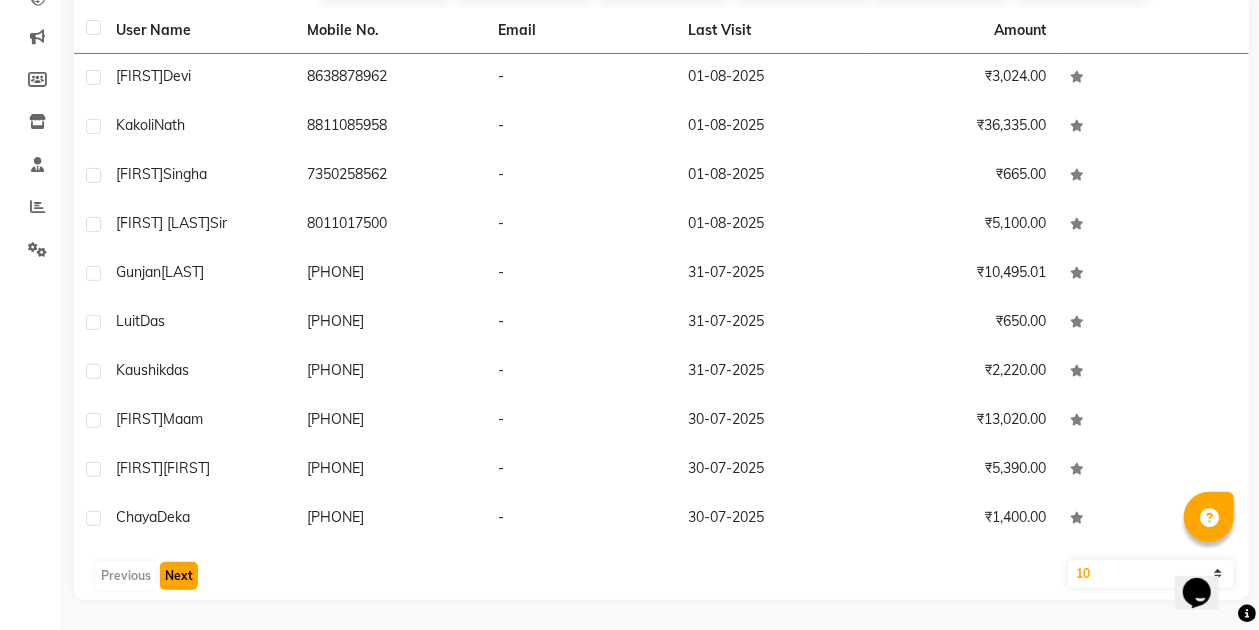 click on "Next" 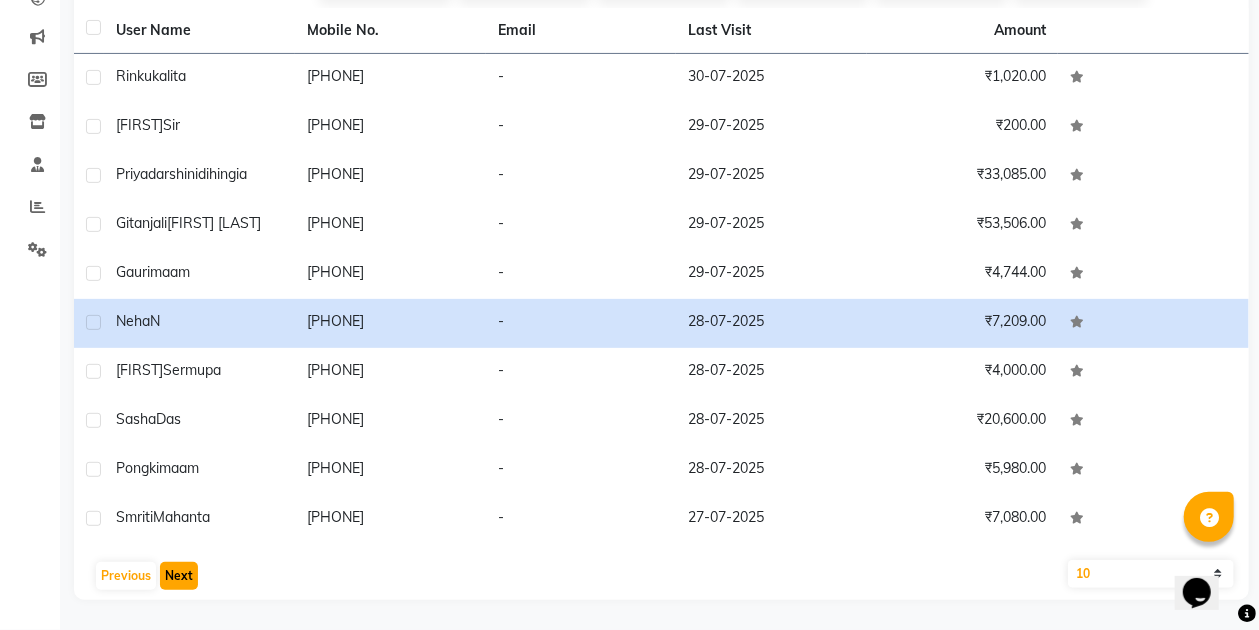 click on "Next" 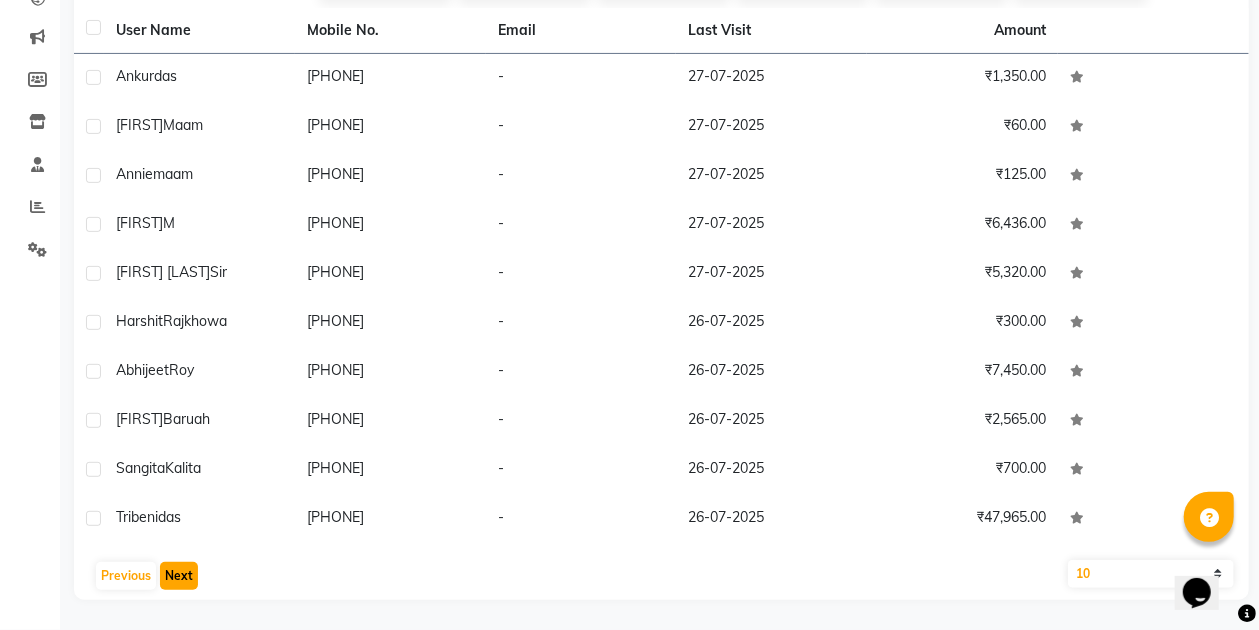 click on "Next" 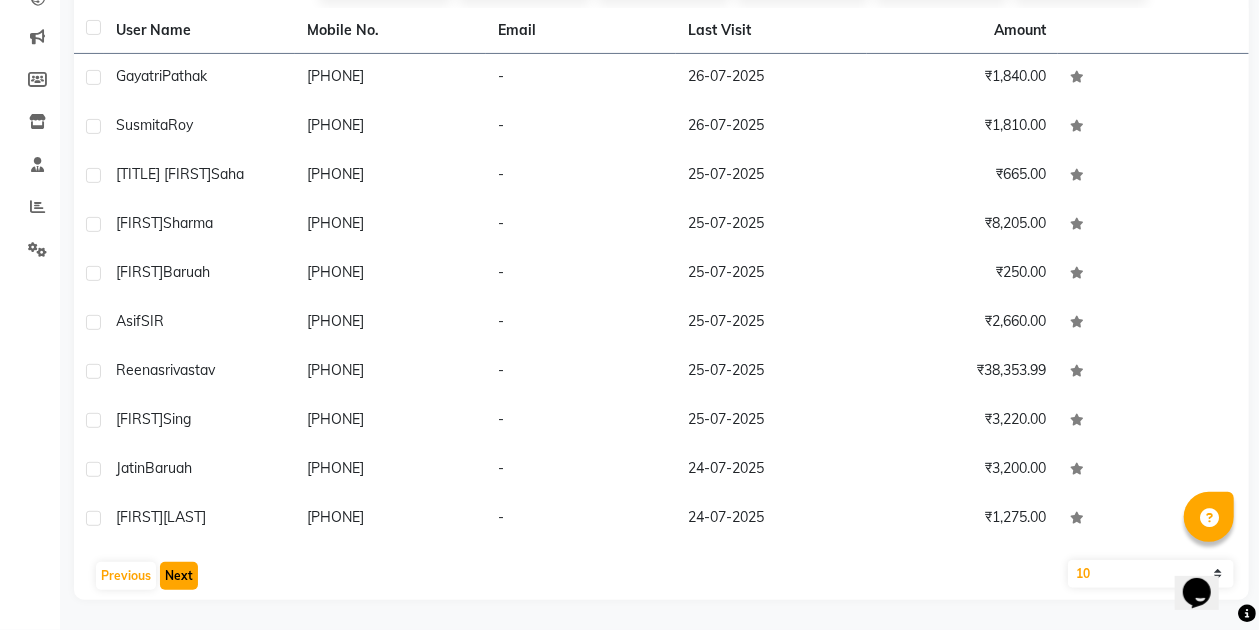 click on "Next" 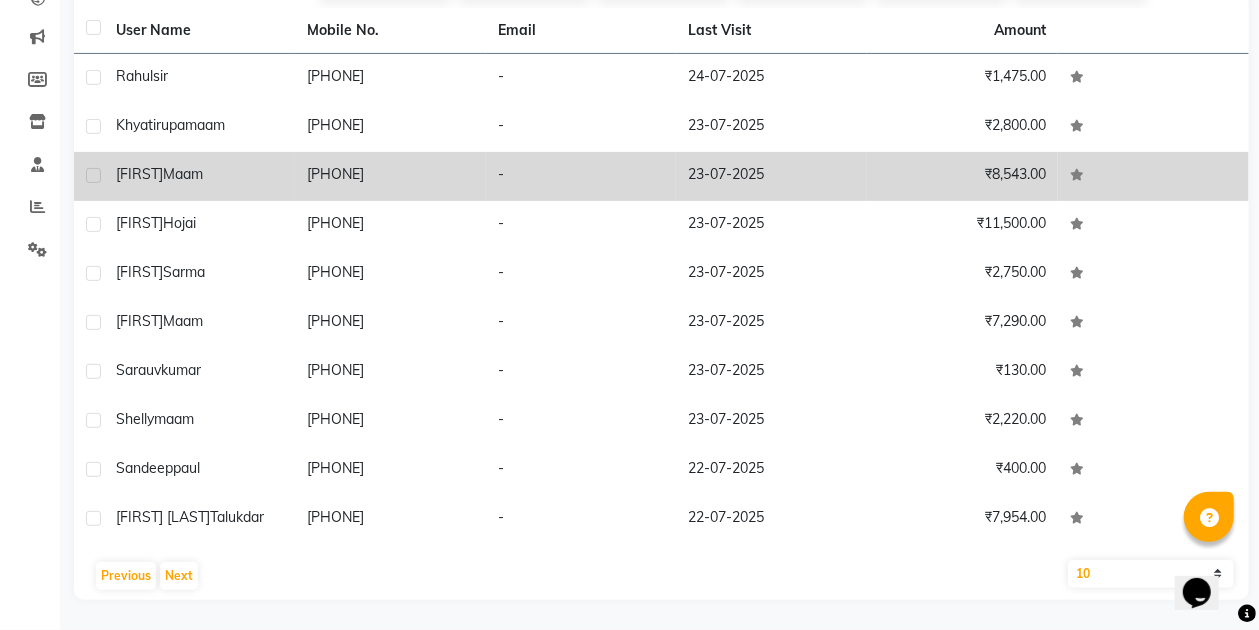 click on "Maam" 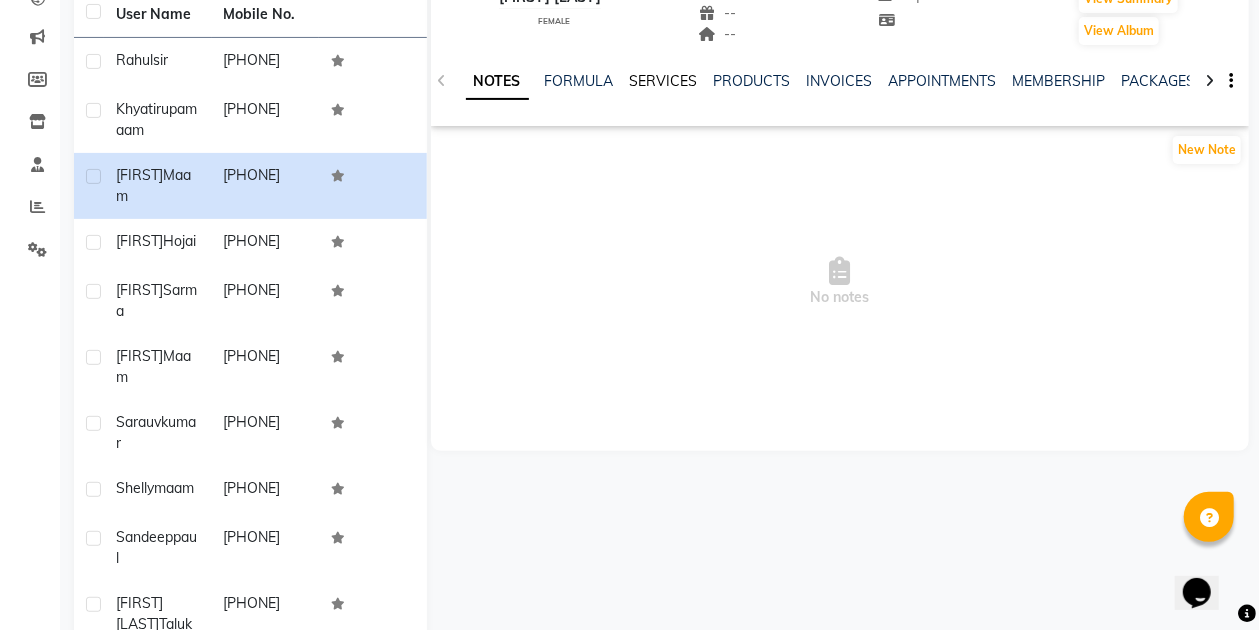 click on "SERVICES" 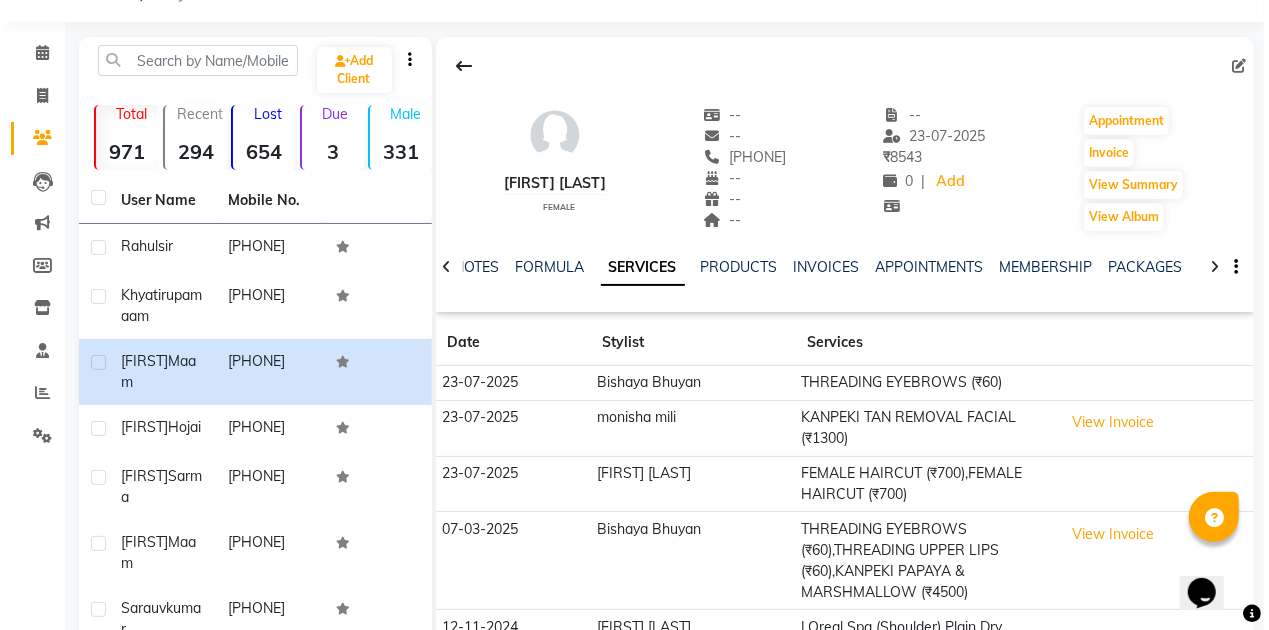 scroll, scrollTop: 0, scrollLeft: 0, axis: both 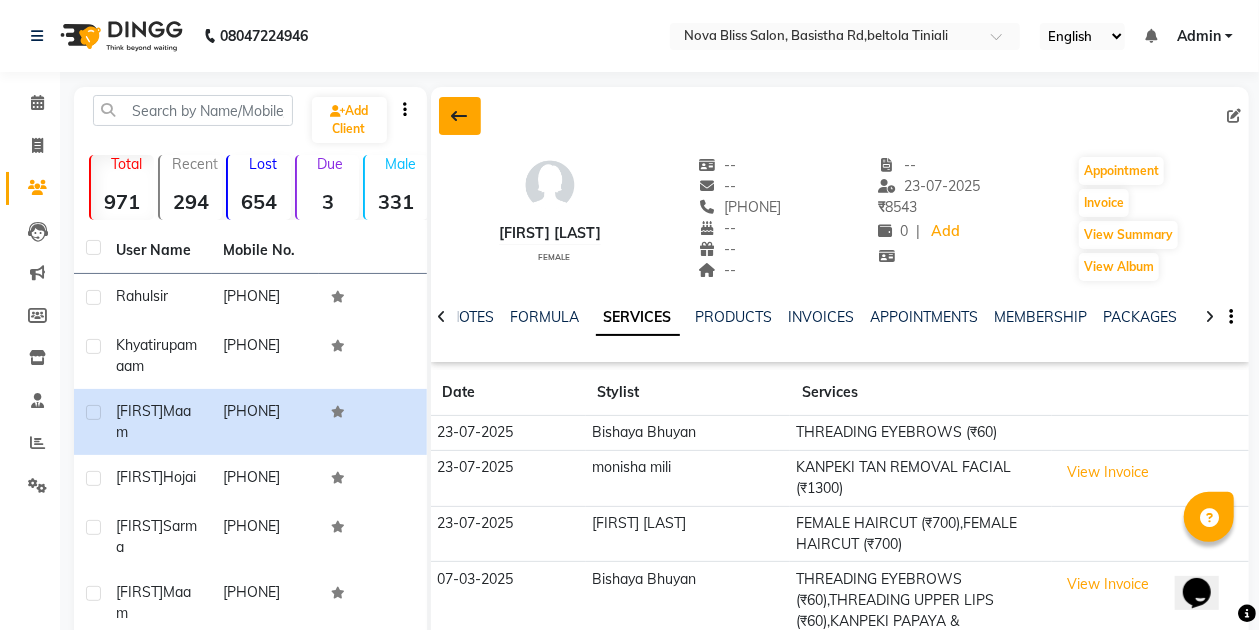 click 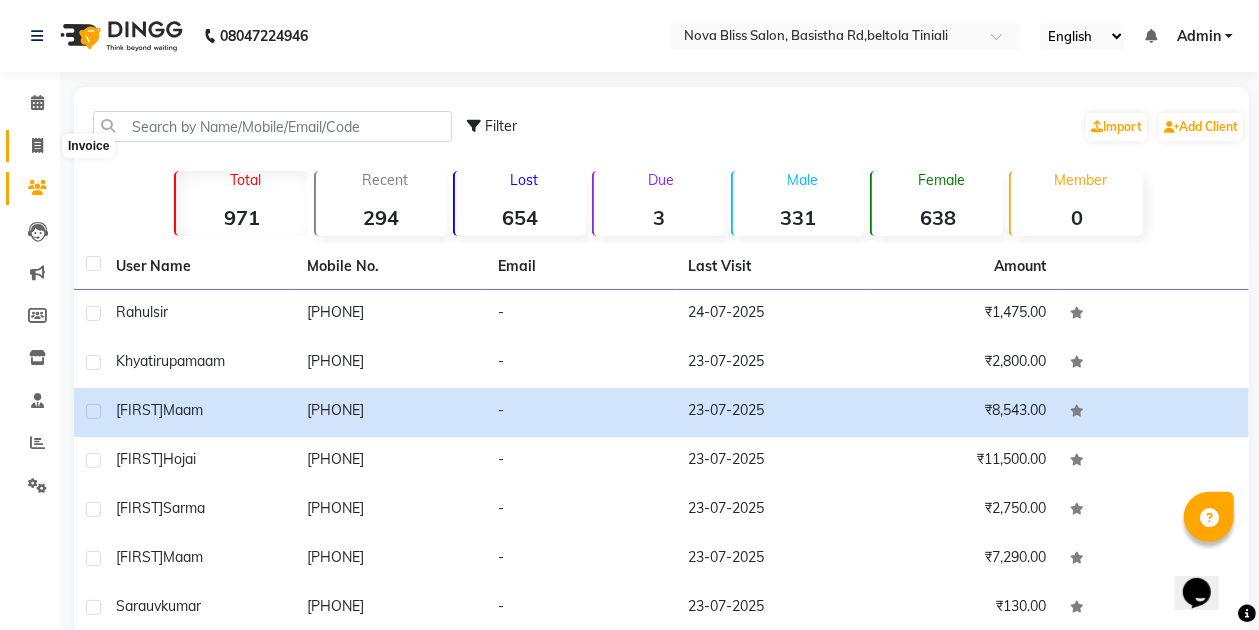click 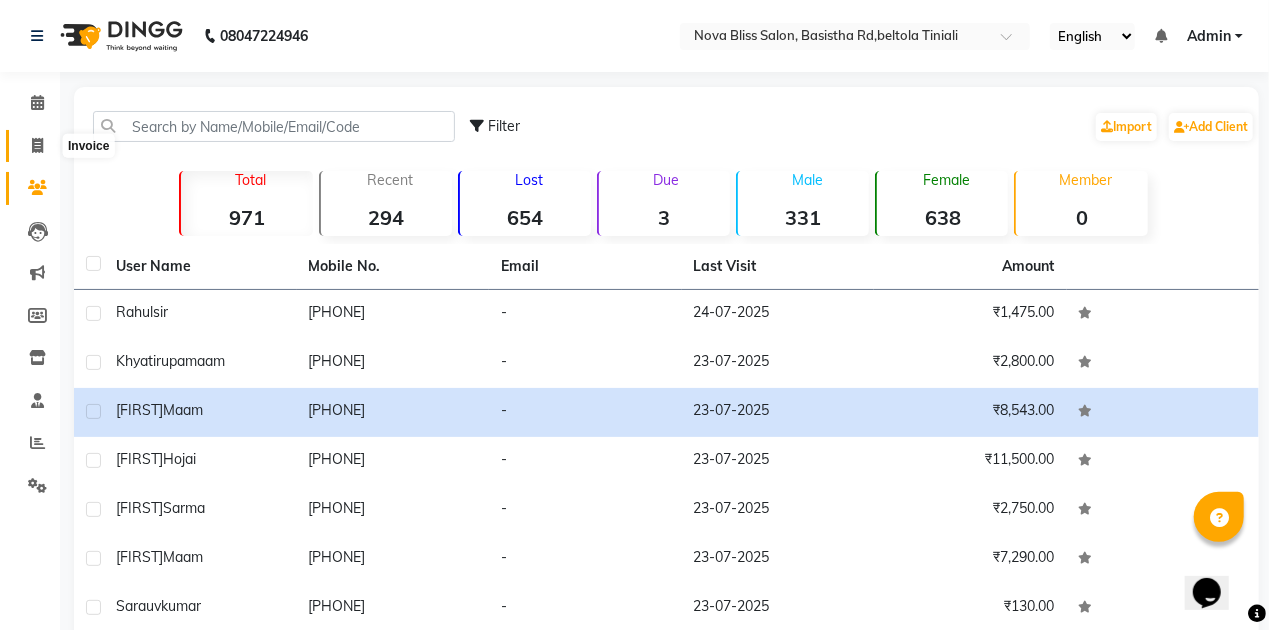 select on "service" 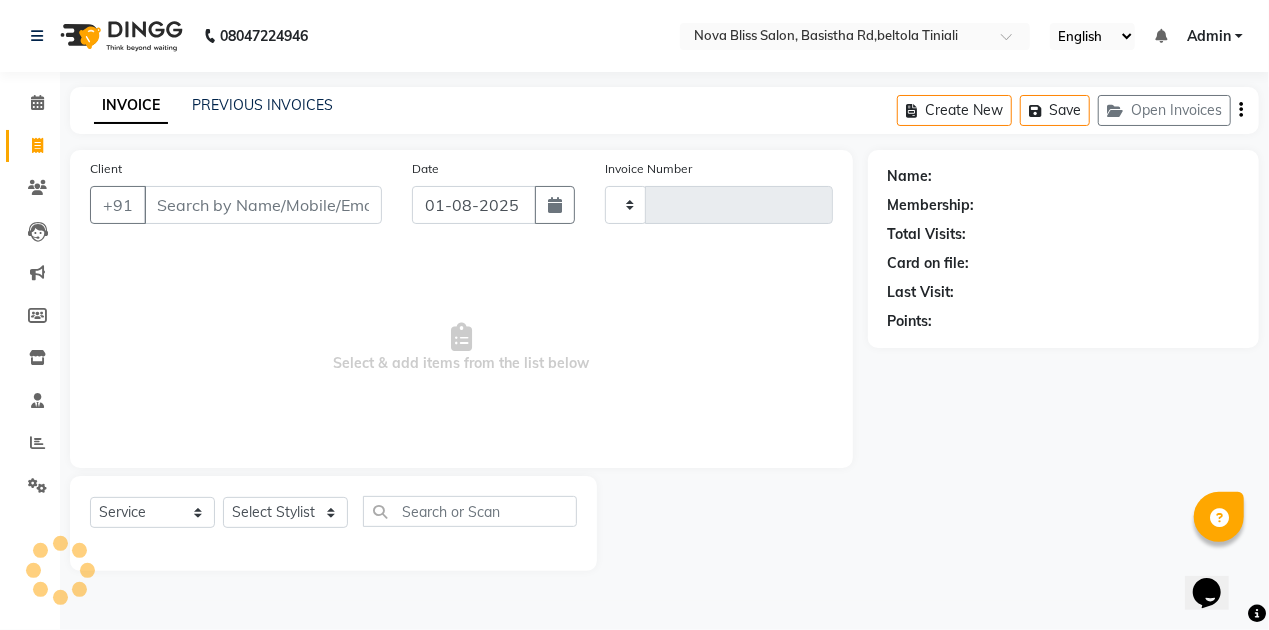 type on "0628" 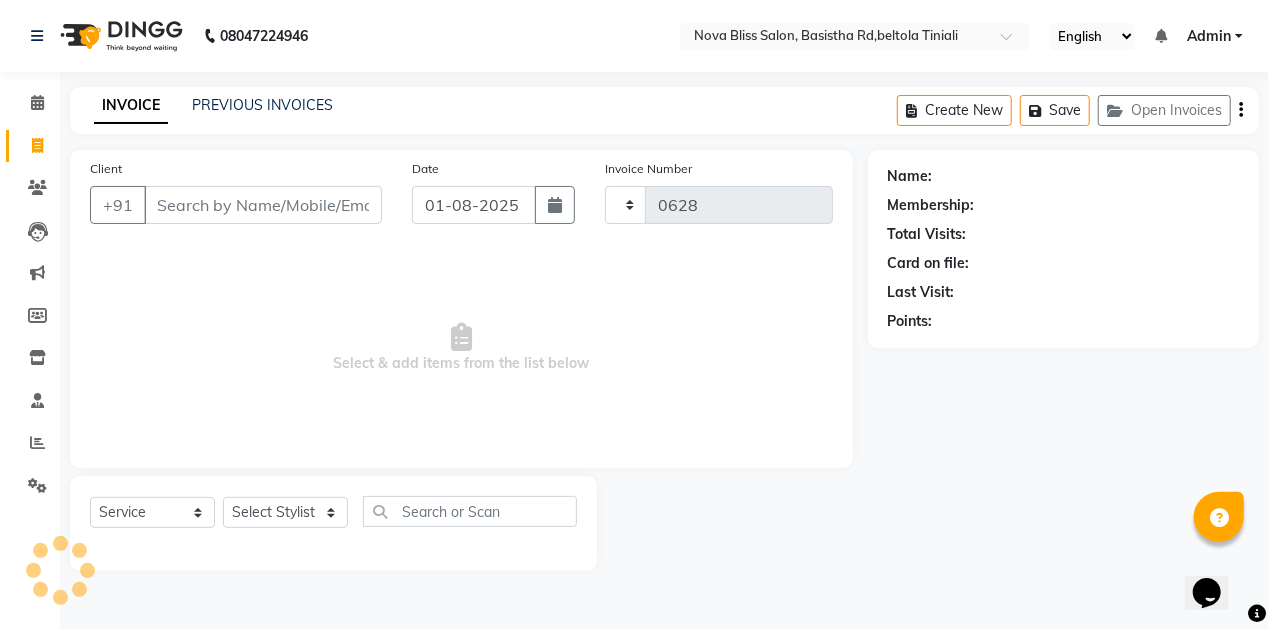 select on "6211" 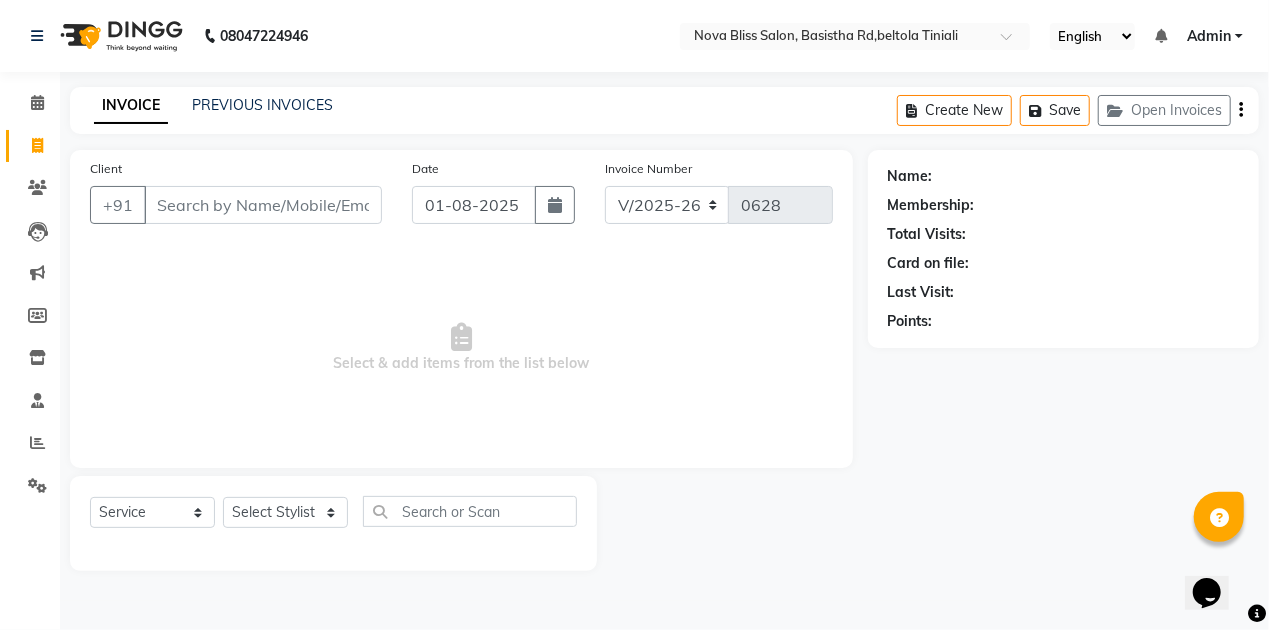 click on "Client" at bounding box center [263, 205] 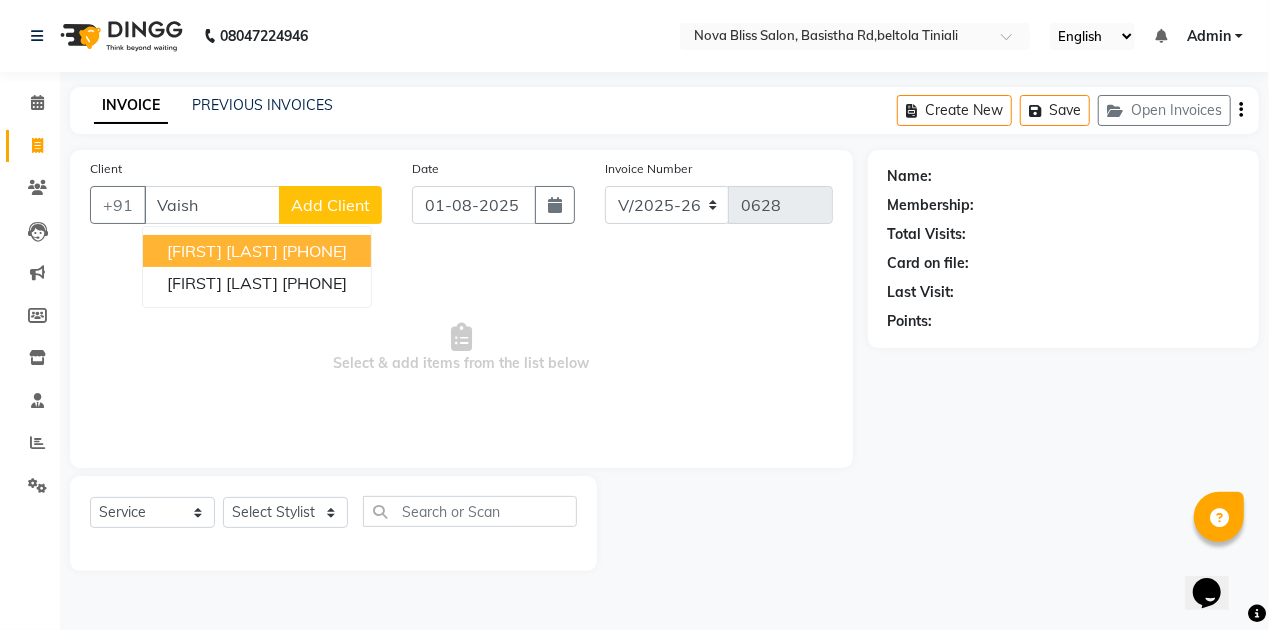 click on "7976578845" at bounding box center [314, 251] 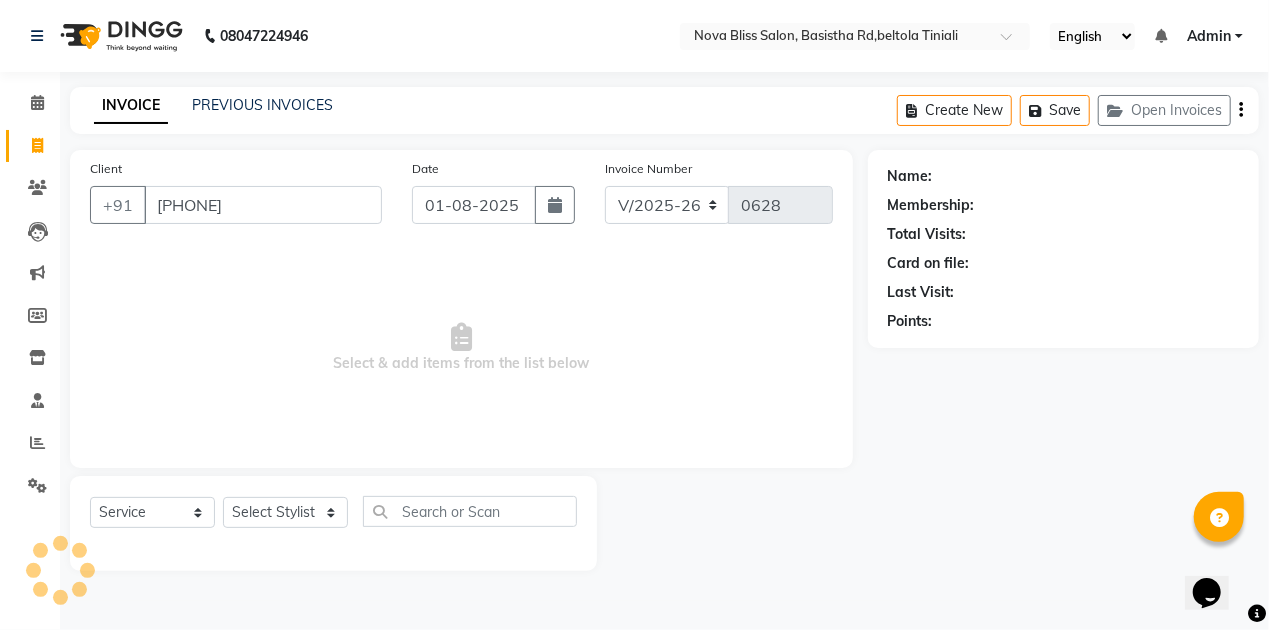 type on "7976578845" 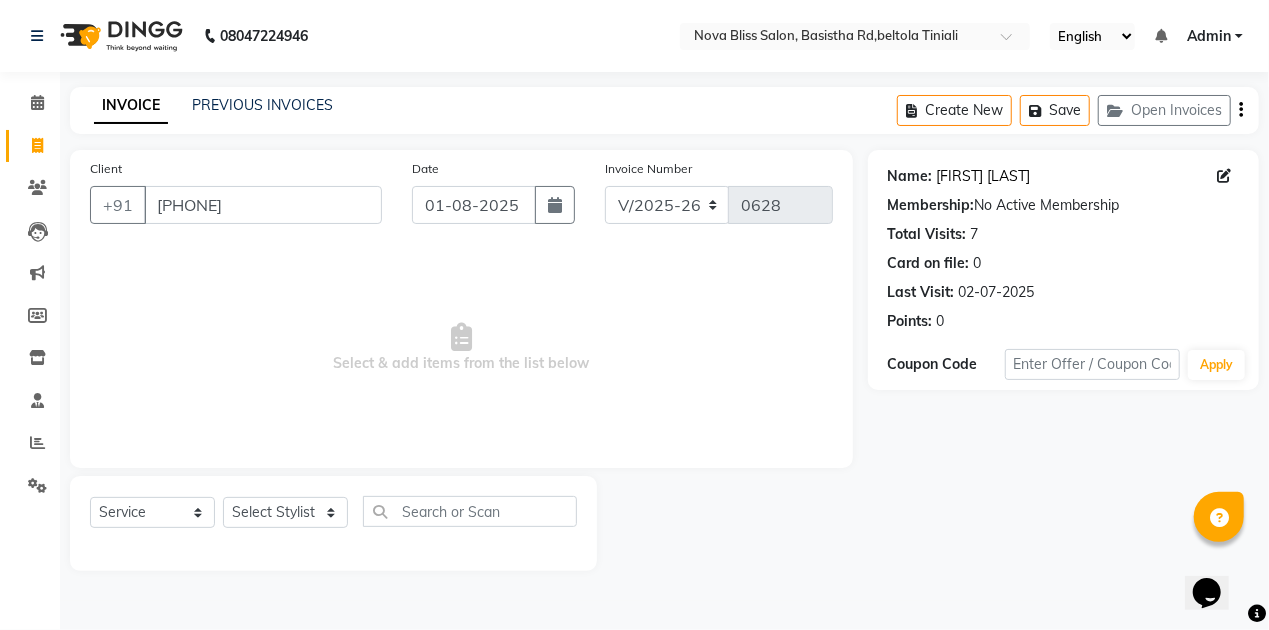 click on "Vaishali Ma'am" 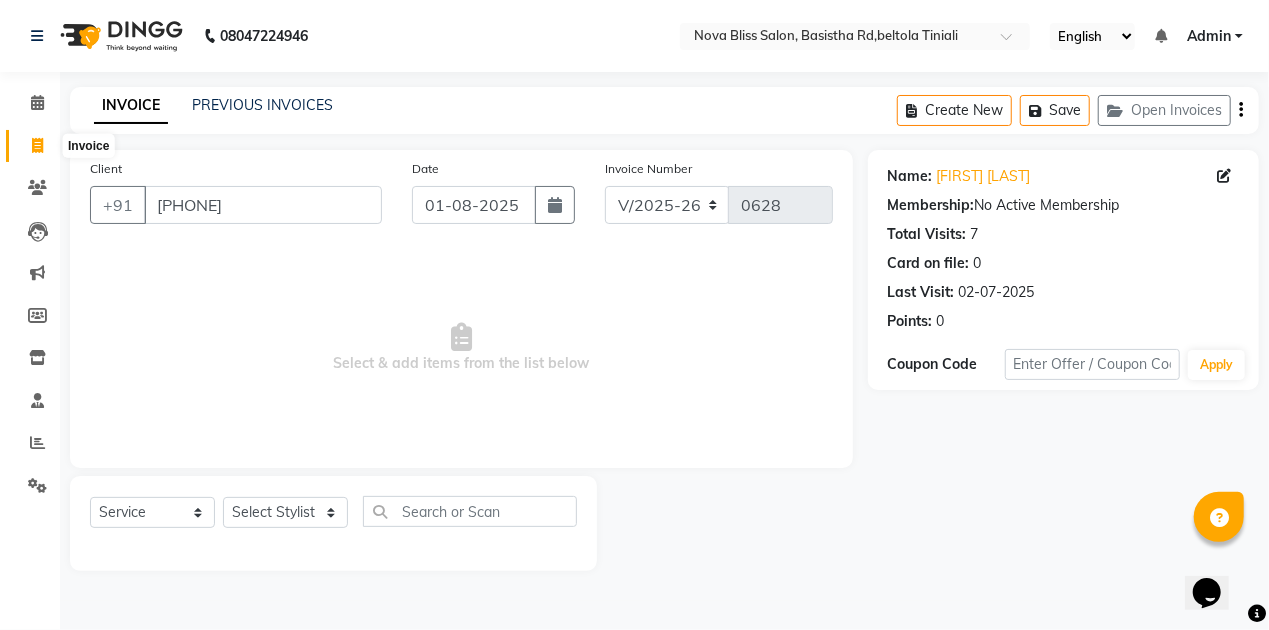 click 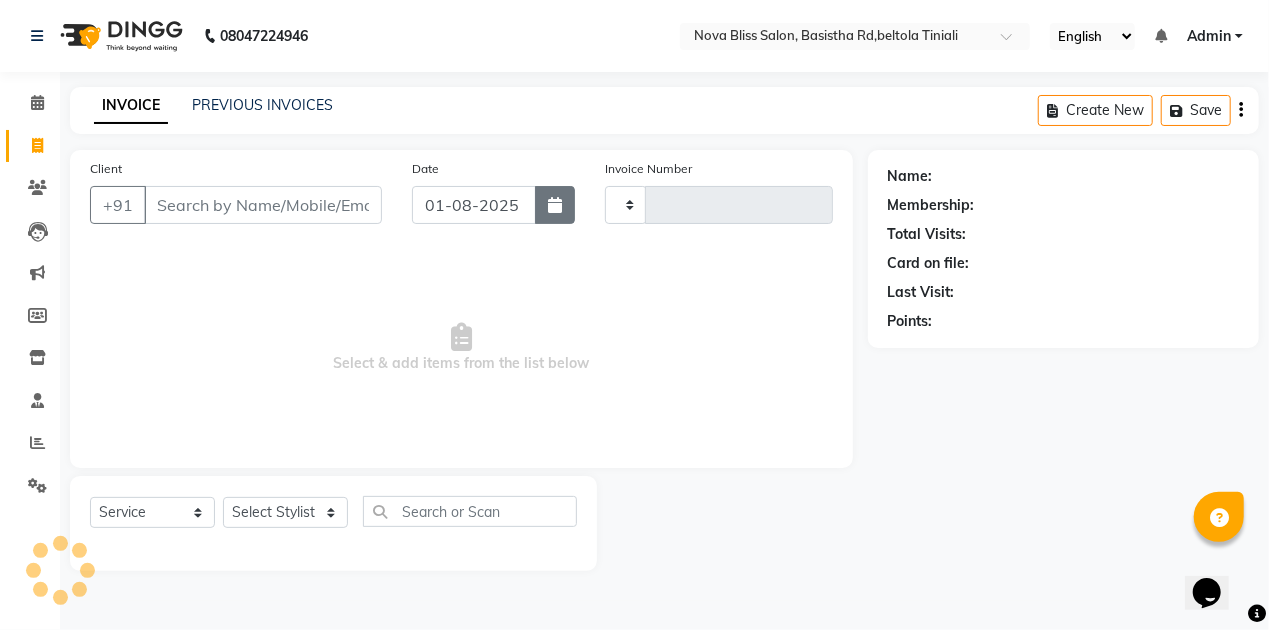 type on "0628" 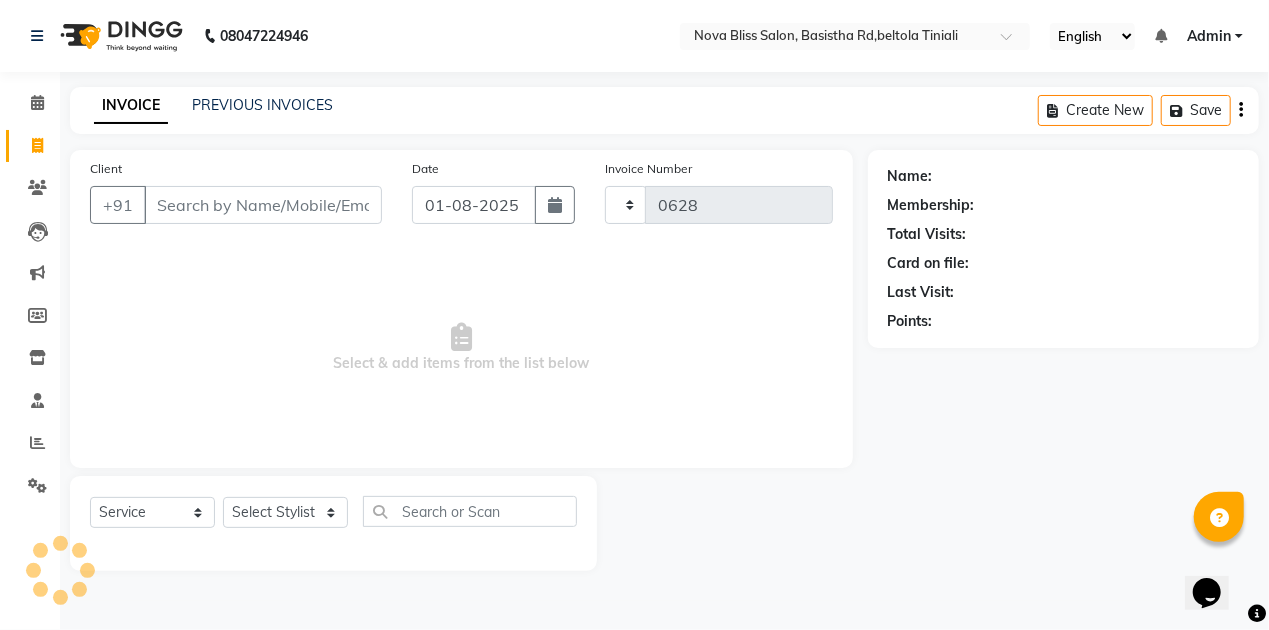 select on "6211" 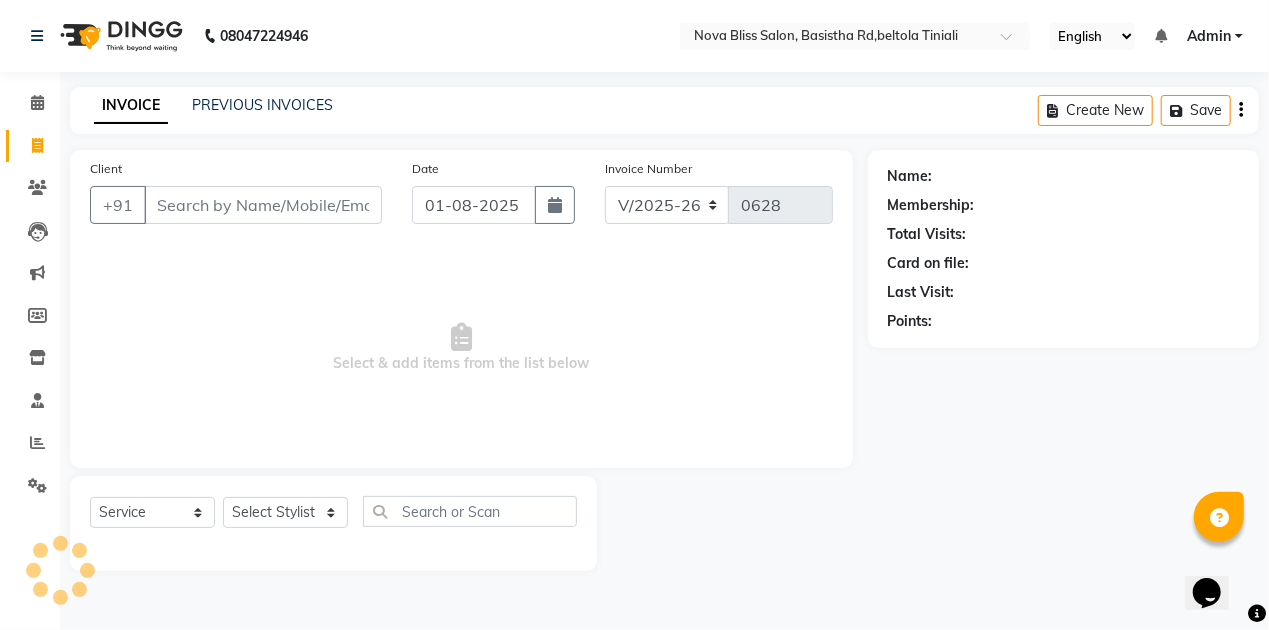 click on "Client" at bounding box center [263, 205] 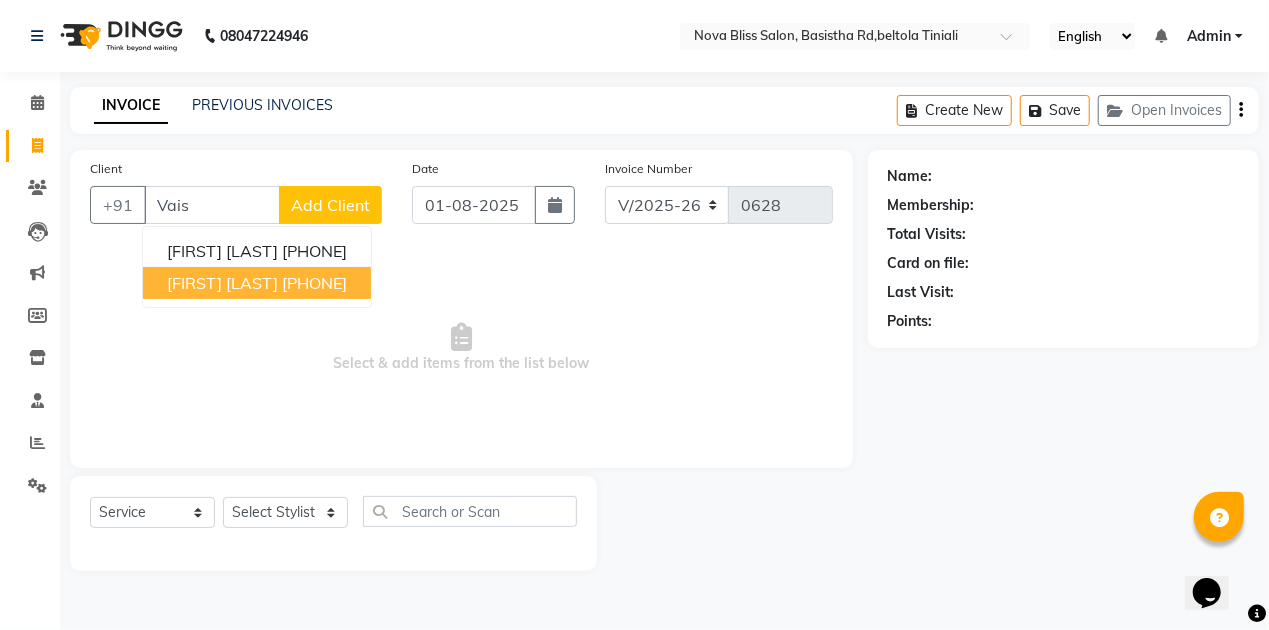 click on "9535342295" at bounding box center [314, 283] 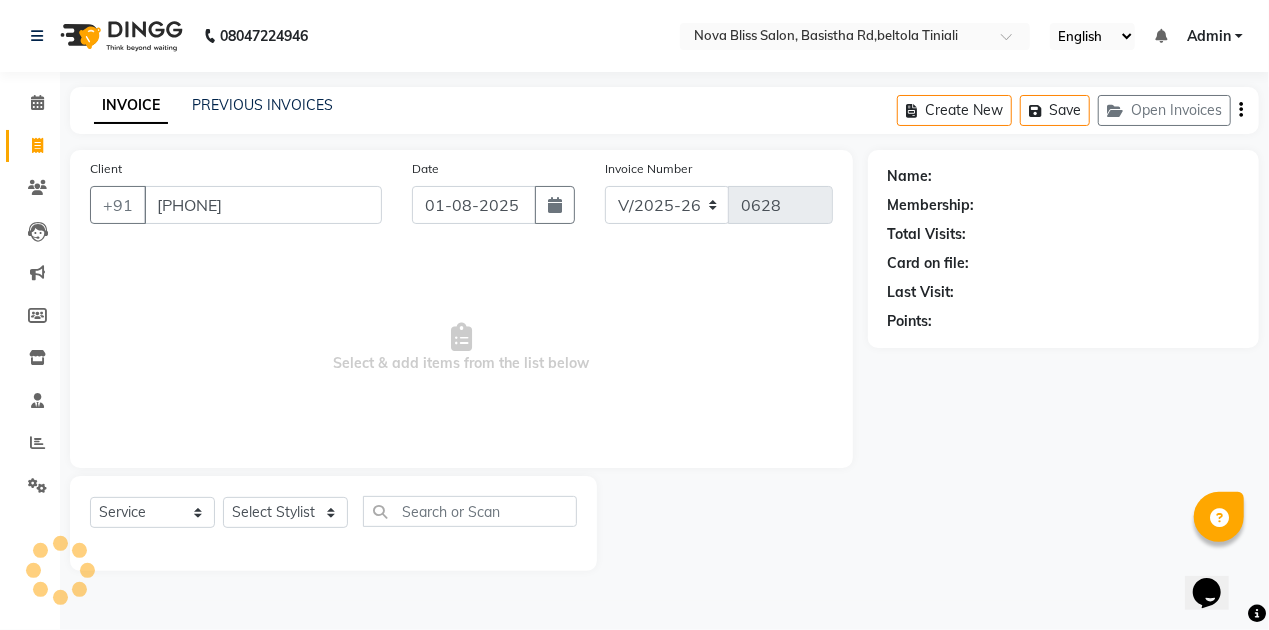 type on "9535342295" 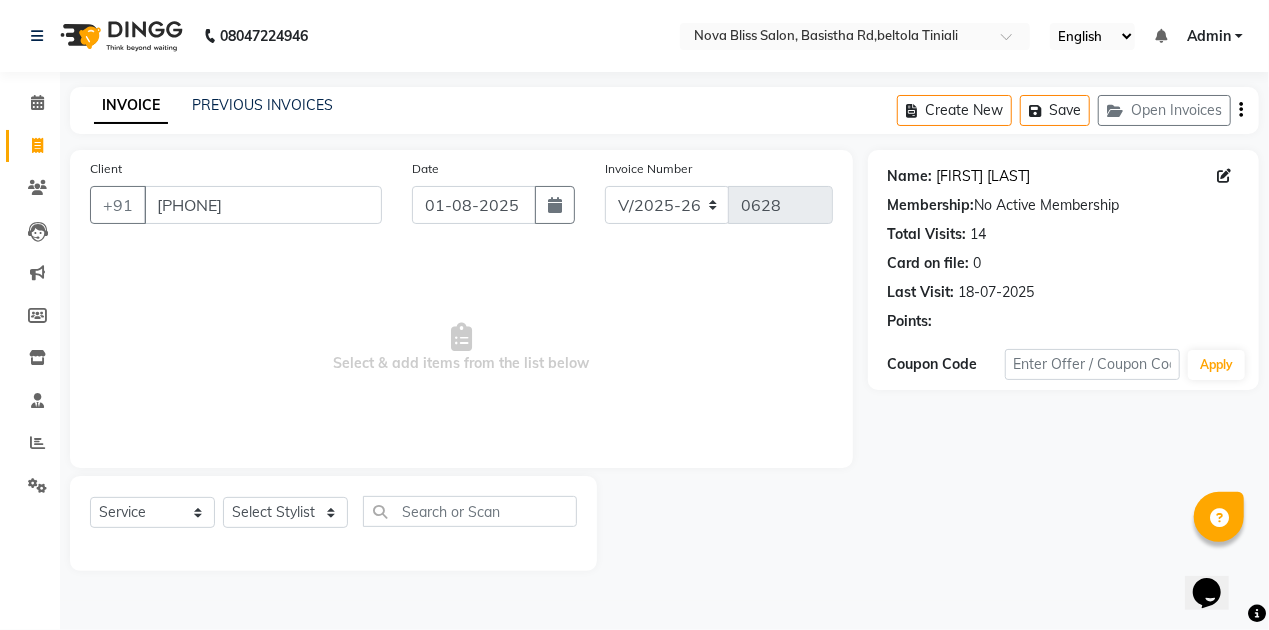click on "Vaishali Maam" 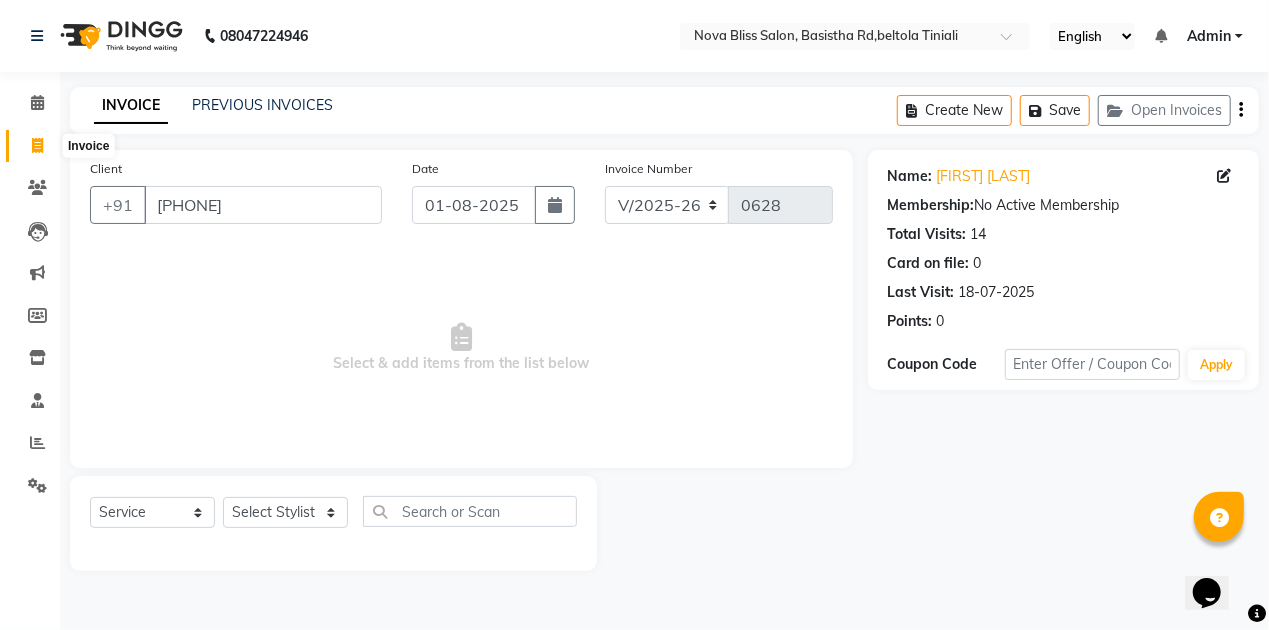 click 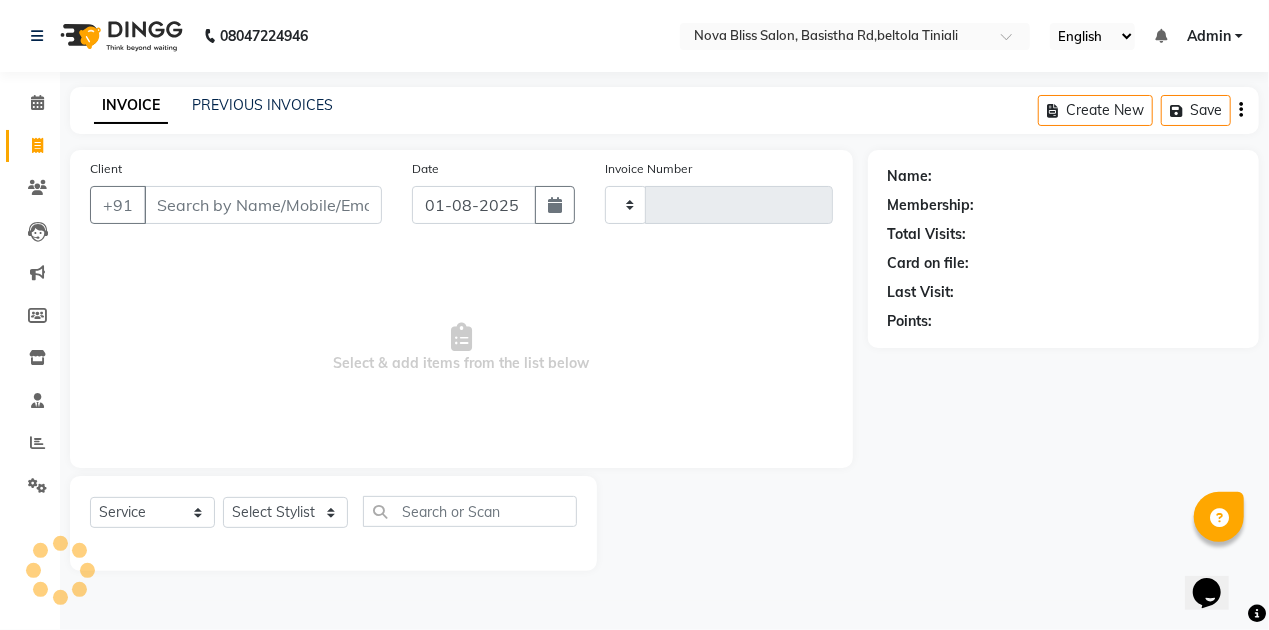 type on "0628" 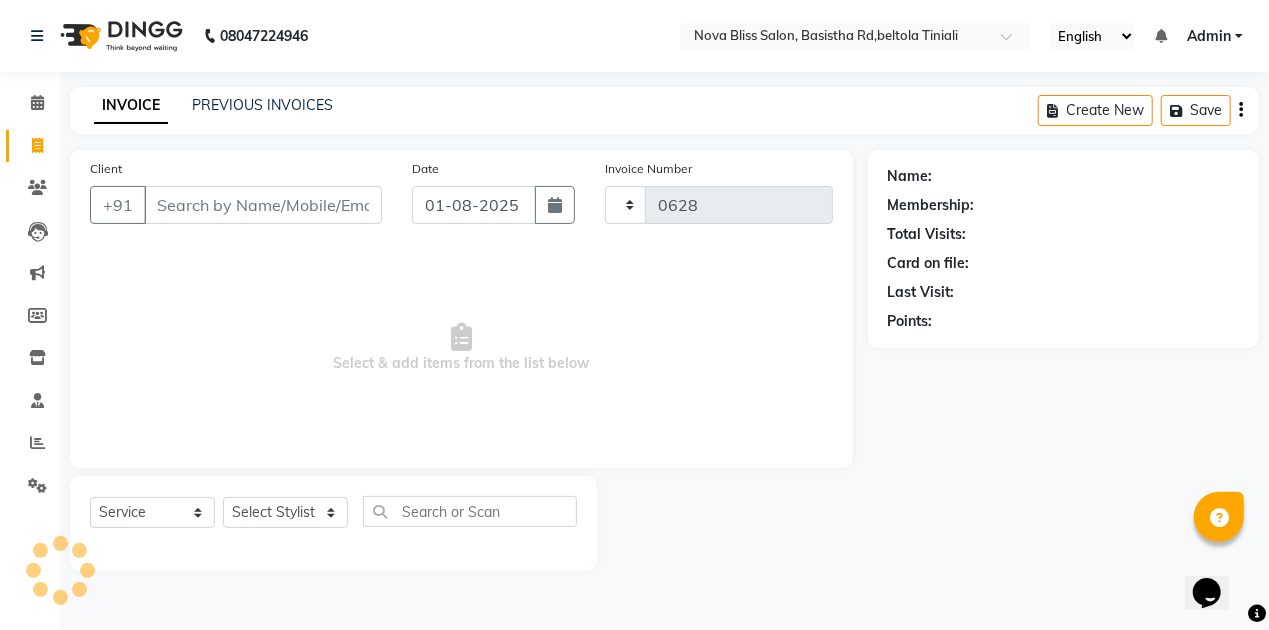 select on "6211" 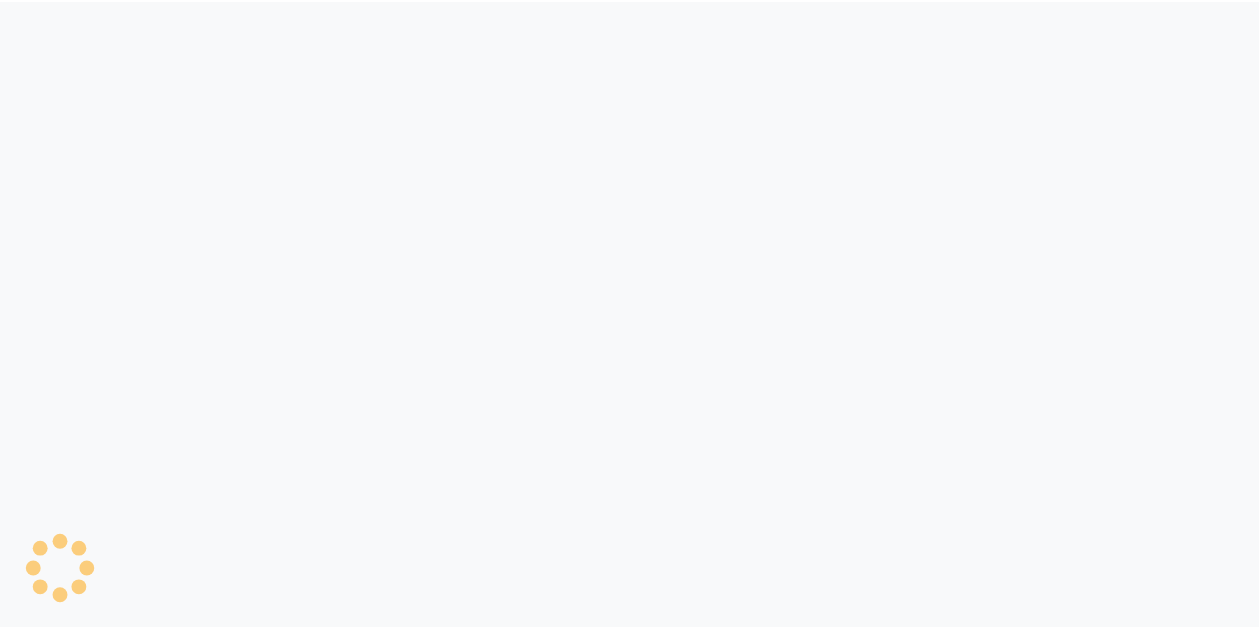scroll, scrollTop: 0, scrollLeft: 0, axis: both 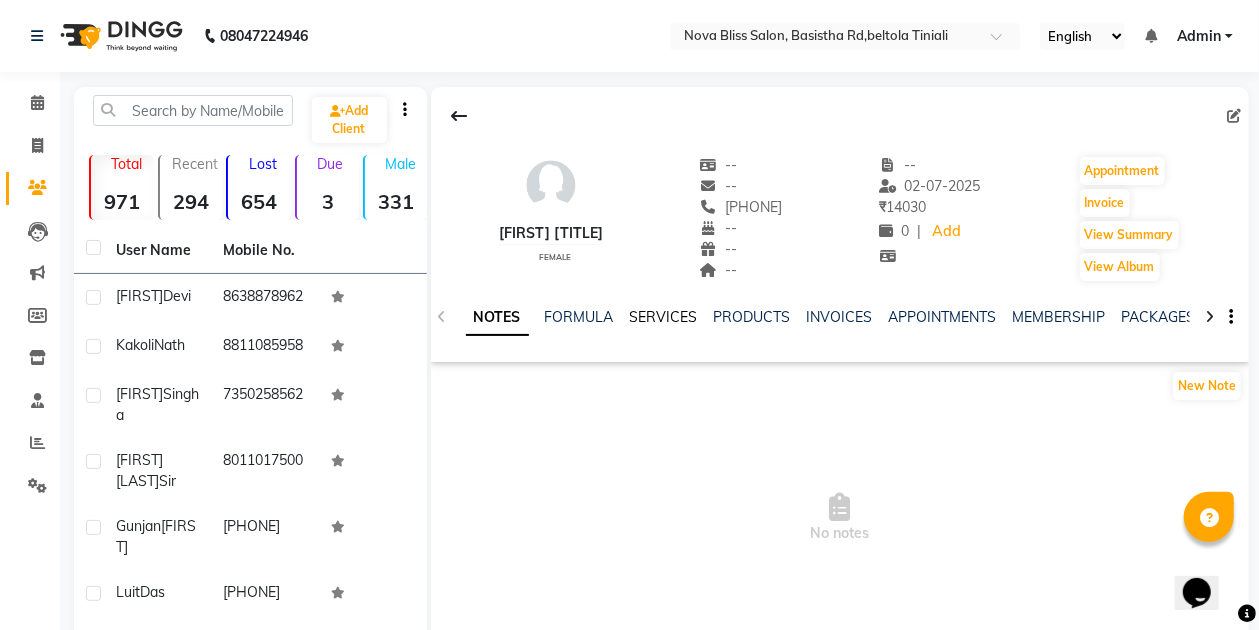 click on "SERVICES" 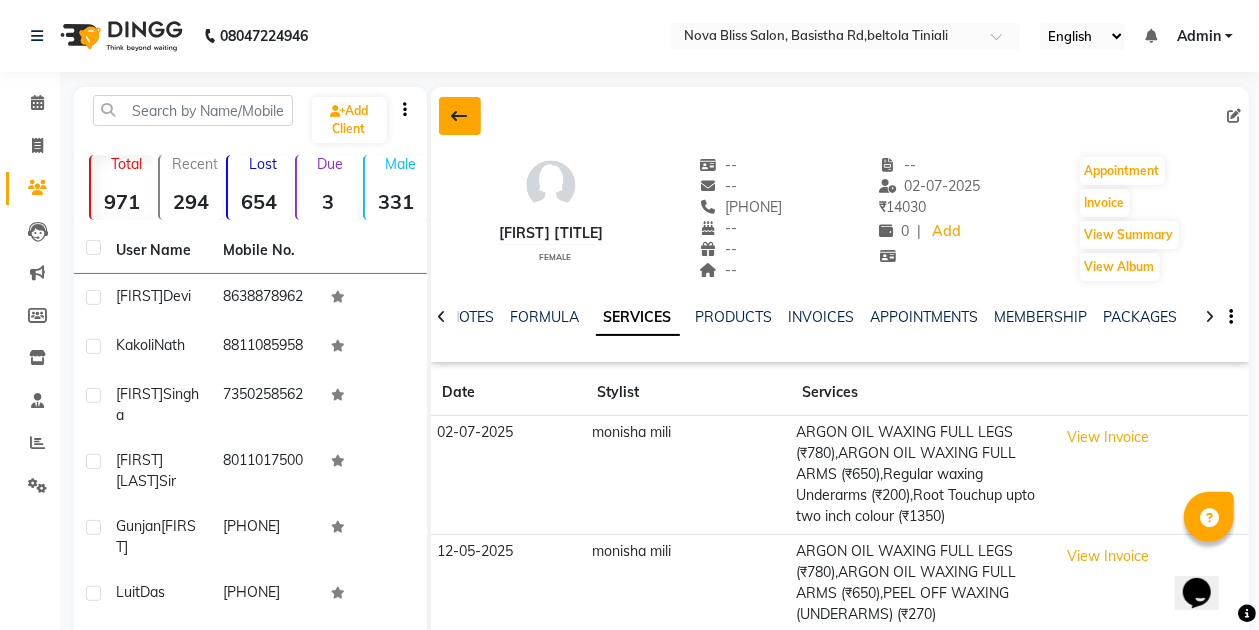 click 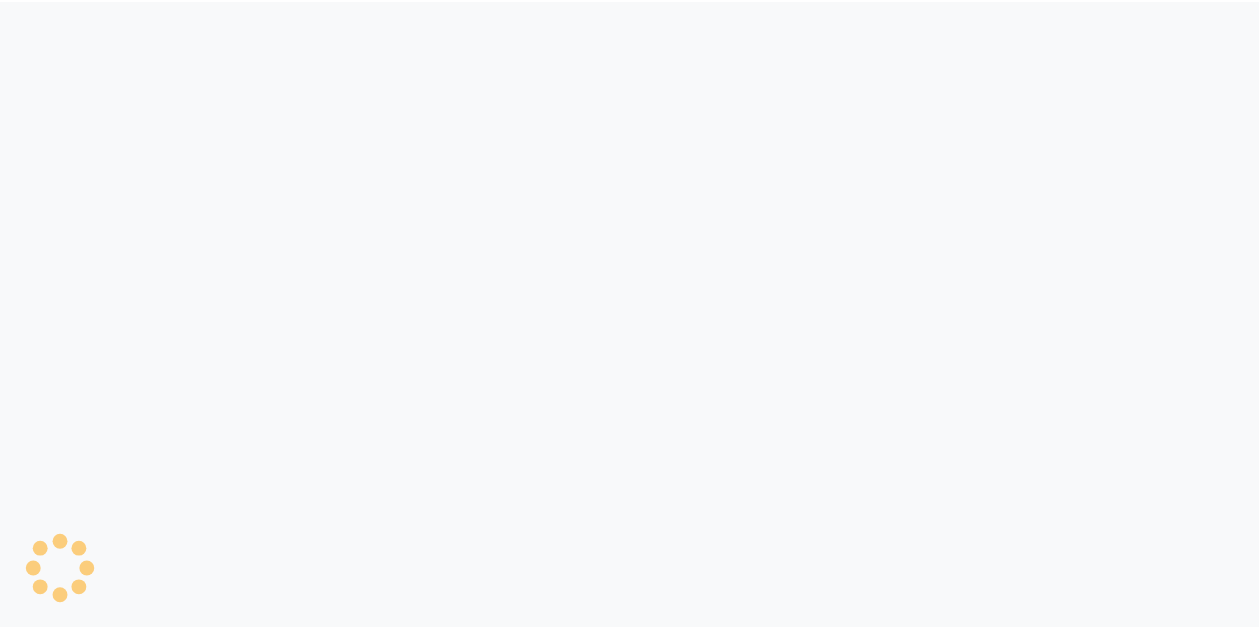 scroll, scrollTop: 0, scrollLeft: 0, axis: both 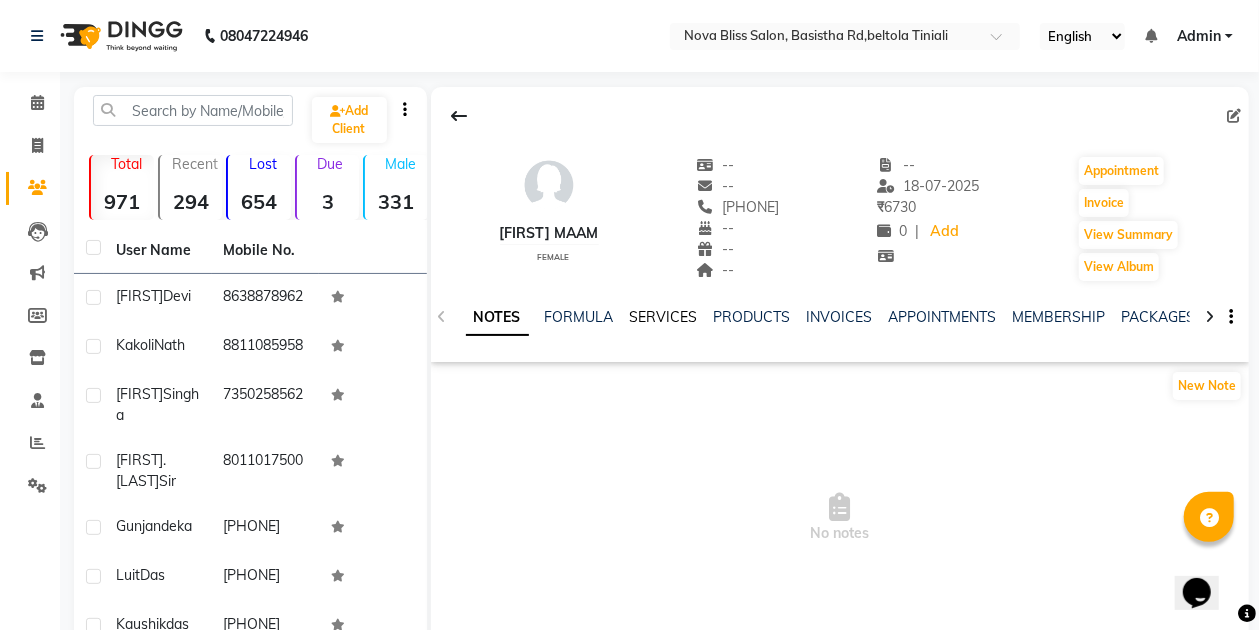 click on "SERVICES" 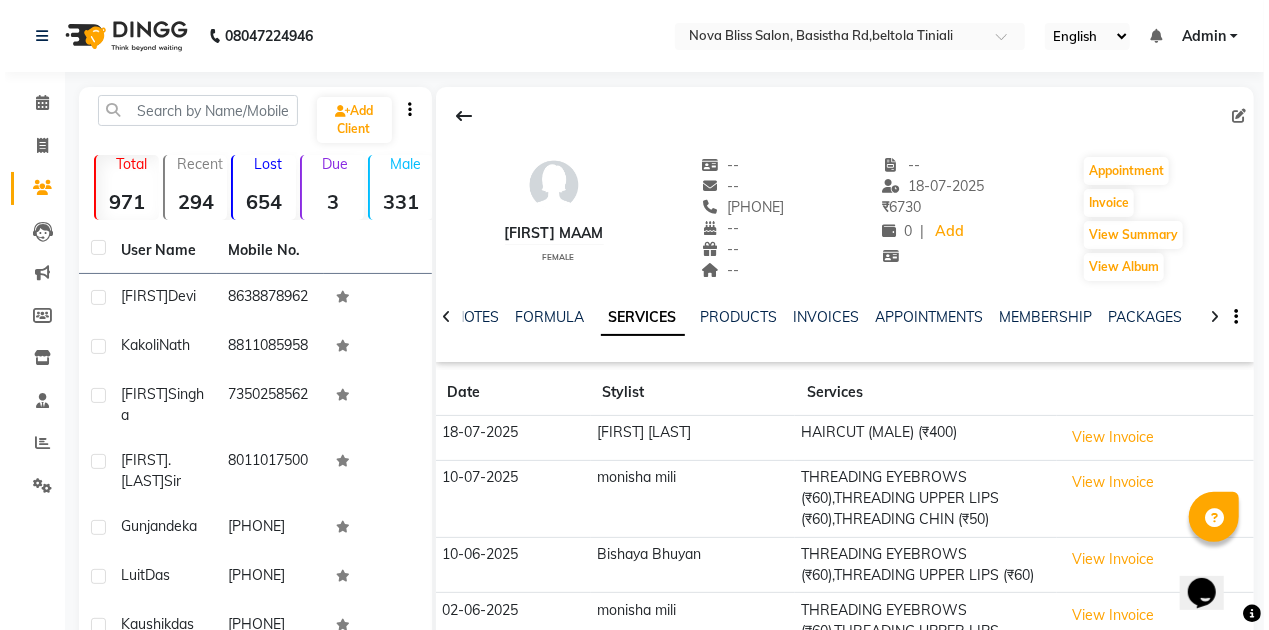 scroll, scrollTop: 0, scrollLeft: 0, axis: both 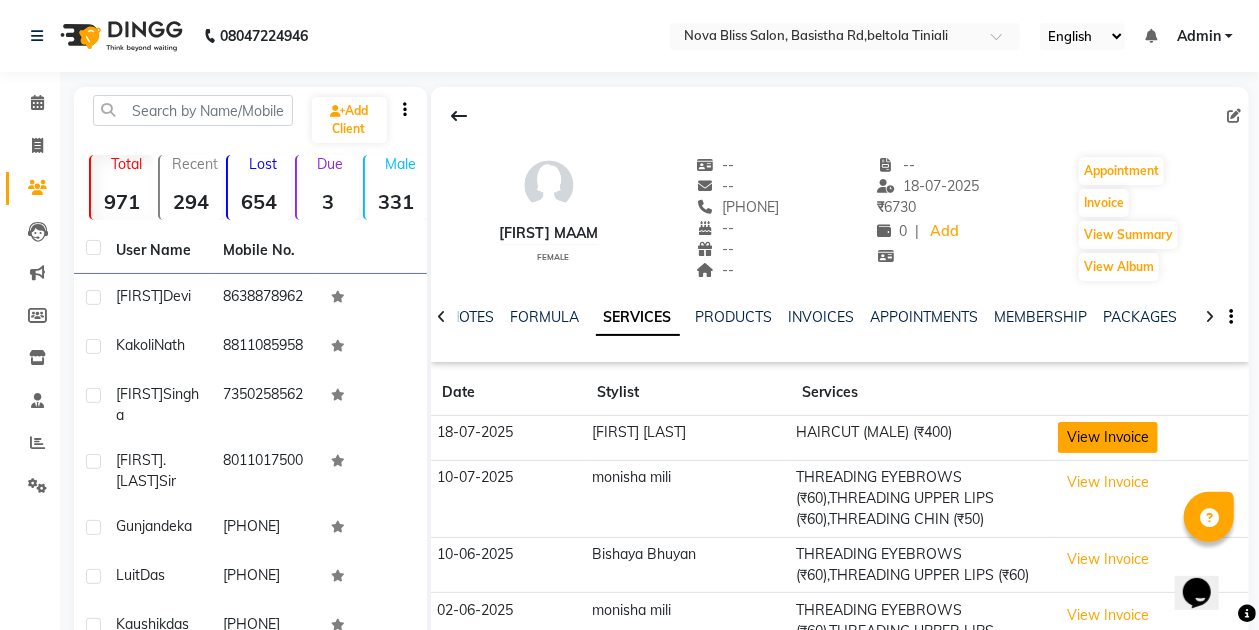 click on "View Invoice" 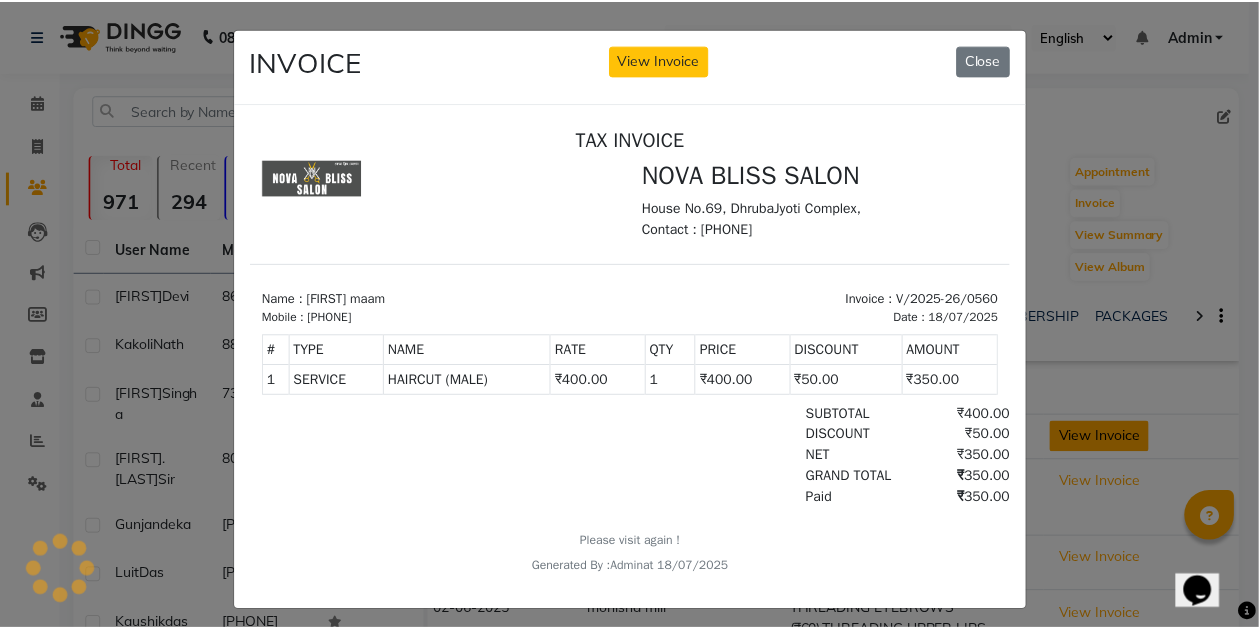 scroll, scrollTop: 0, scrollLeft: 0, axis: both 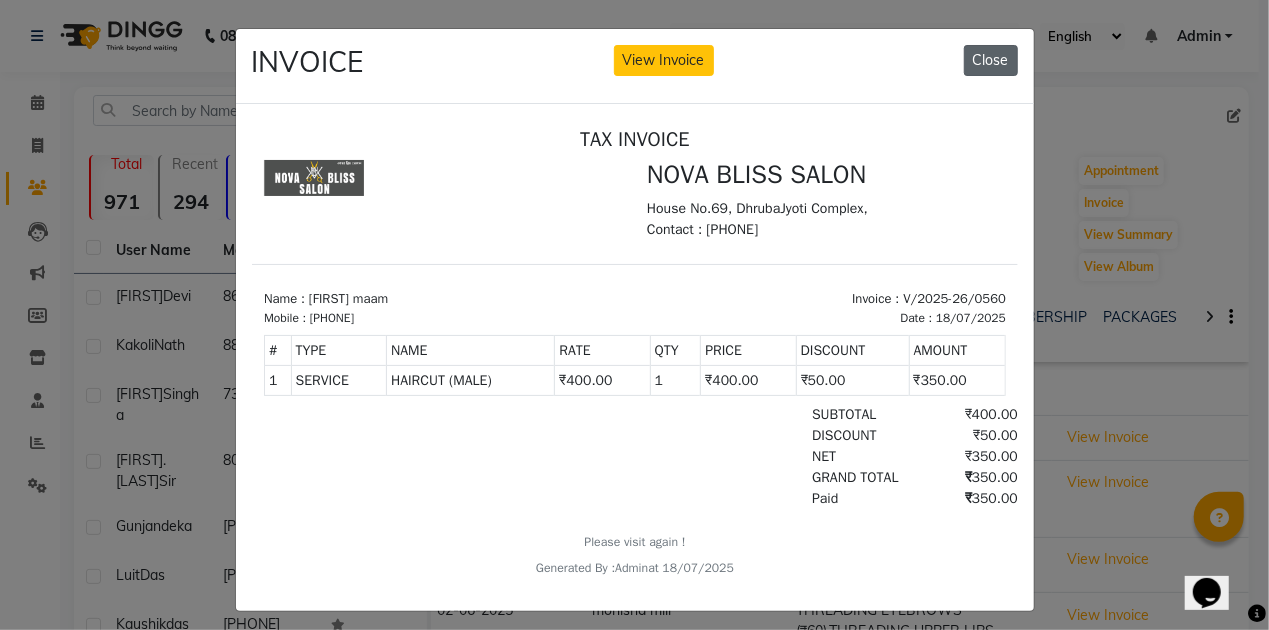 click on "Close" 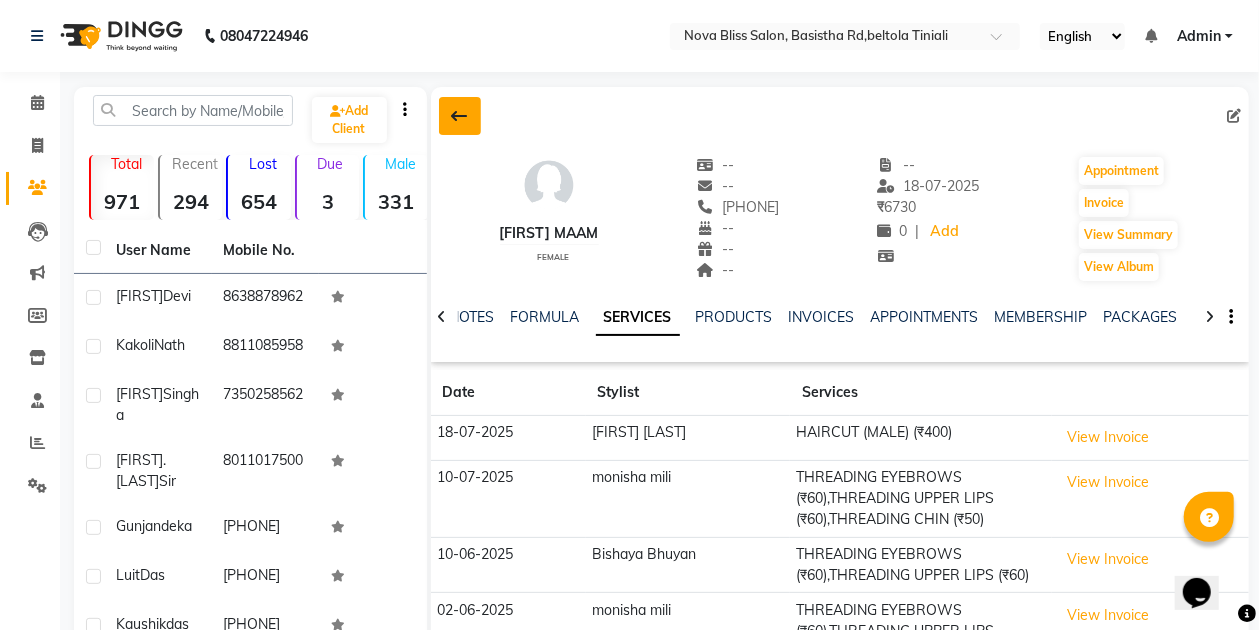 click 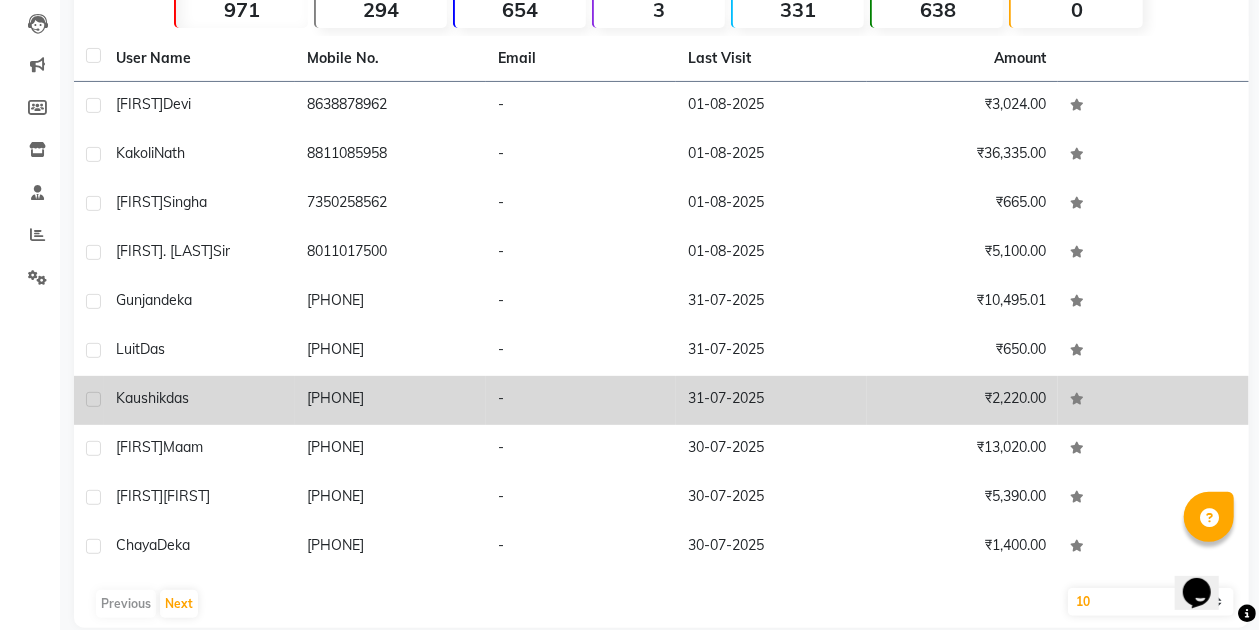 scroll, scrollTop: 236, scrollLeft: 0, axis: vertical 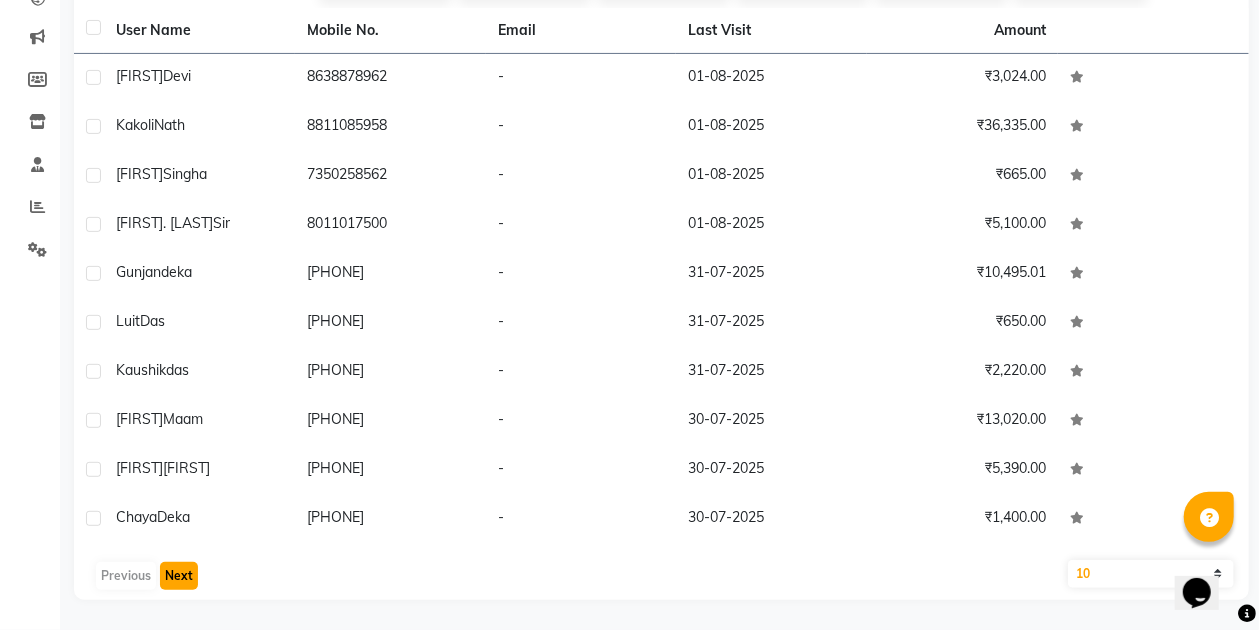 click on "Next" 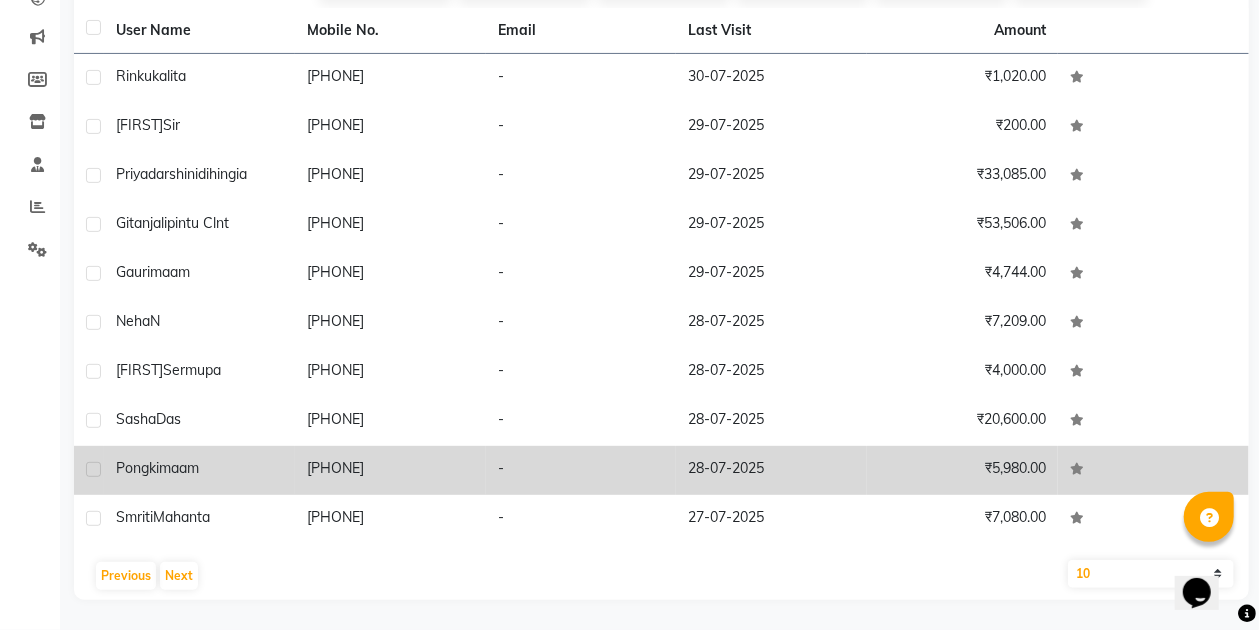 click on "[PHONE]" 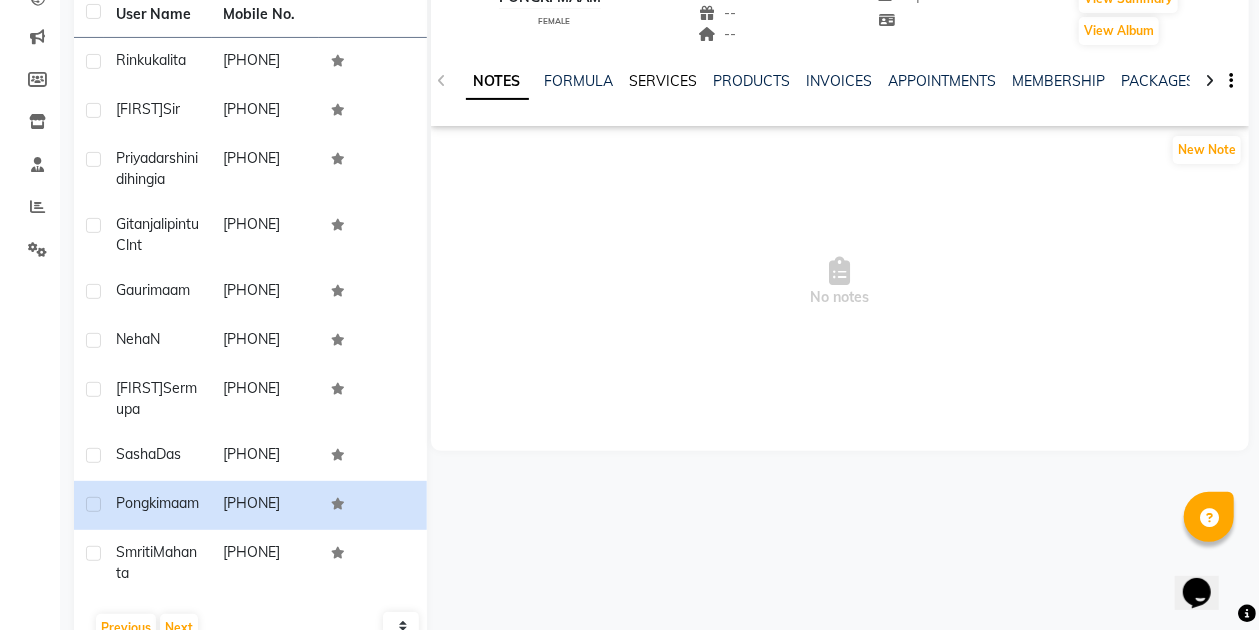 click on "SERVICES" 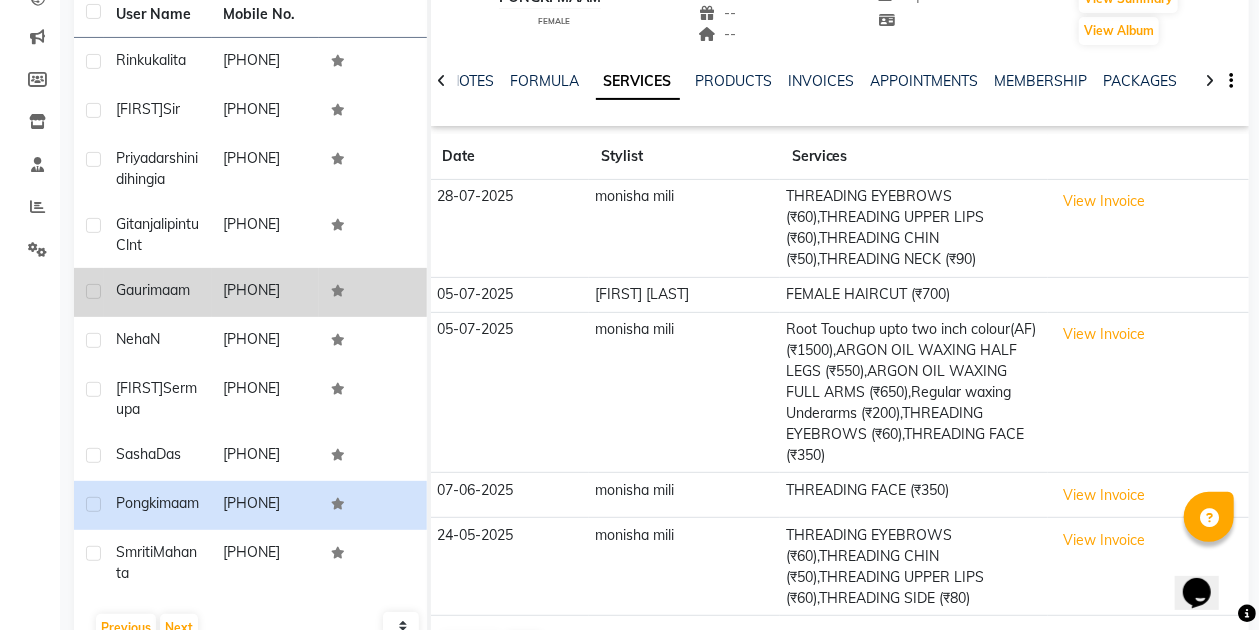 scroll, scrollTop: 30, scrollLeft: 0, axis: vertical 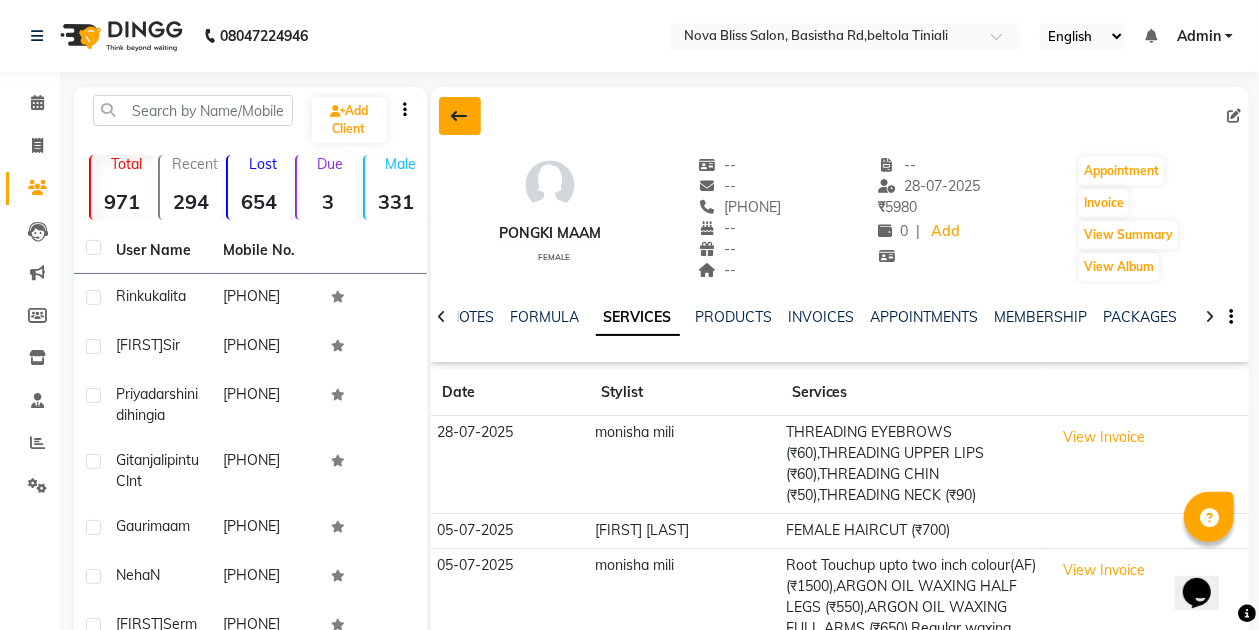 click 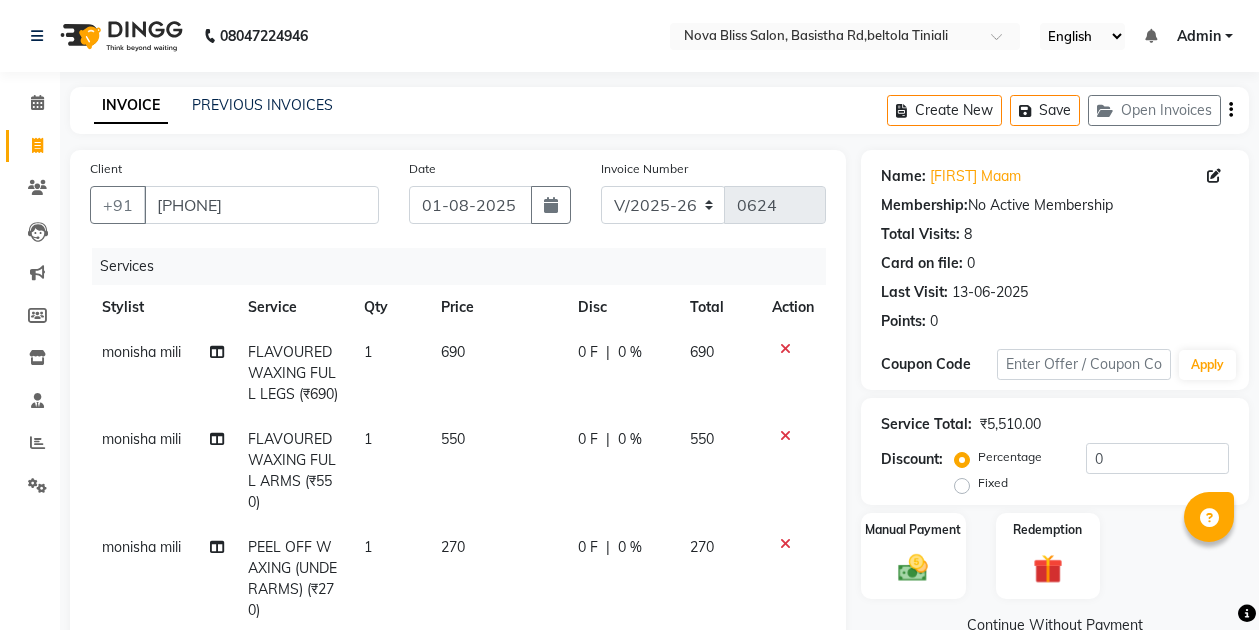select on "6211" 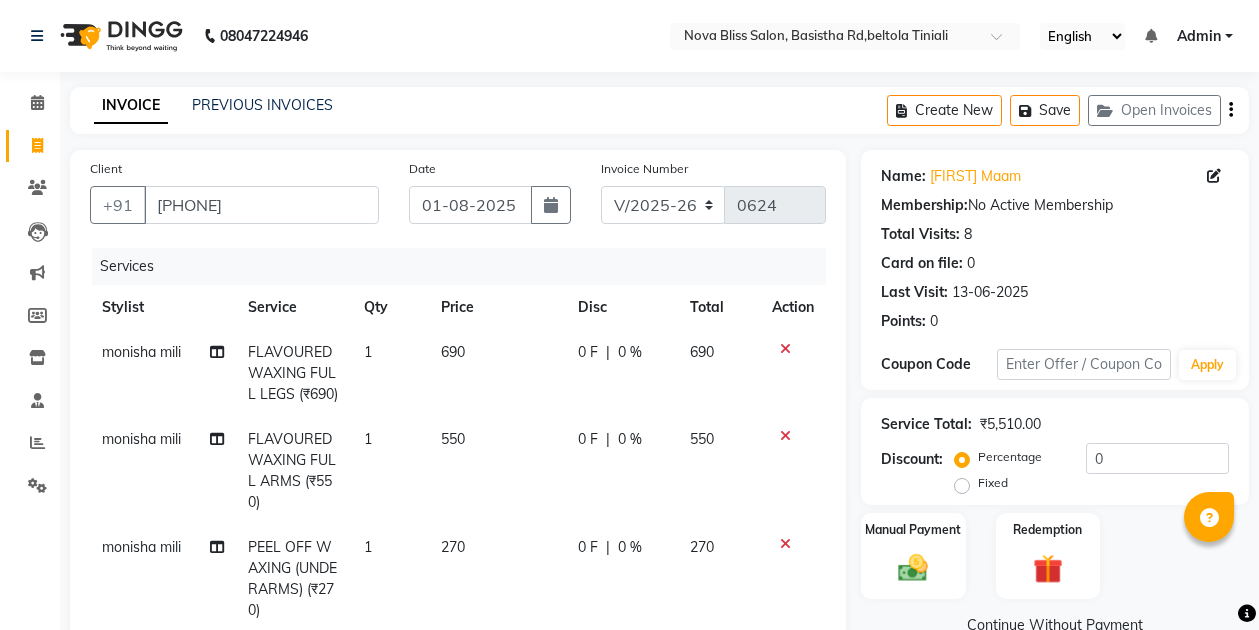 scroll, scrollTop: 160, scrollLeft: 0, axis: vertical 